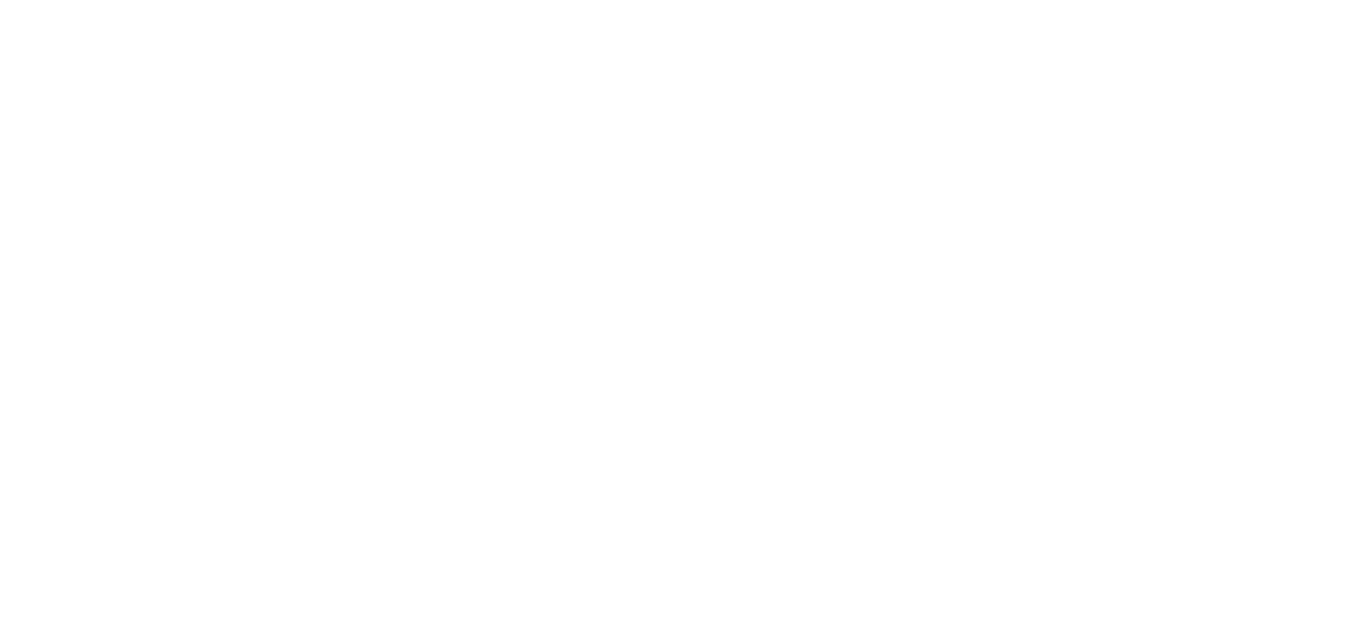 scroll, scrollTop: 0, scrollLeft: 0, axis: both 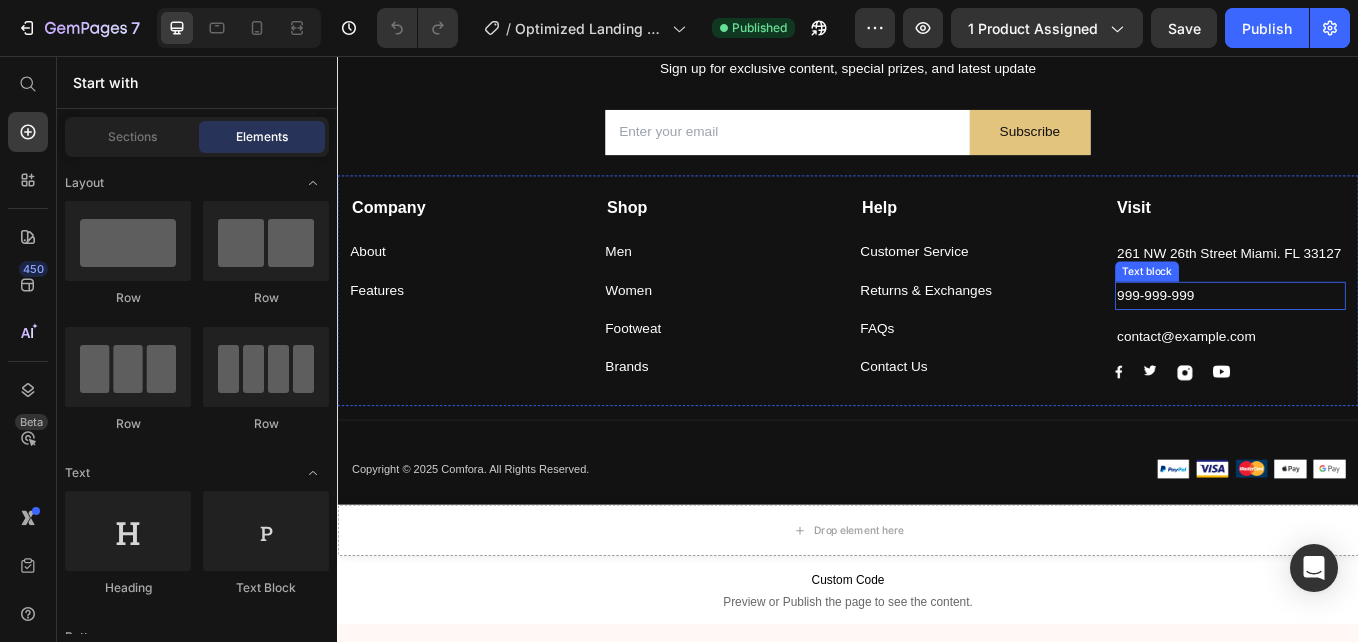 click on "999-999-999" at bounding box center (1386, 337) 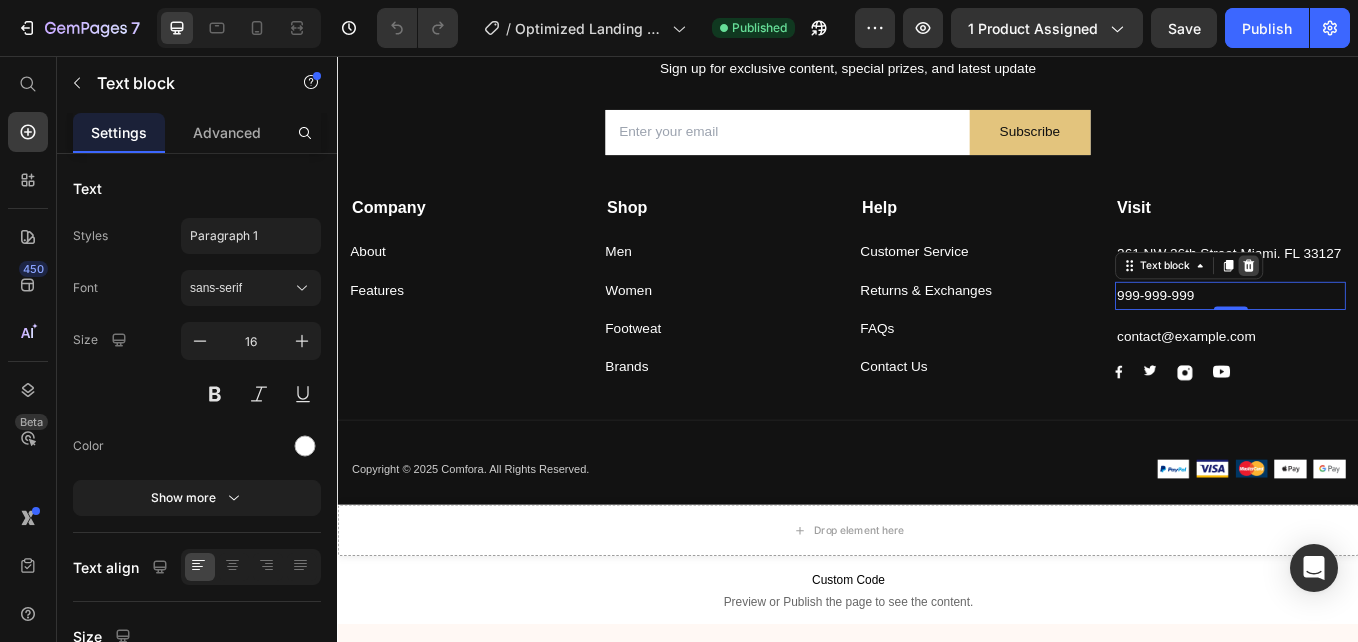 click 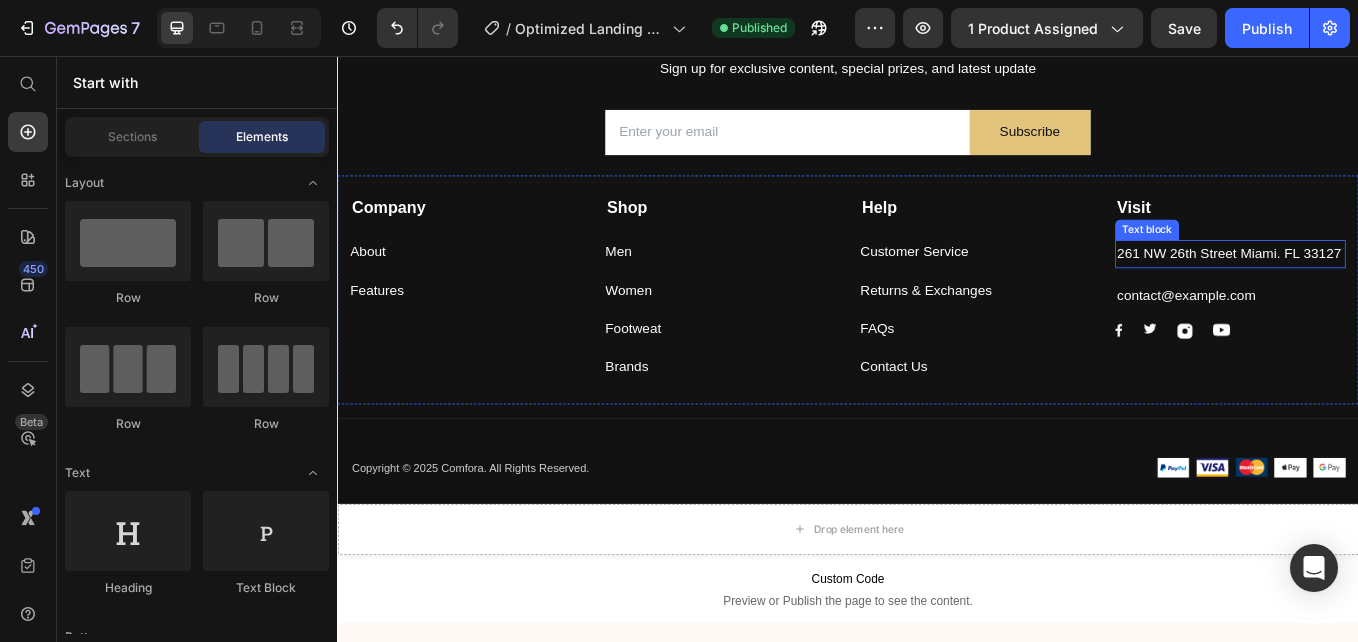 click on "261 NW 26th Street Miami. FL 33127" at bounding box center [1386, 288] 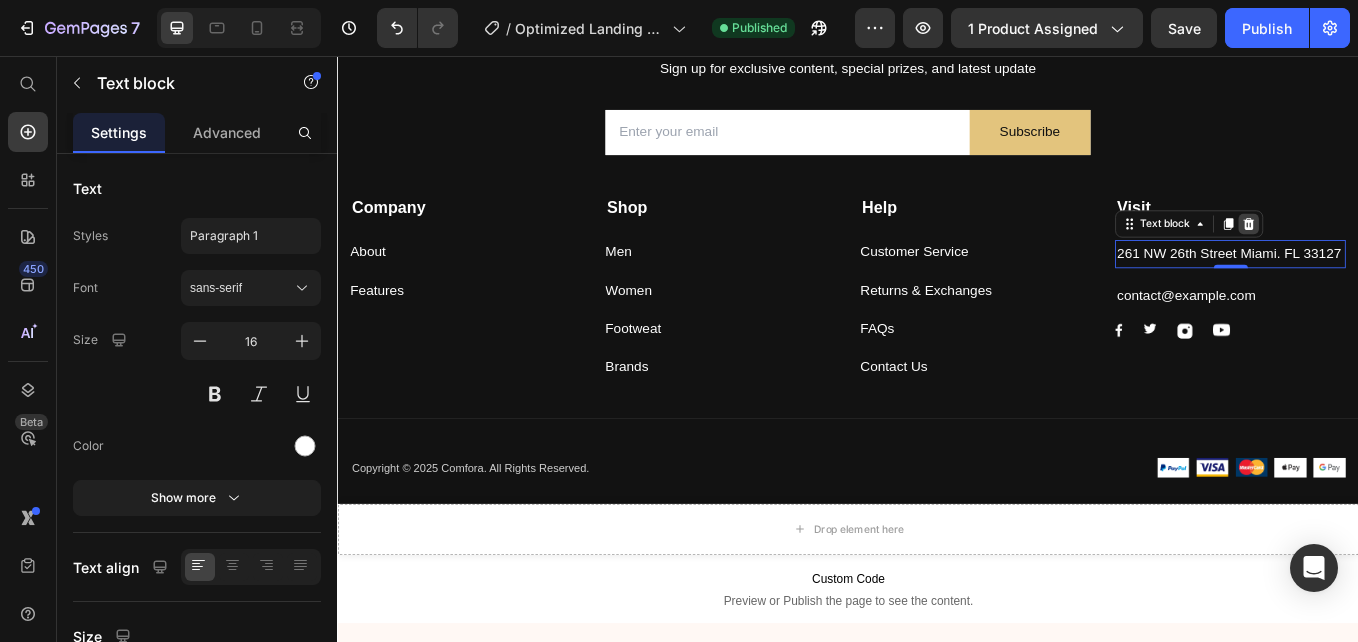 click at bounding box center [1408, 253] 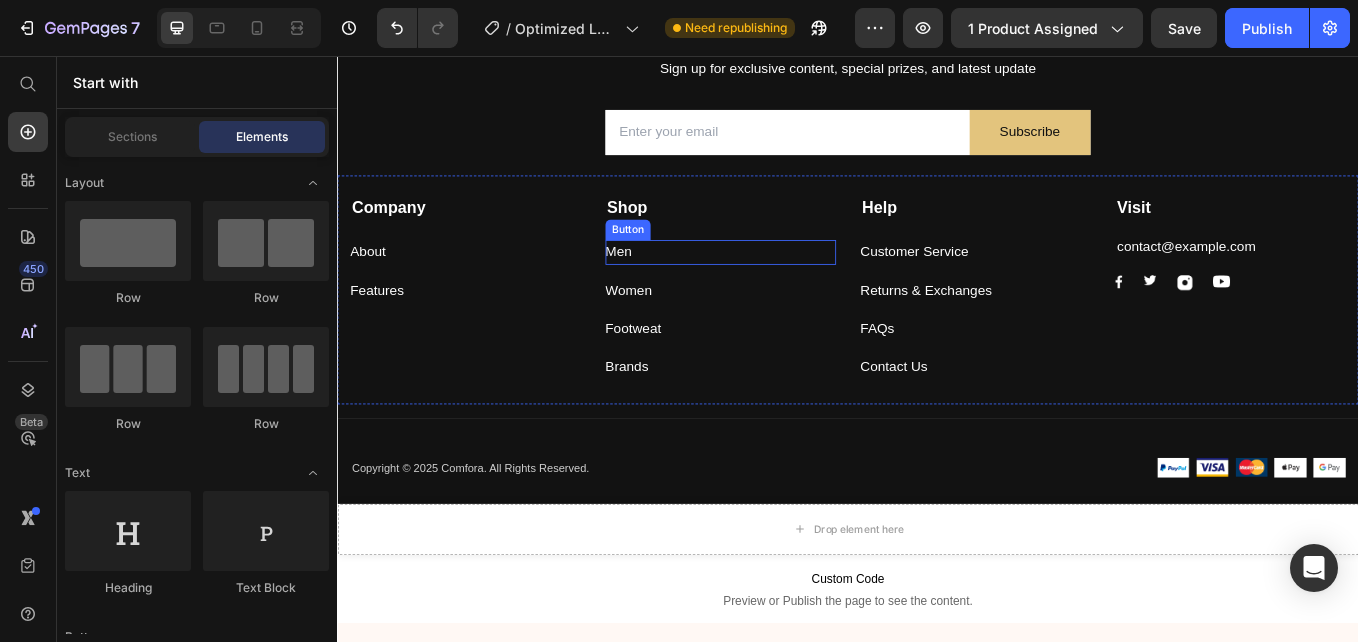 click on "Men Button" at bounding box center [787, 286] 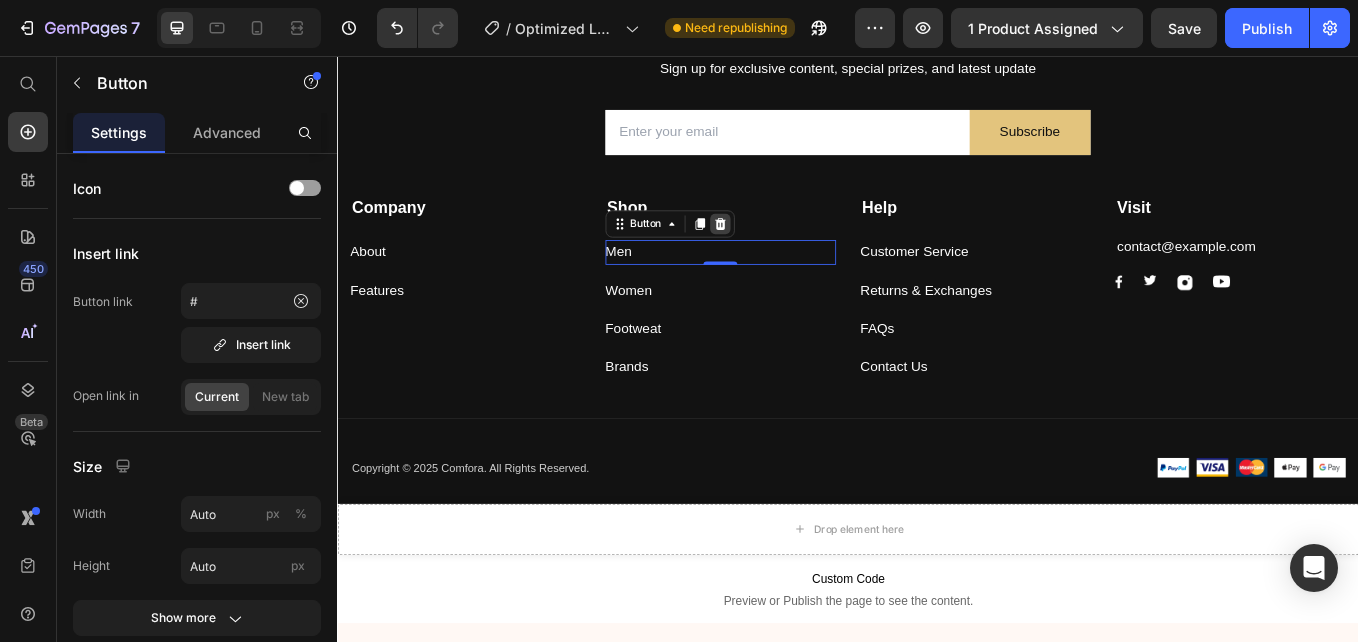 click 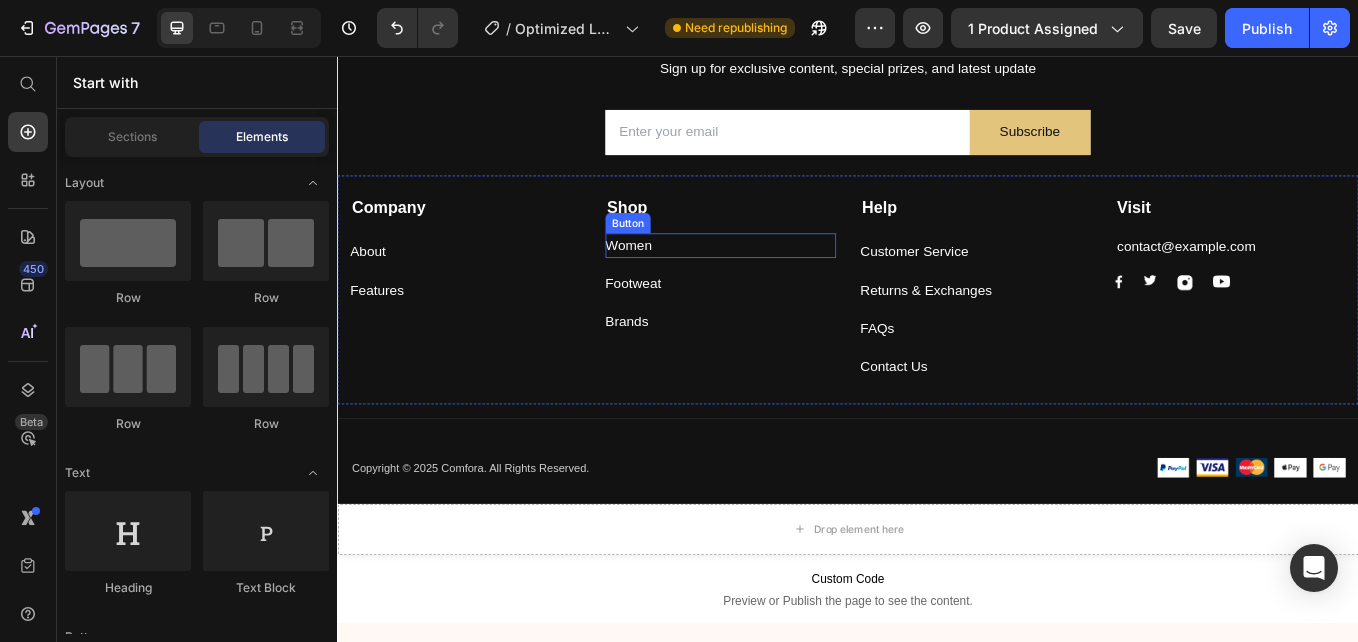 click on "Women Button" at bounding box center [787, 278] 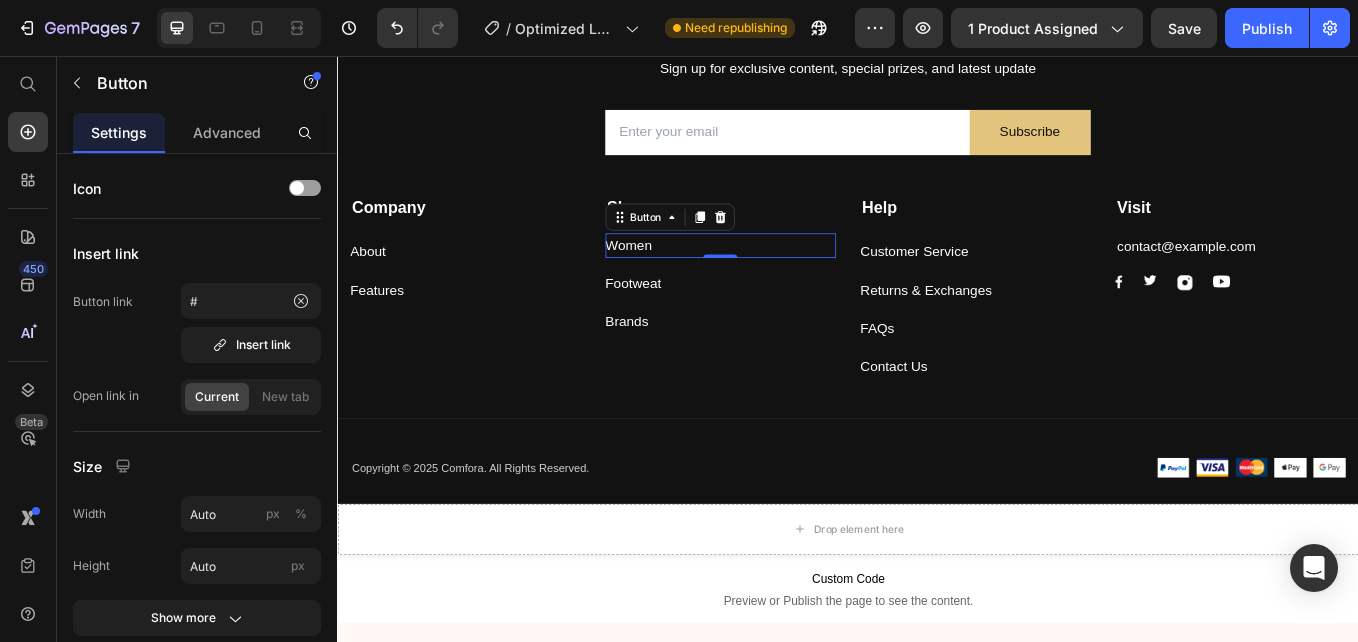click on "Shop" at bounding box center [787, 234] 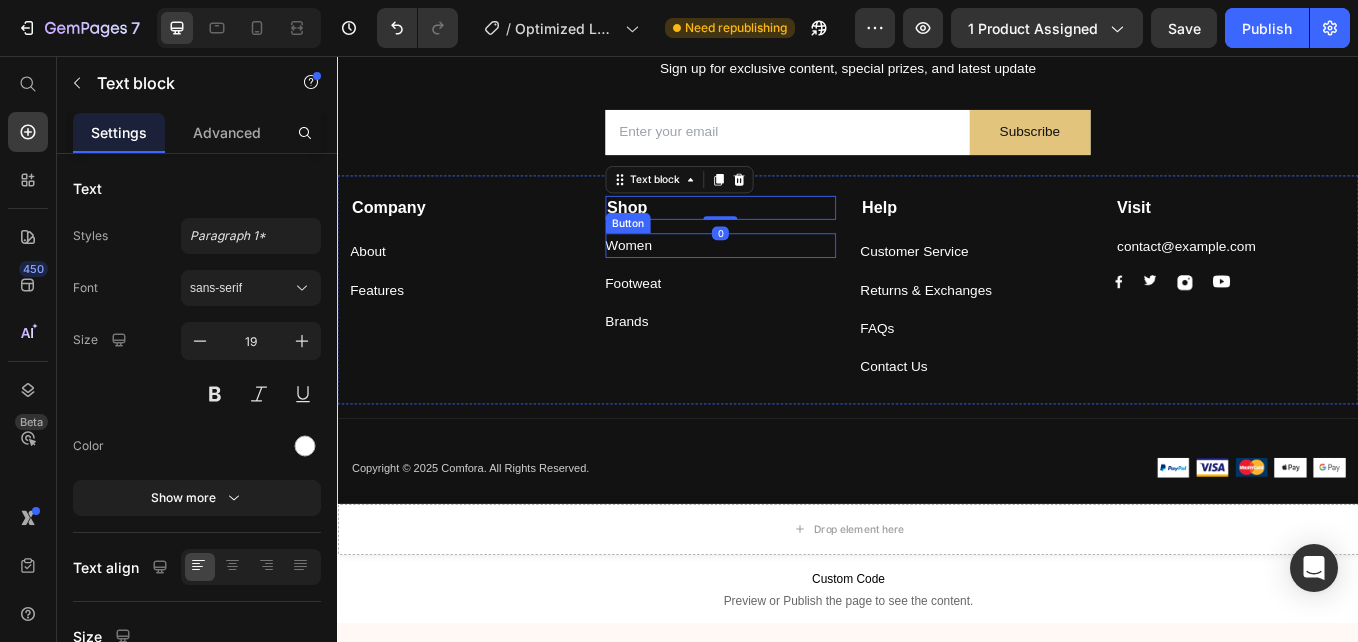 click on "Women Button" at bounding box center [787, 278] 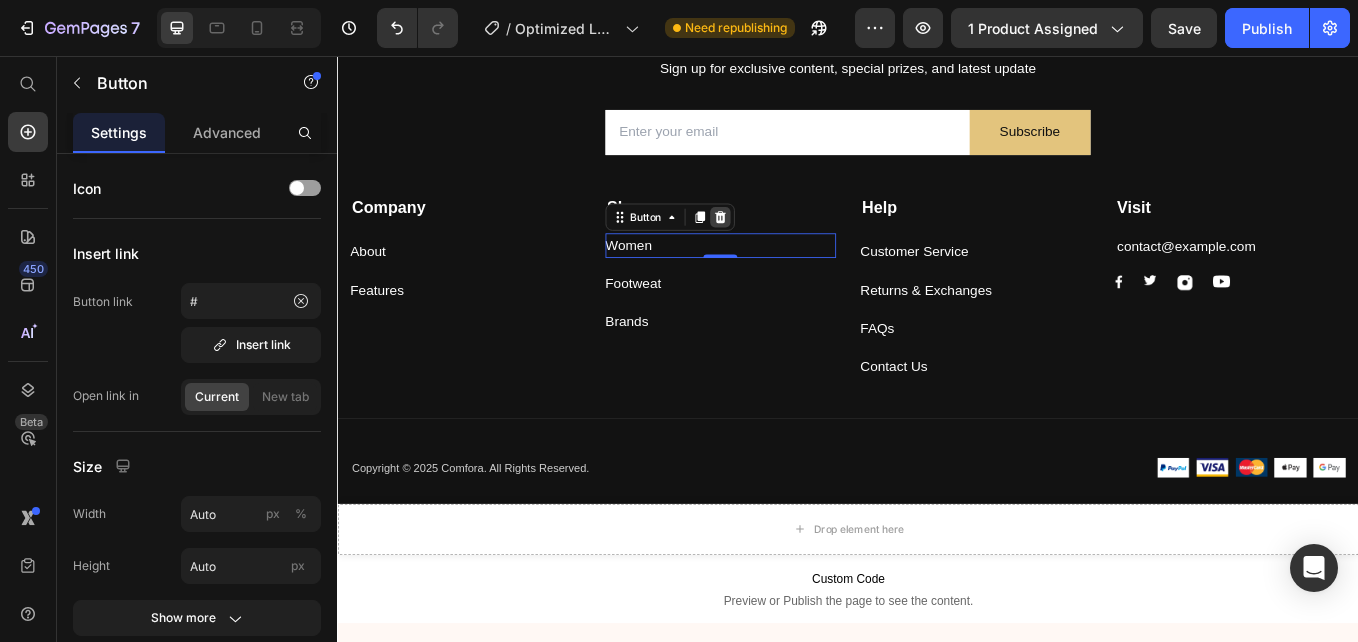 click 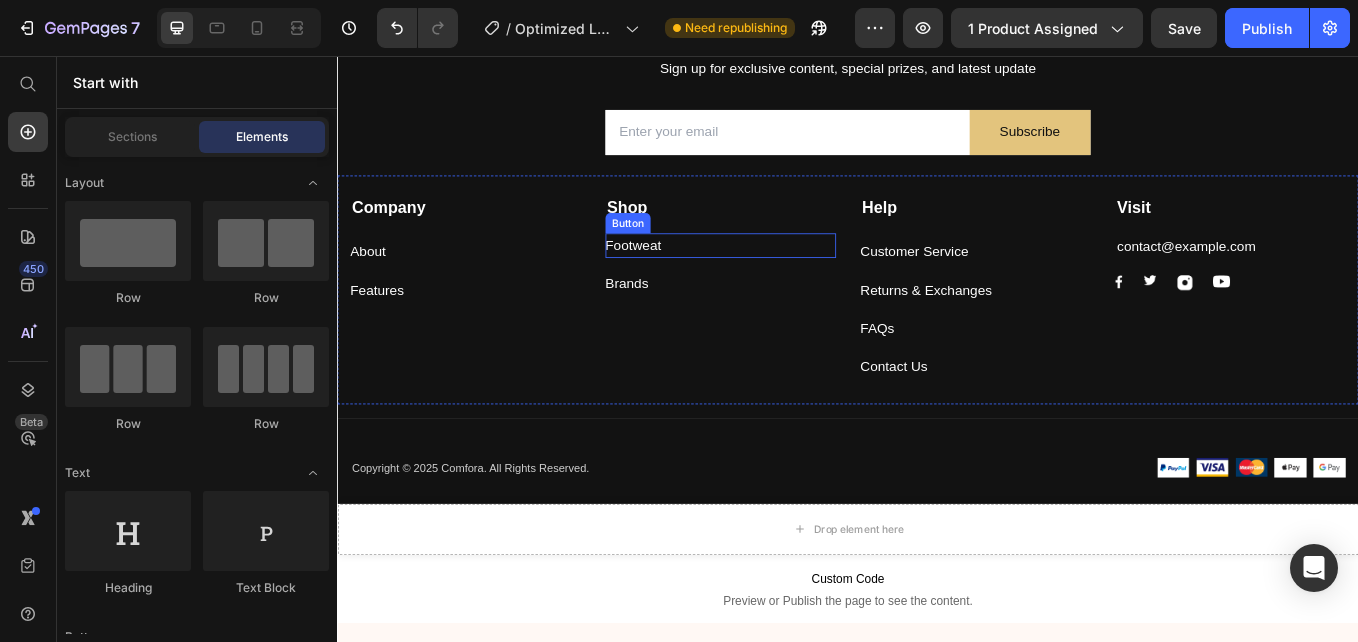 click on "Footweat Button" at bounding box center (787, 278) 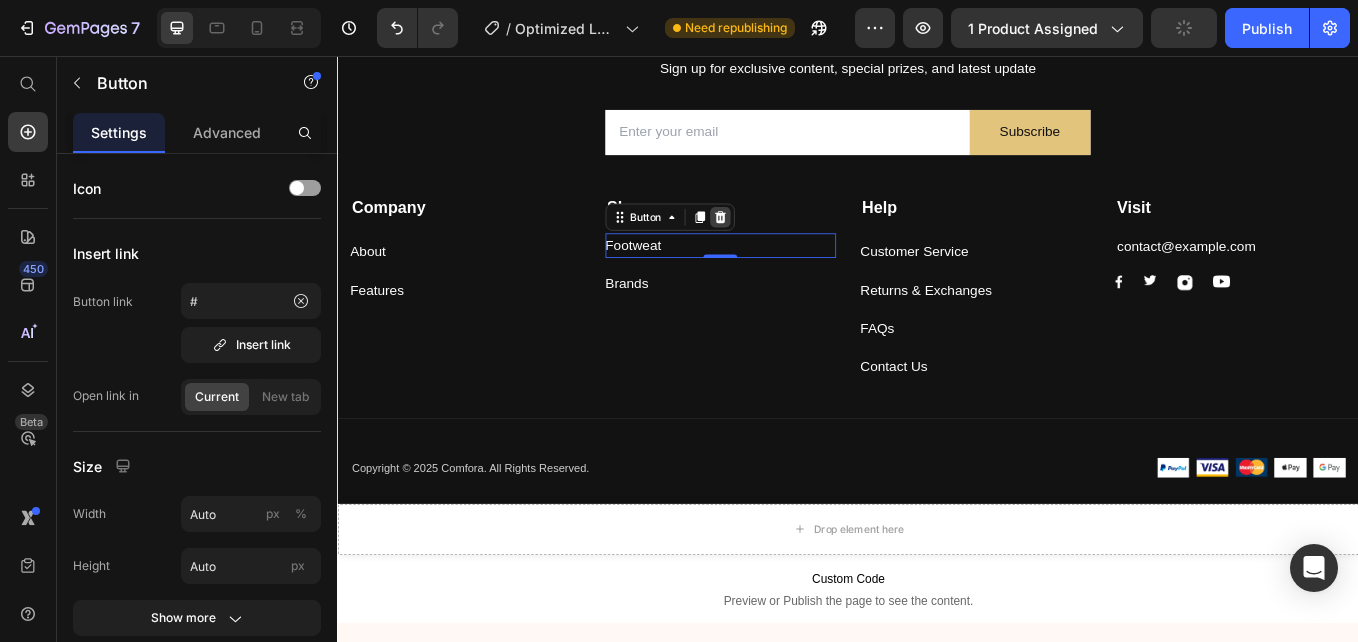 click 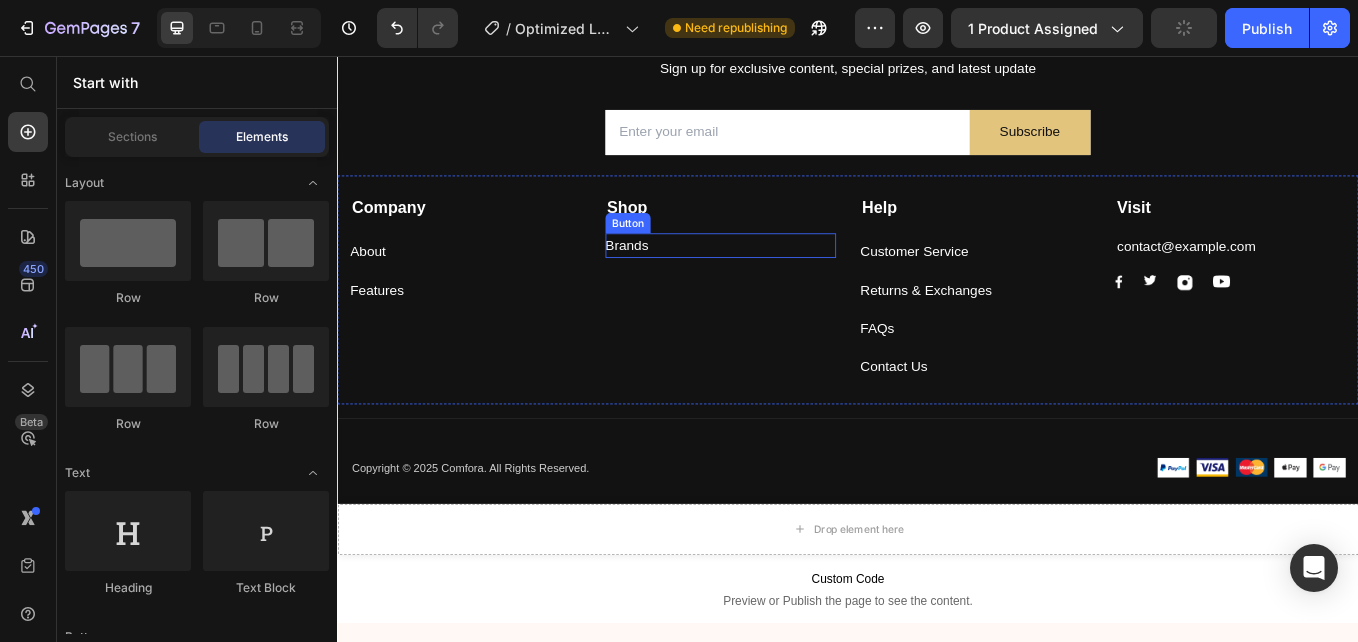 click on "Brands Button" at bounding box center [787, 278] 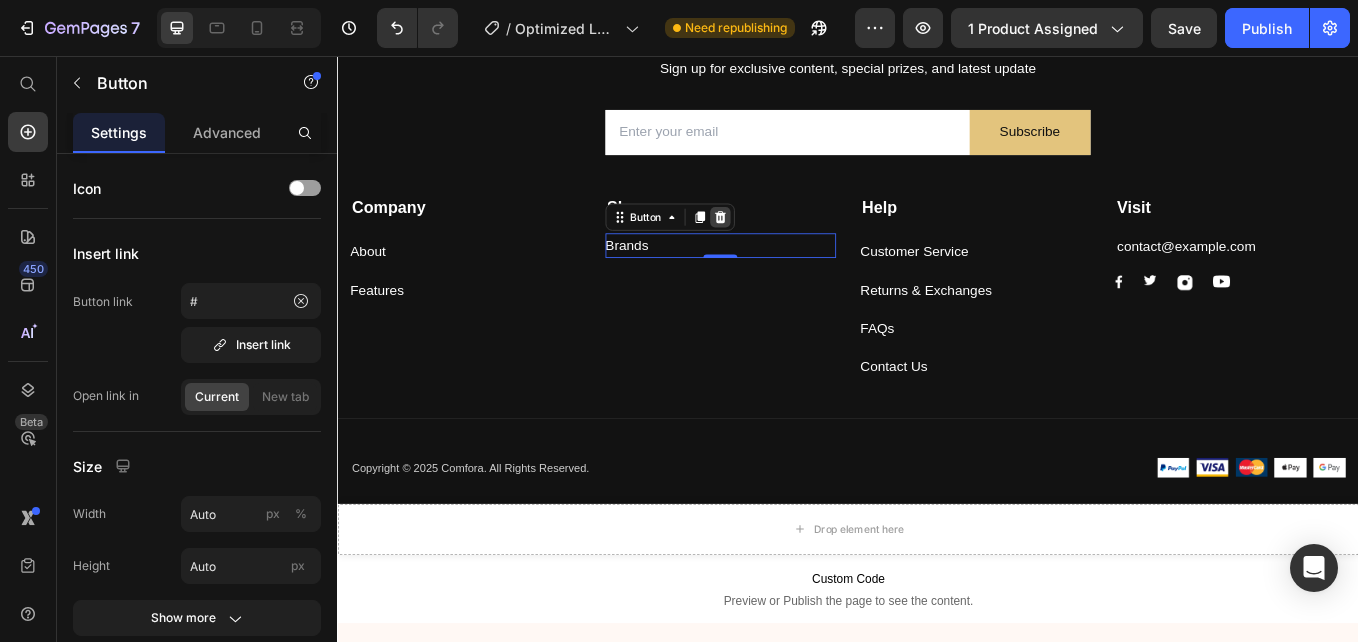 click 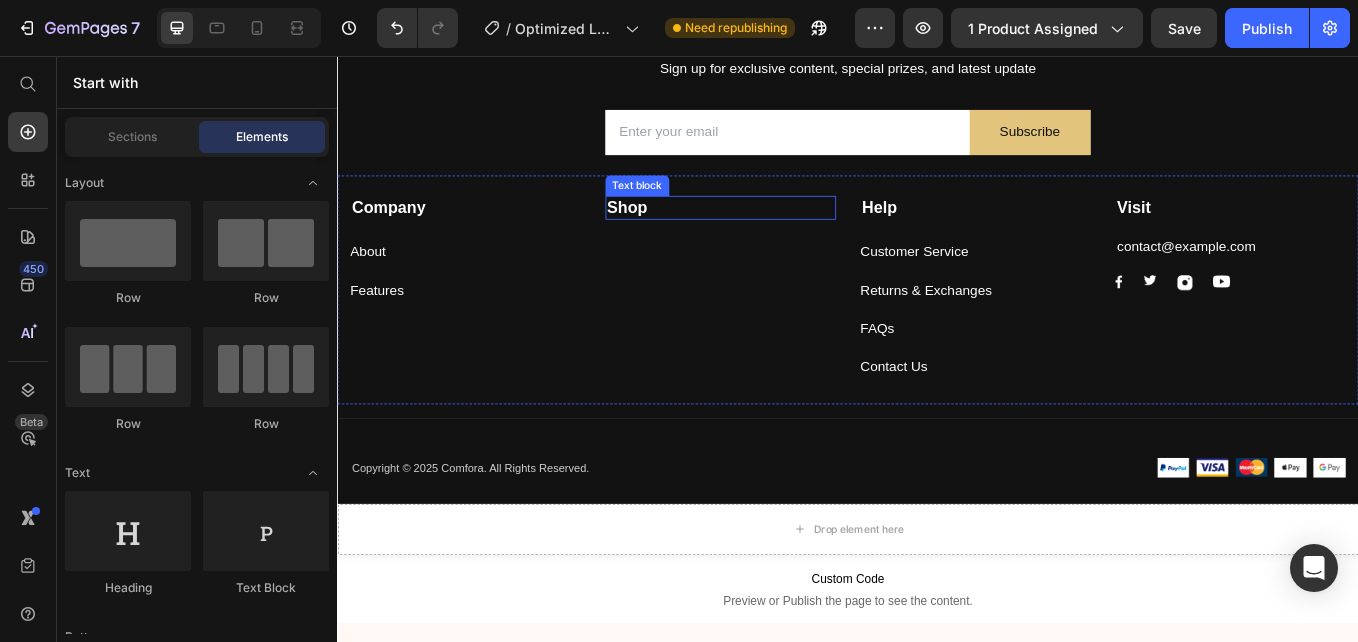 click on "Shop" at bounding box center [787, 234] 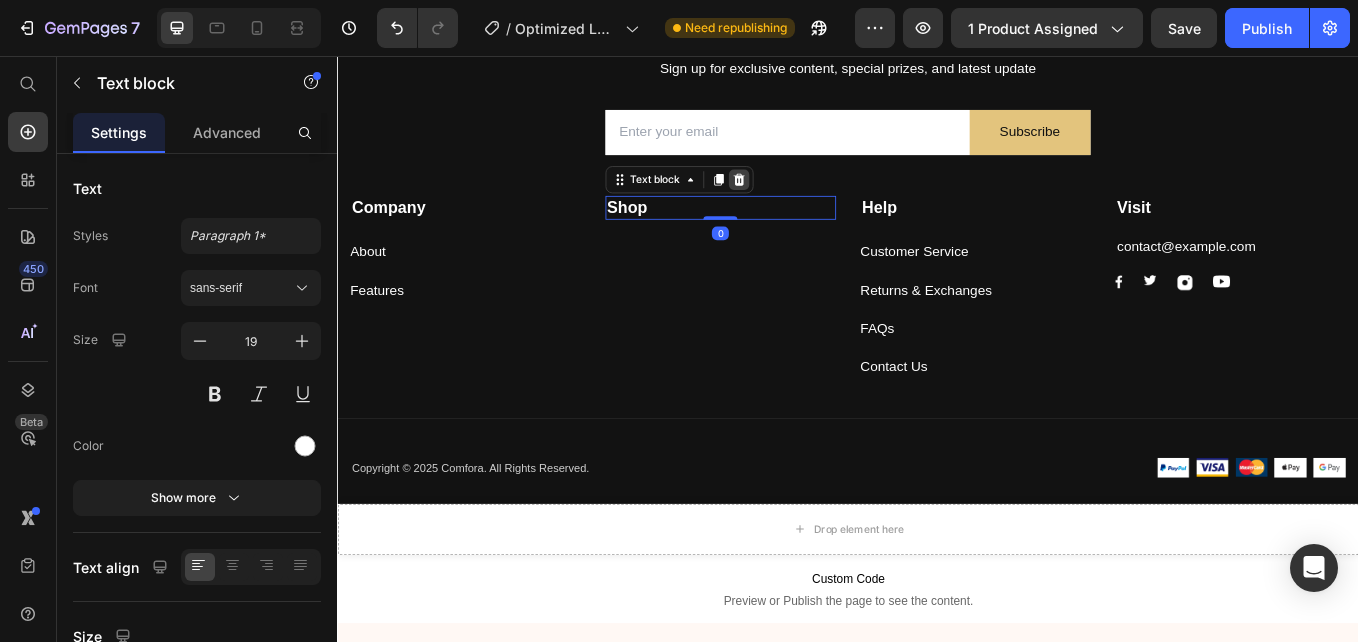 click 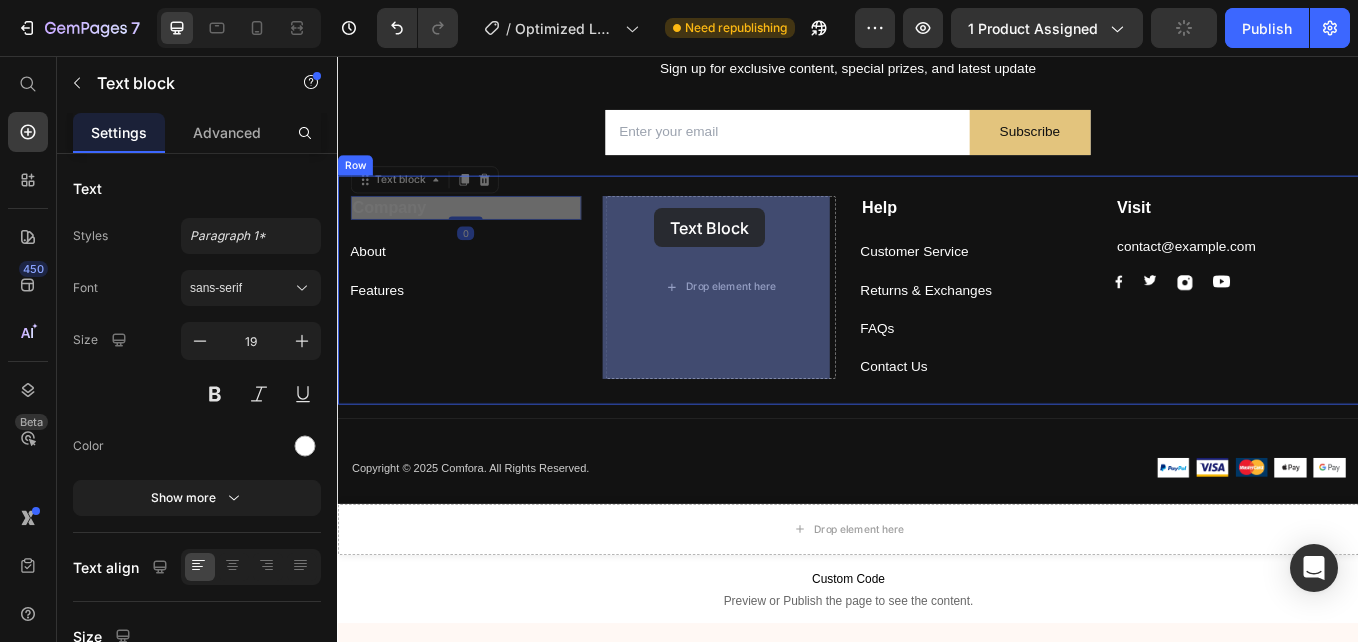 drag, startPoint x: 433, startPoint y: 224, endPoint x: 667, endPoint y: 236, distance: 234.3075 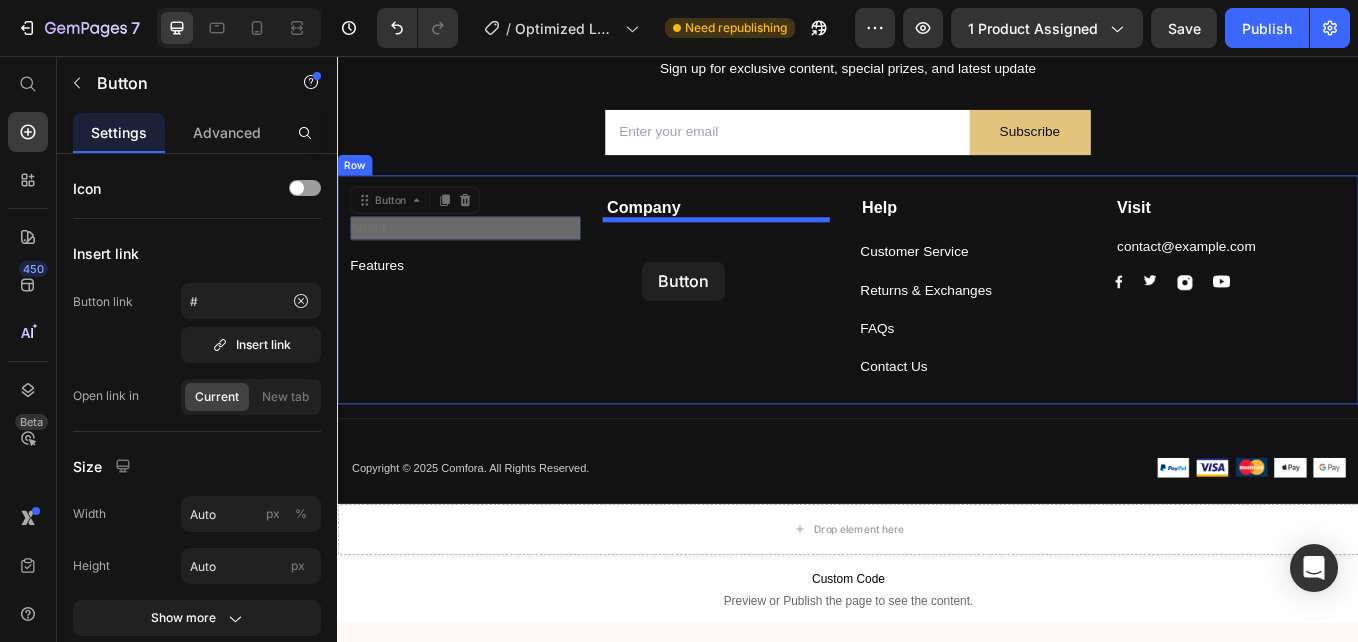 drag, startPoint x: 373, startPoint y: 258, endPoint x: 696, endPoint y: 298, distance: 325.46735 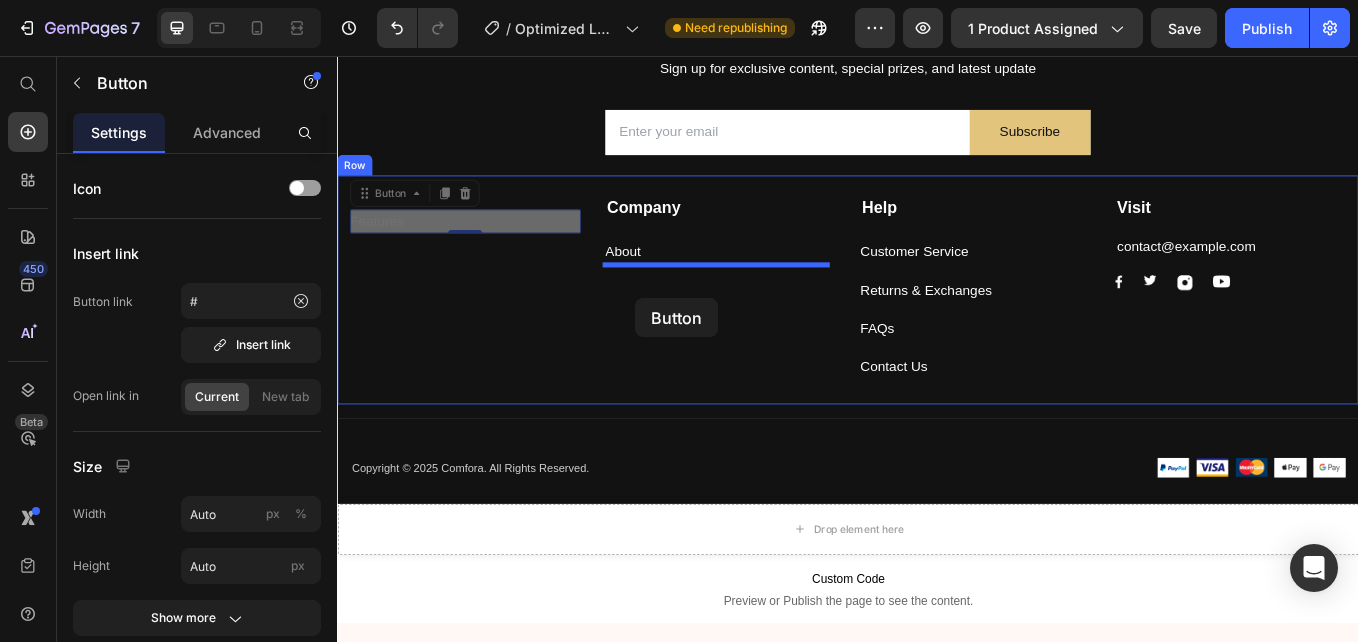 drag, startPoint x: 393, startPoint y: 253, endPoint x: 687, endPoint y: 341, distance: 306.8876 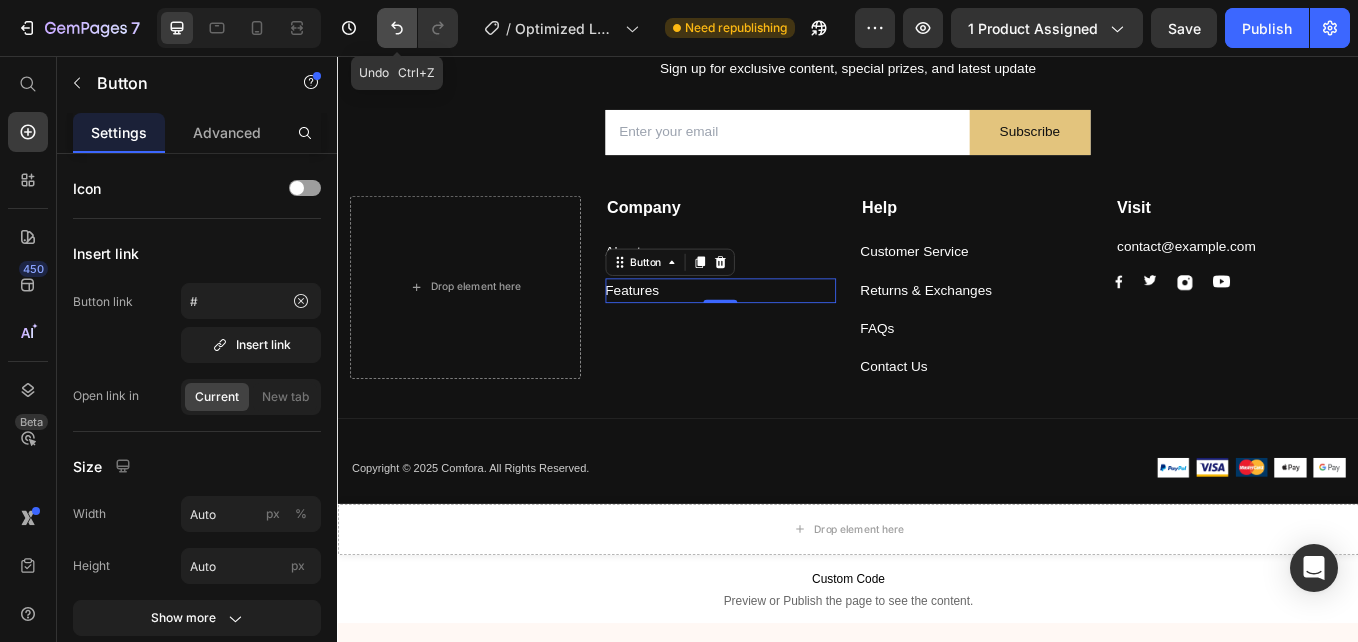 click 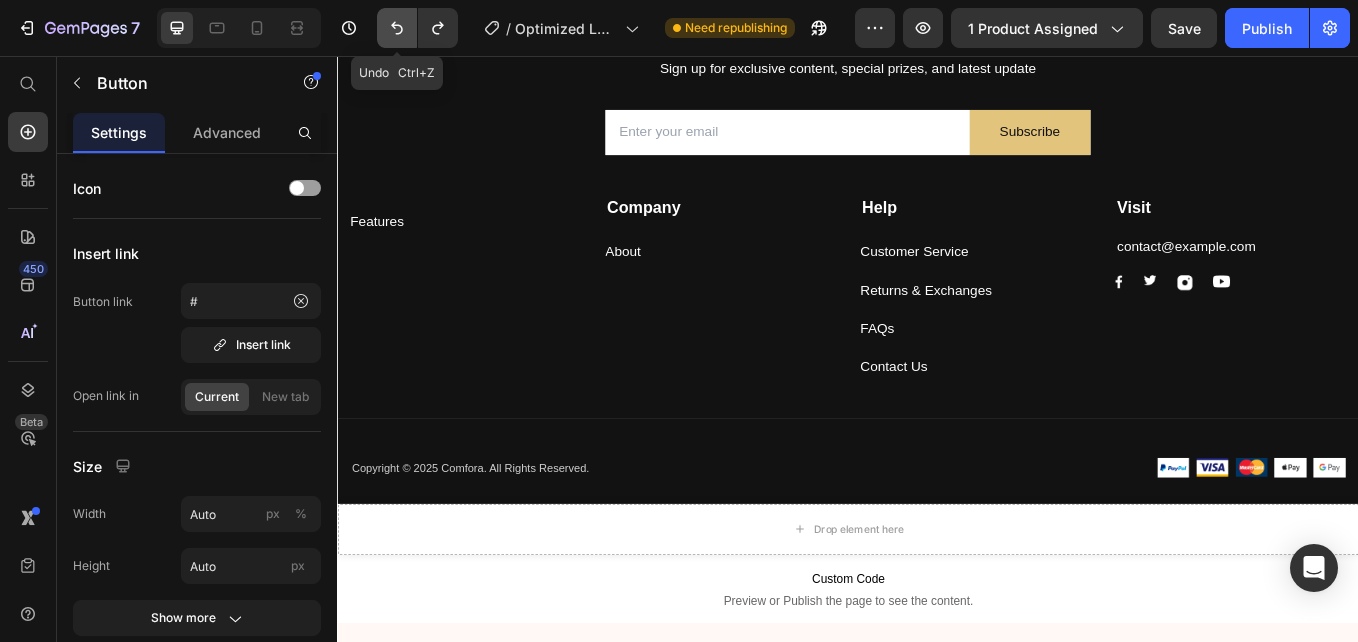click 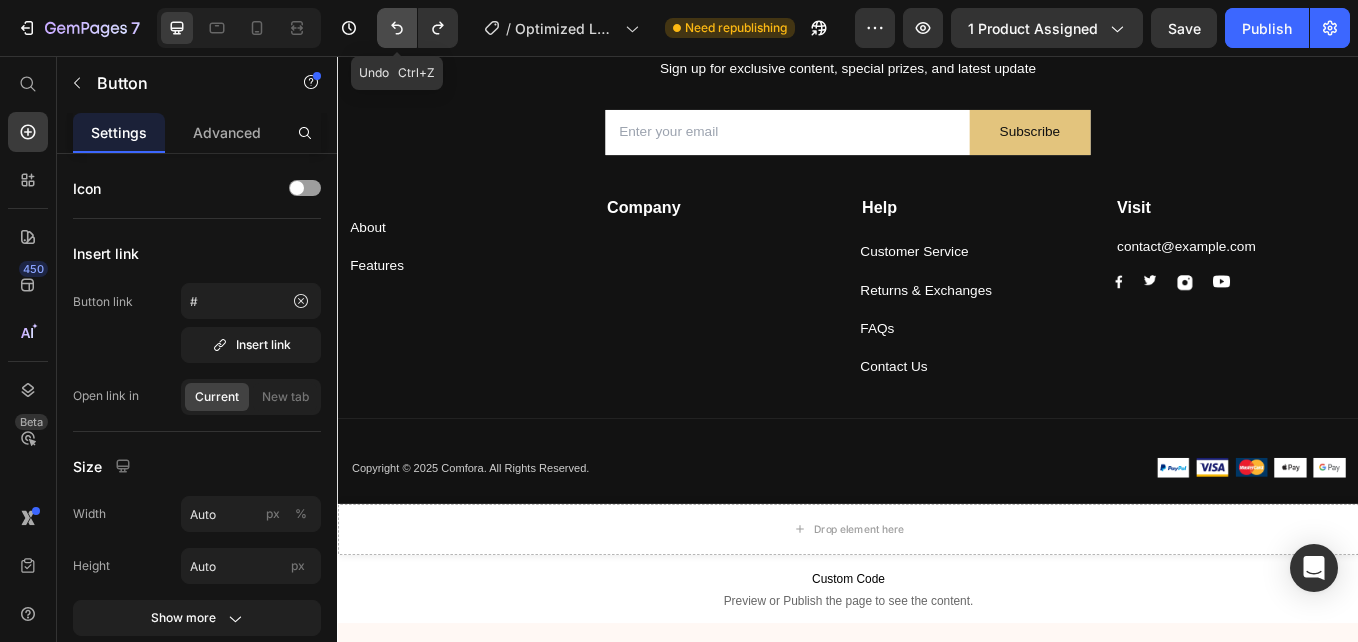 click 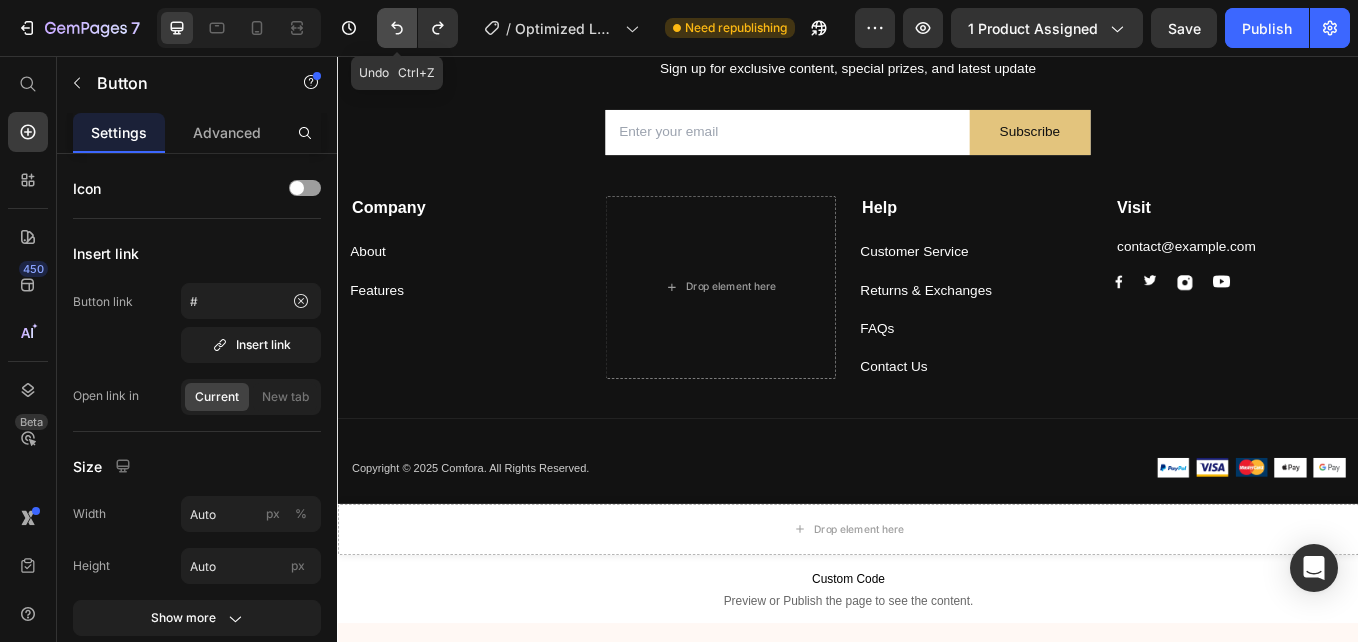 click 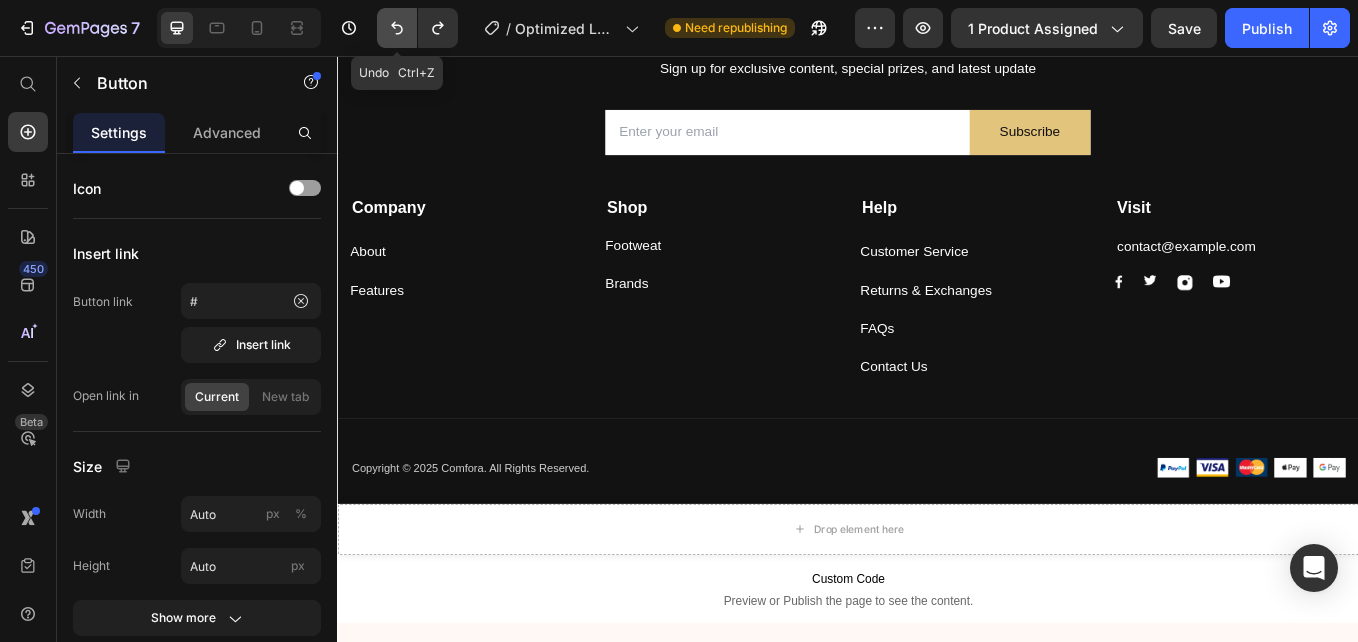 click 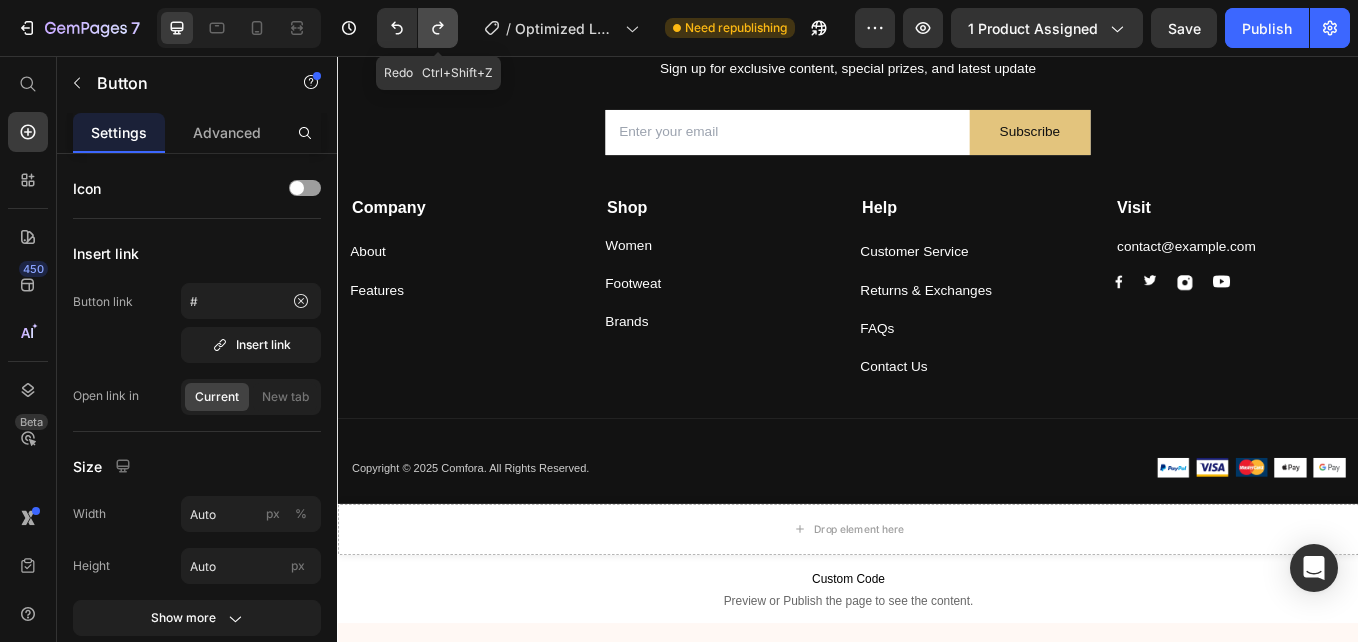 click 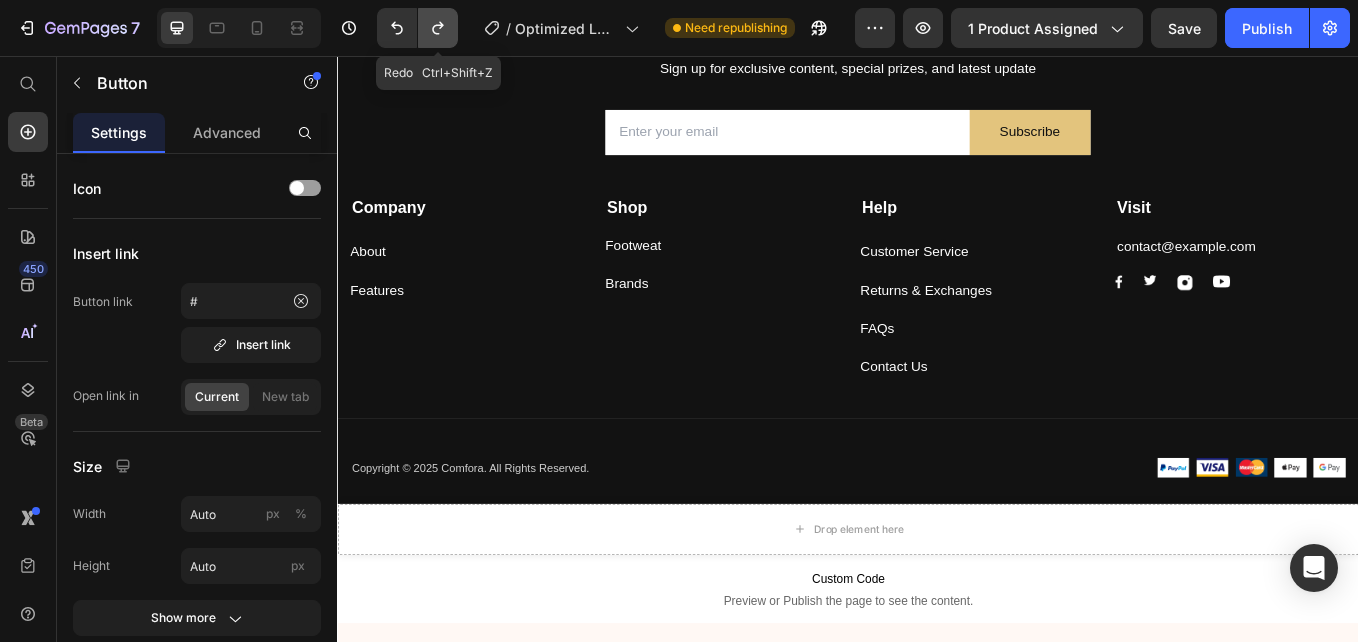 click 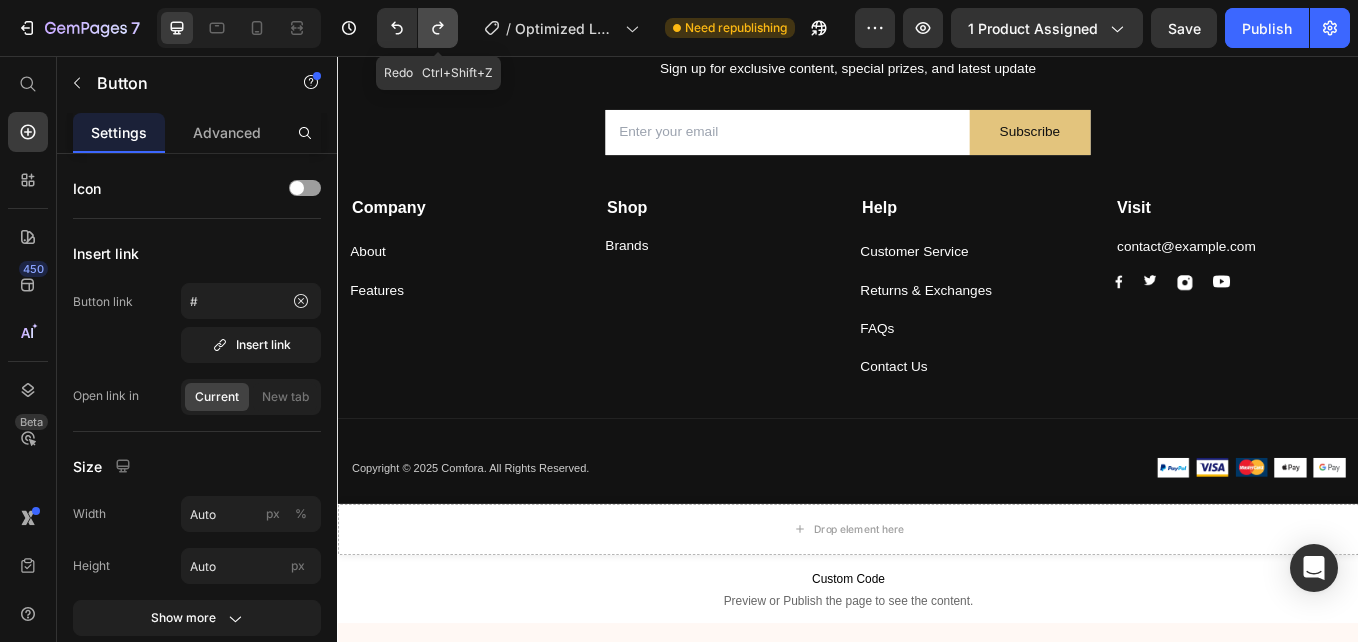 click 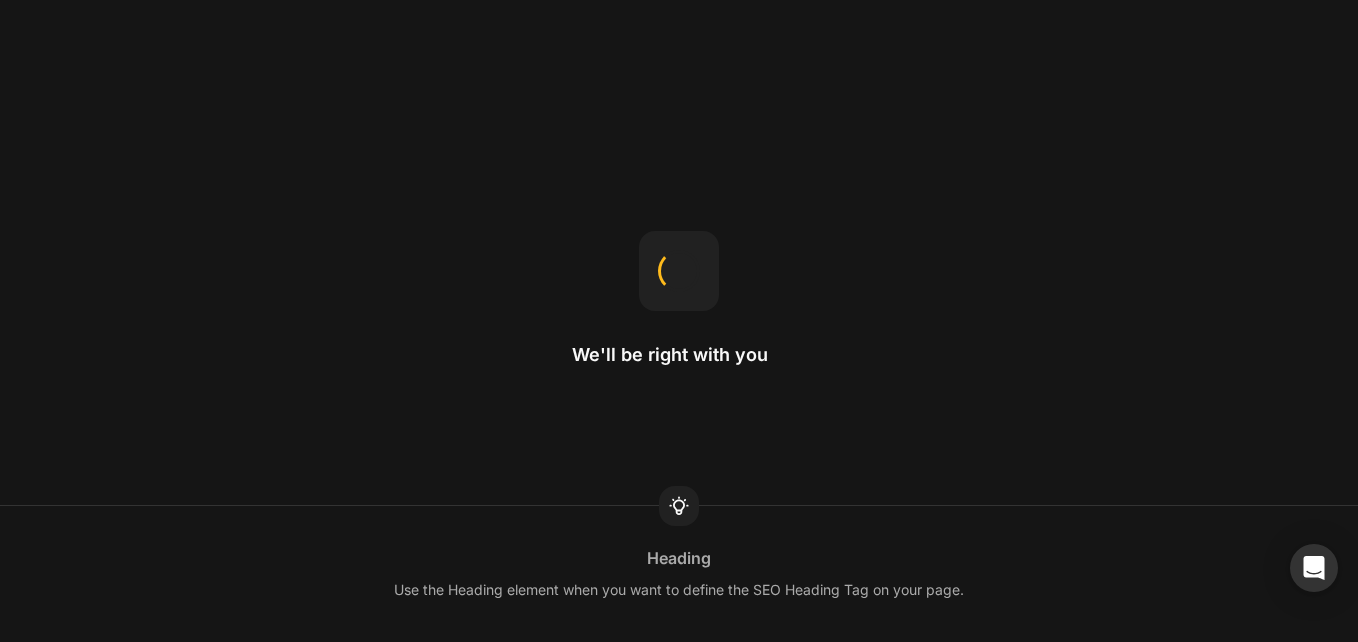 scroll, scrollTop: 0, scrollLeft: 0, axis: both 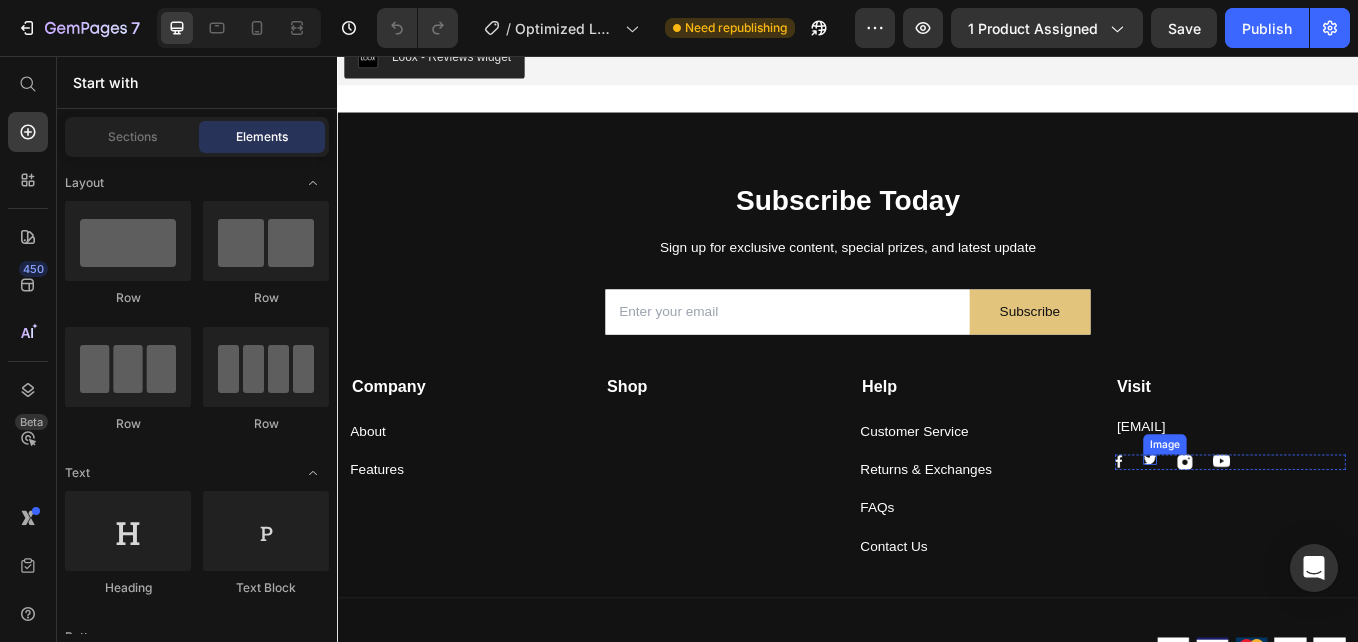 click at bounding box center (1292, 530) 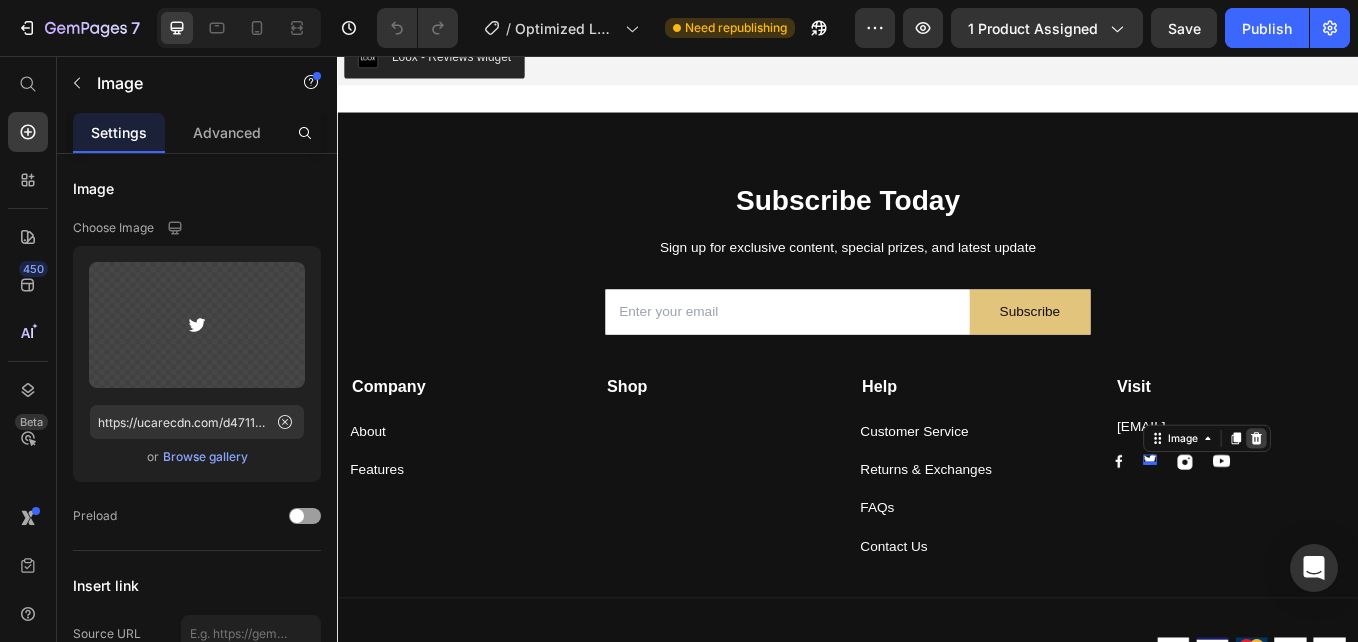 click 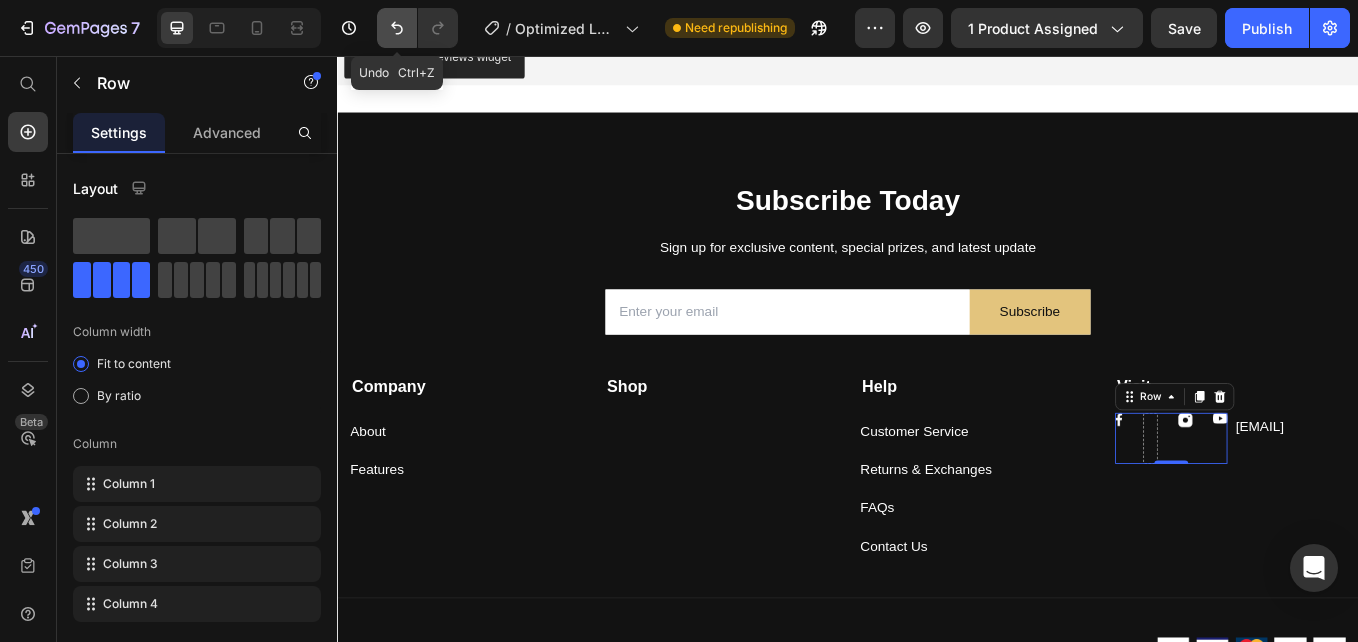 click 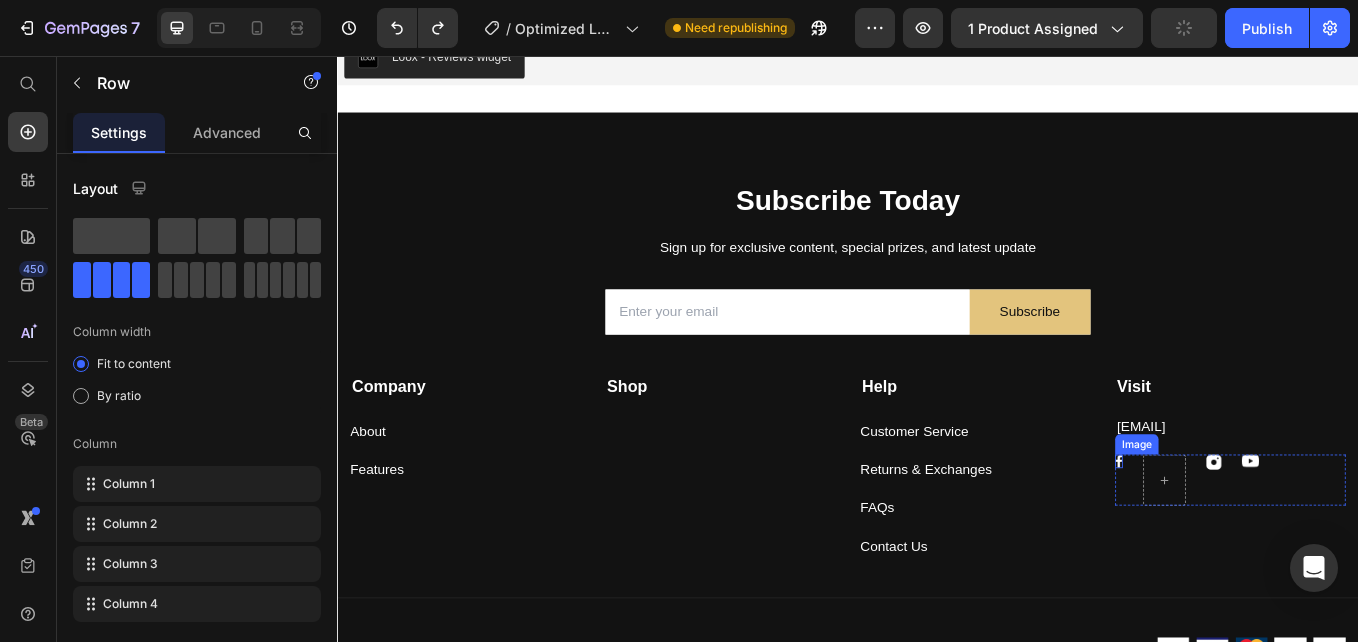 click at bounding box center [1255, 532] 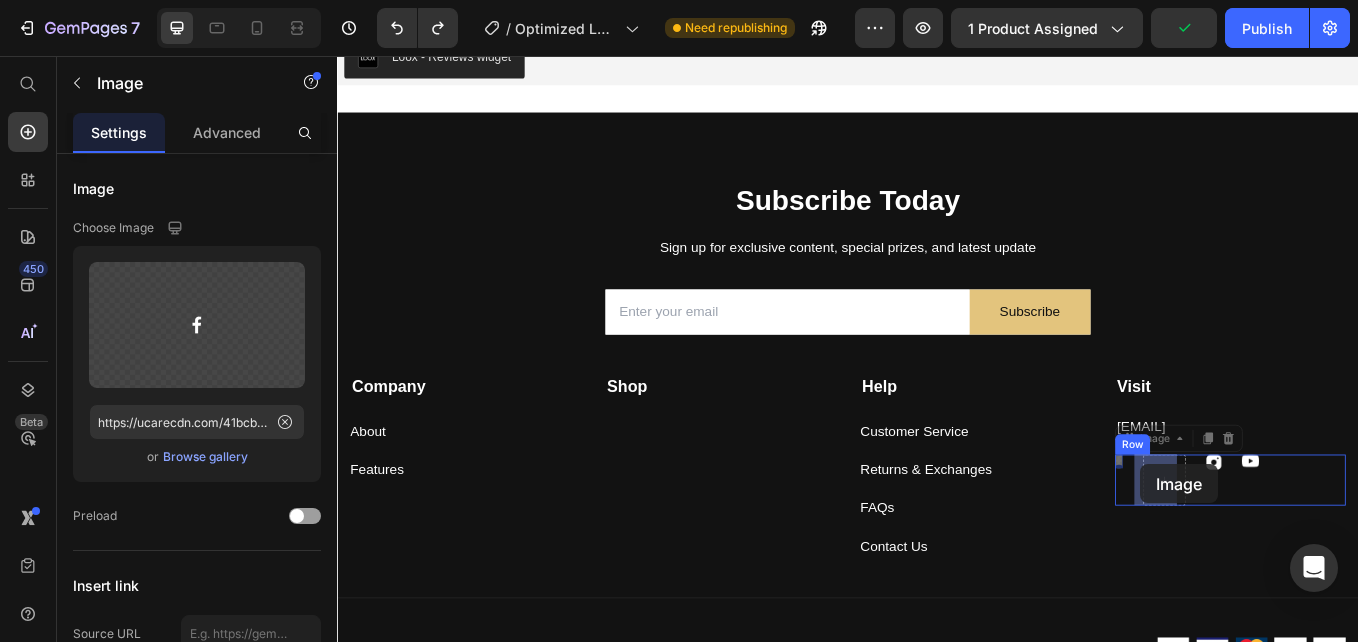 drag, startPoint x: 1244, startPoint y: 526, endPoint x: 1281, endPoint y: 536, distance: 38.327538 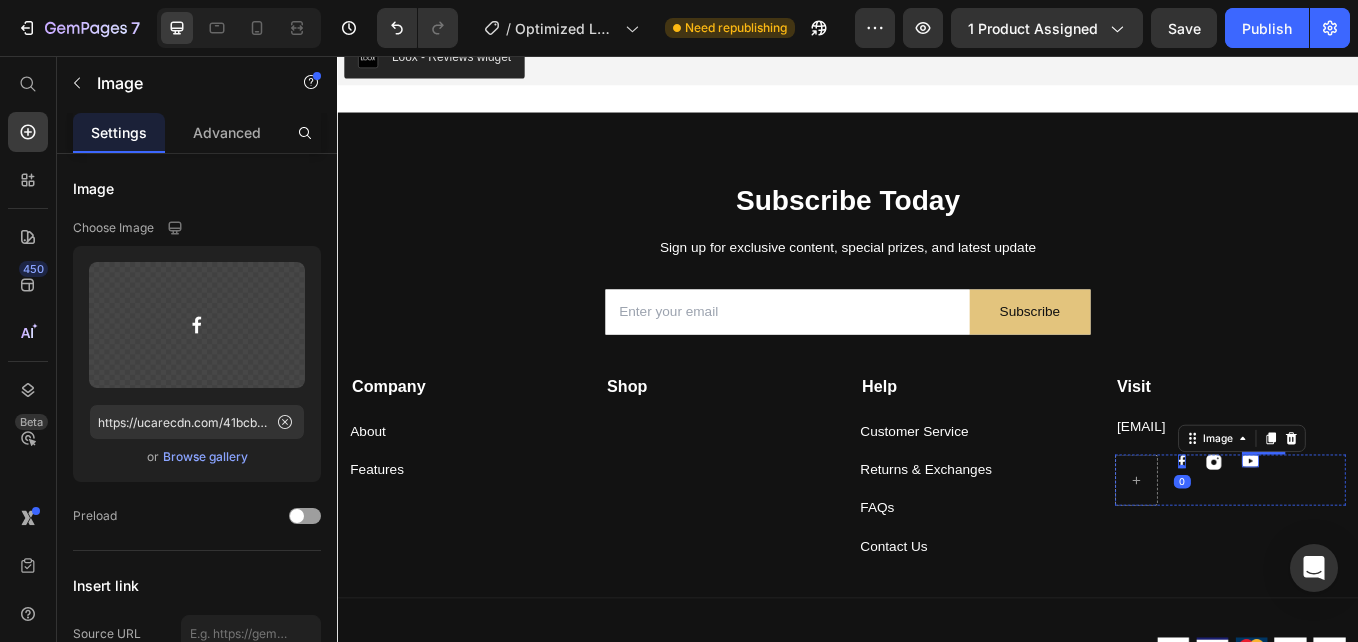 click at bounding box center [1410, 531] 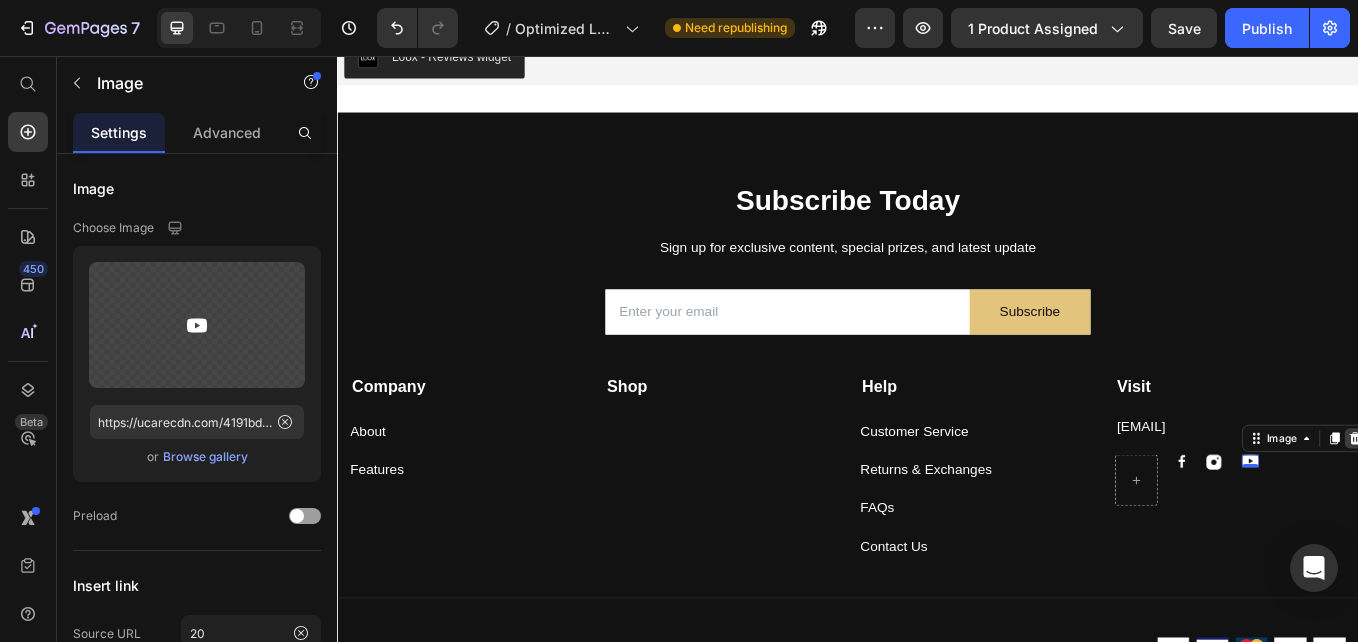 click 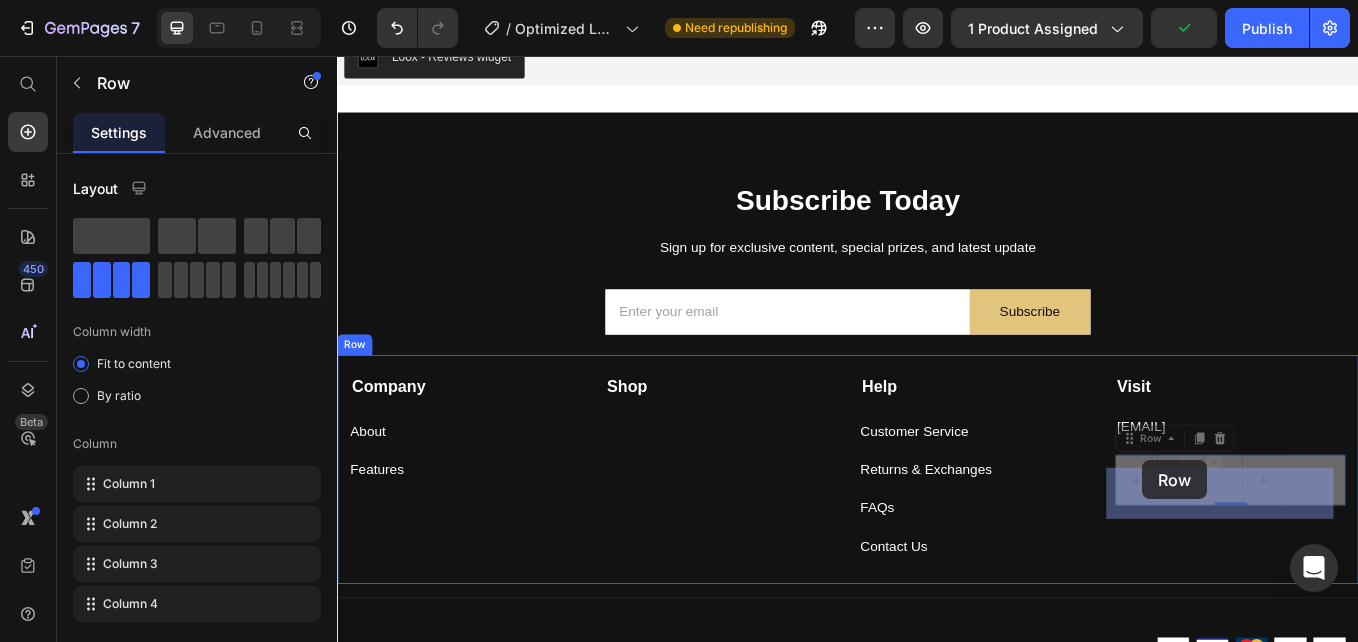 drag, startPoint x: 1323, startPoint y: 530, endPoint x: 1283, endPoint y: 531, distance: 40.012497 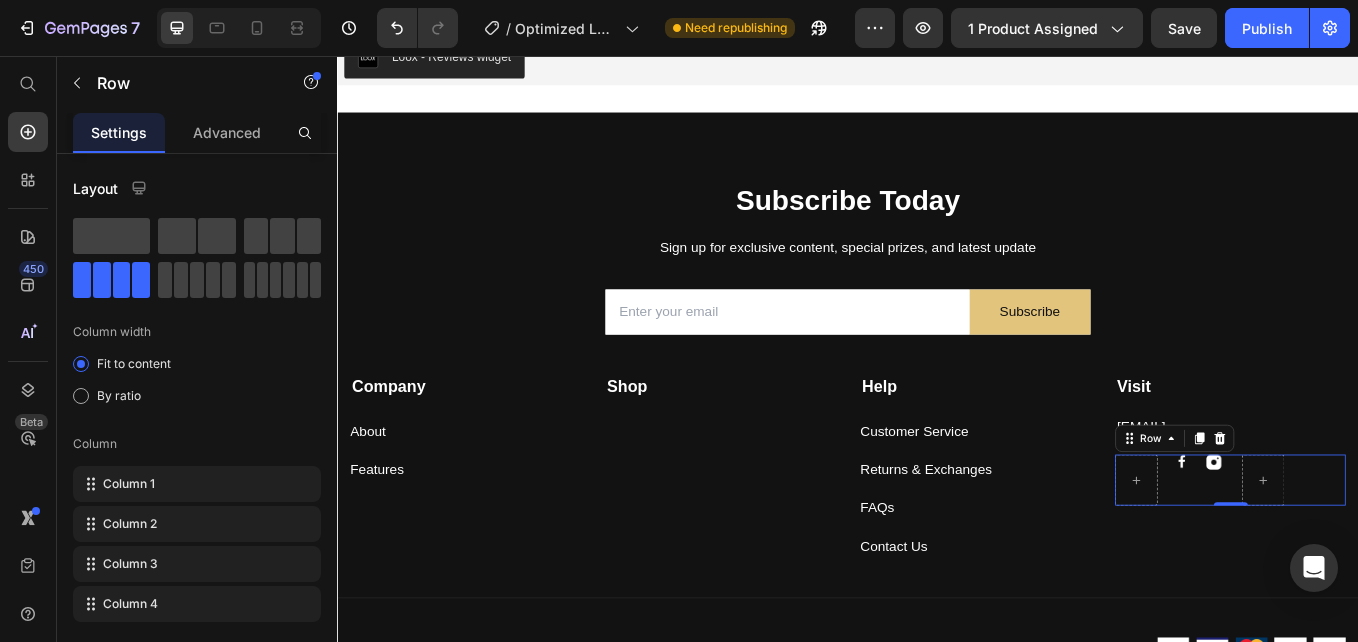 click on "Image Image
Row   0" at bounding box center (1386, 554) 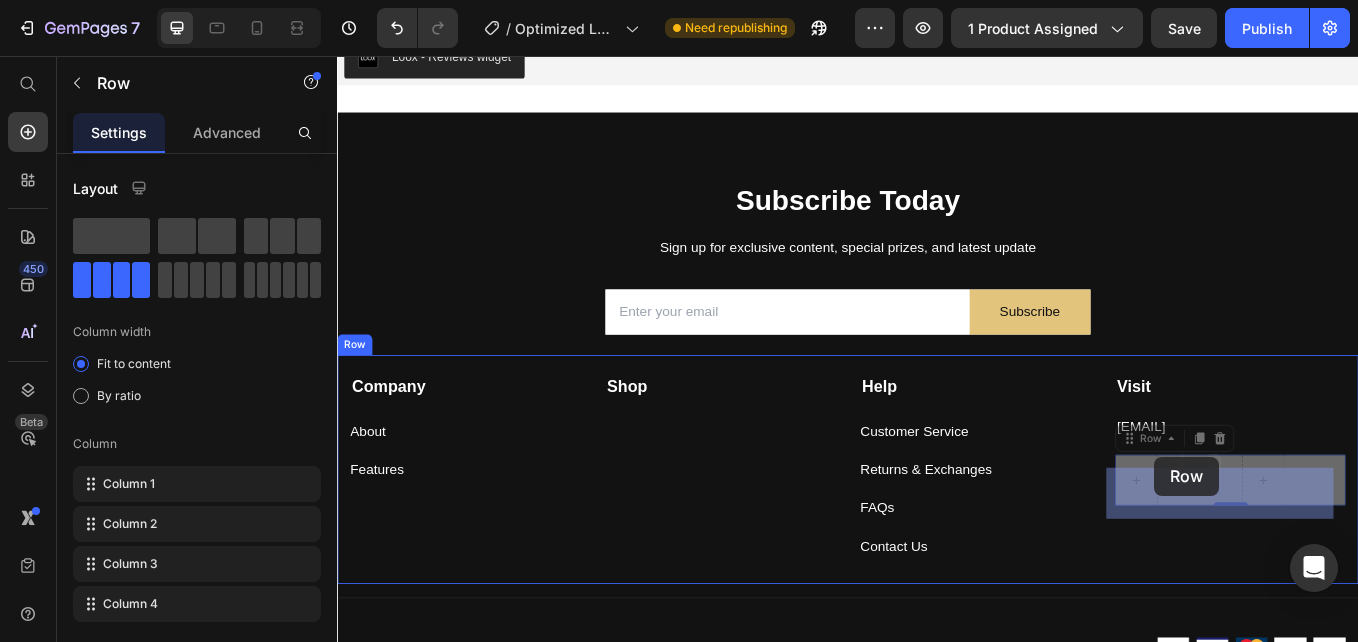 drag, startPoint x: 1324, startPoint y: 534, endPoint x: 1298, endPoint y: 527, distance: 26.925823 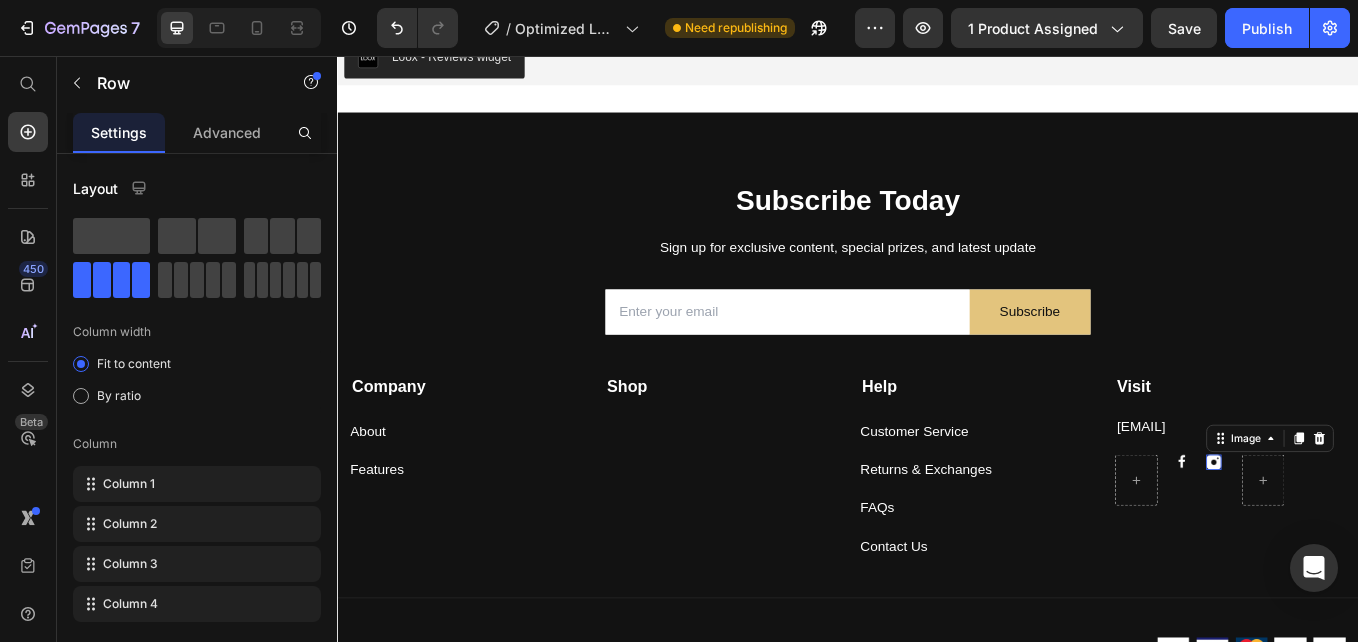 click at bounding box center (1367, 533) 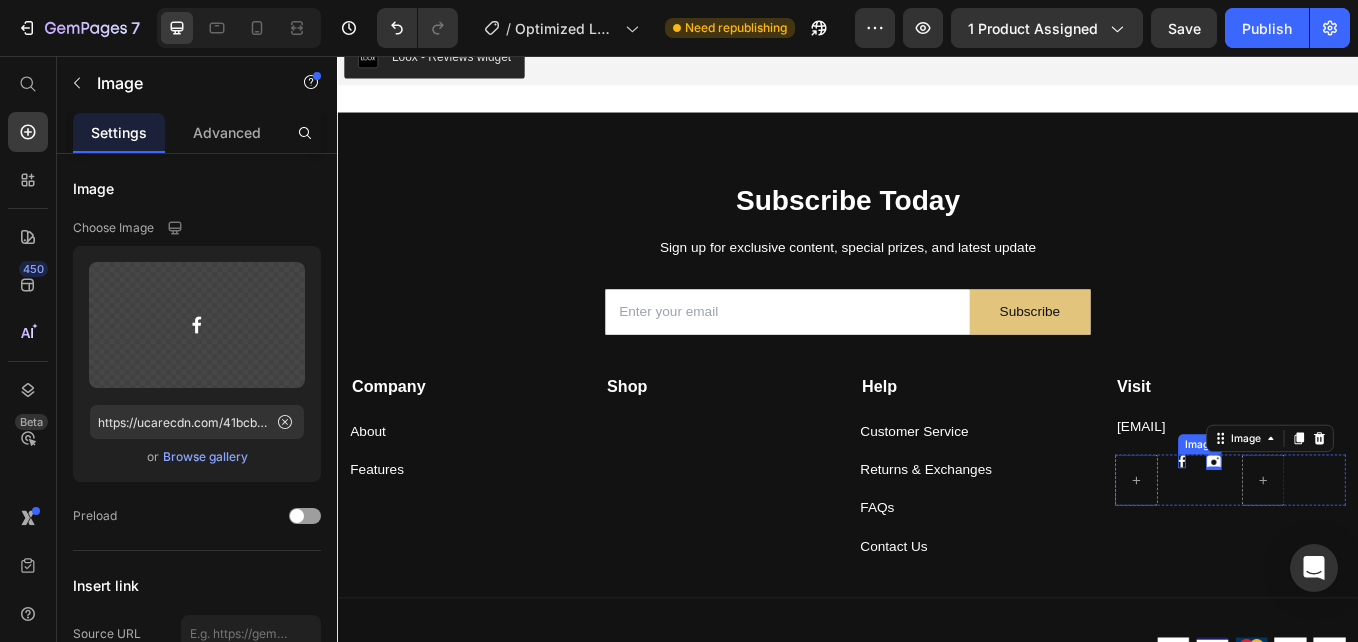 click at bounding box center [1329, 532] 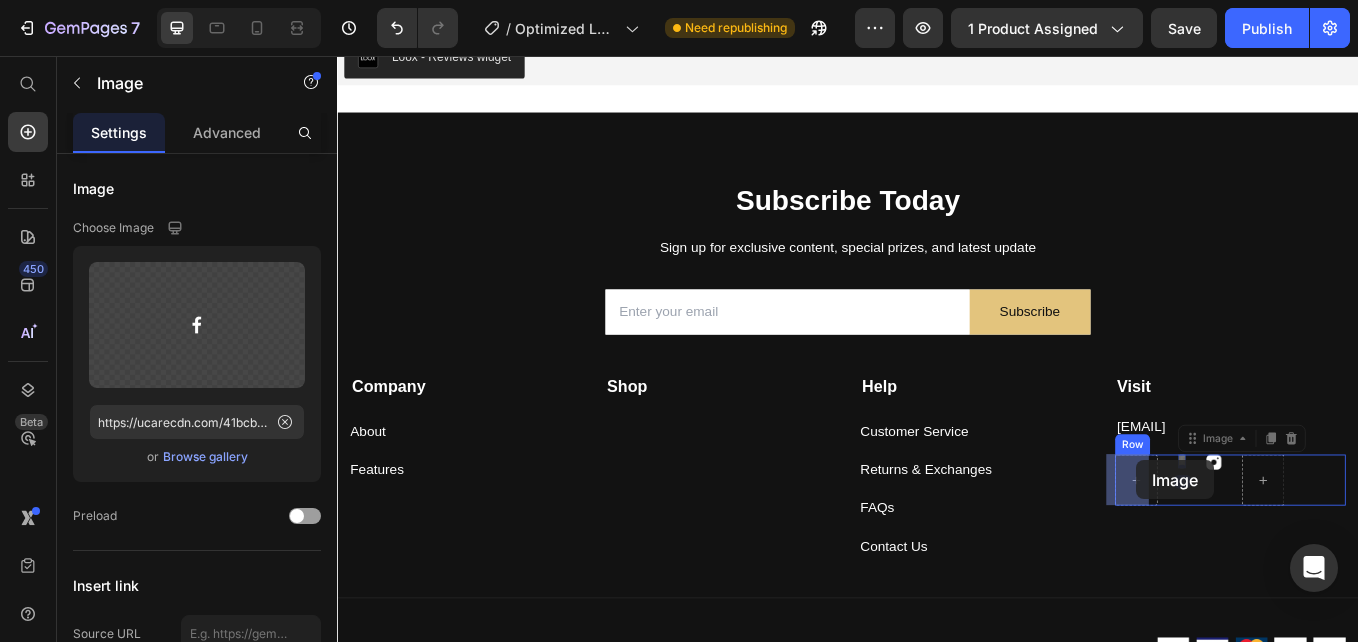 drag, startPoint x: 1319, startPoint y: 529, endPoint x: 1276, endPoint y: 531, distance: 43.046486 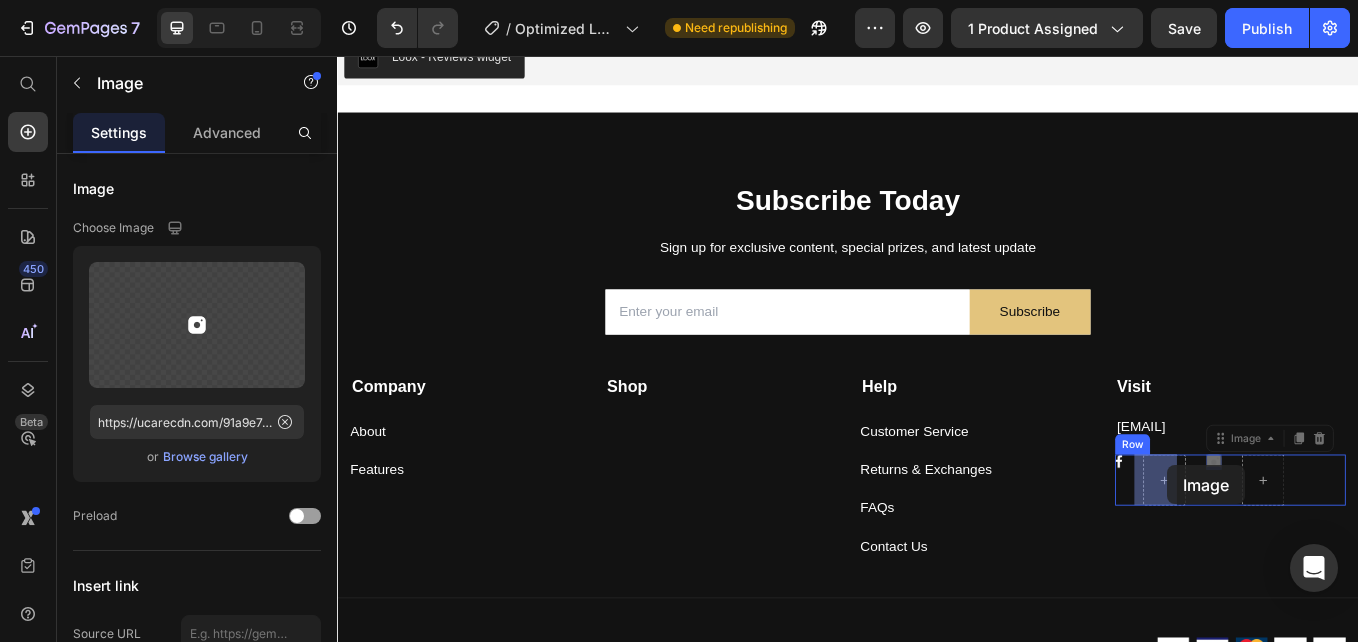 drag, startPoint x: 1354, startPoint y: 531, endPoint x: 1312, endPoint y: 537, distance: 42.426407 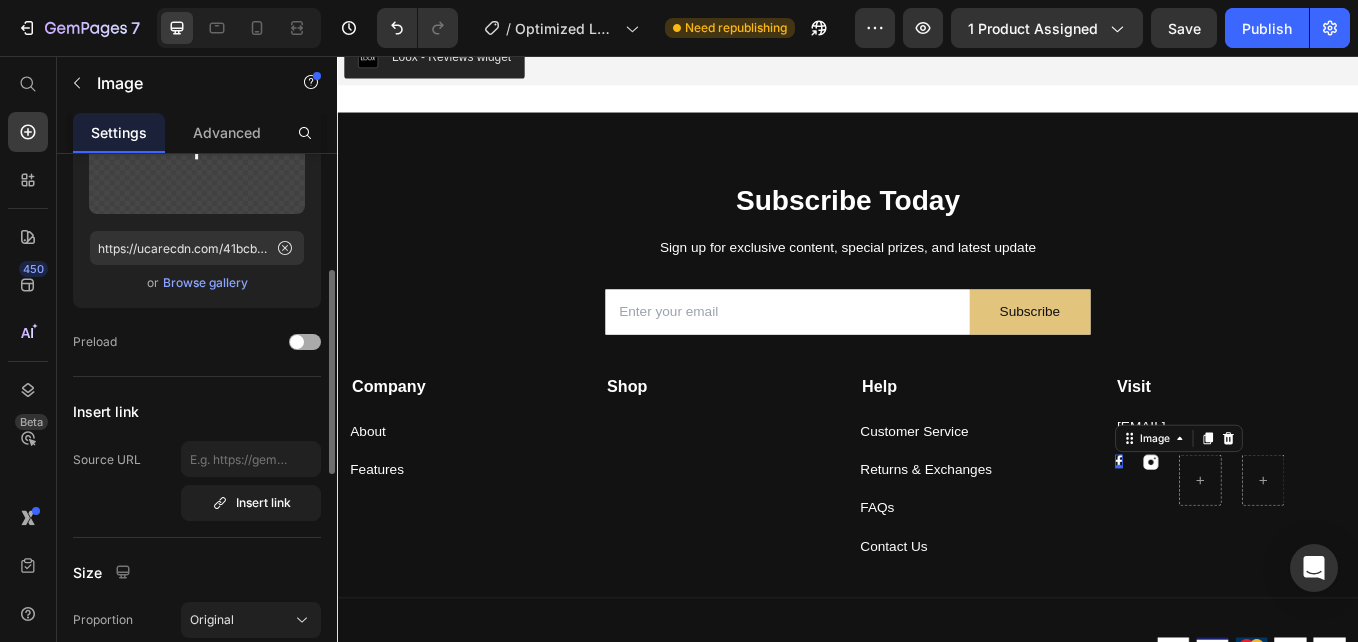 scroll, scrollTop: 242, scrollLeft: 0, axis: vertical 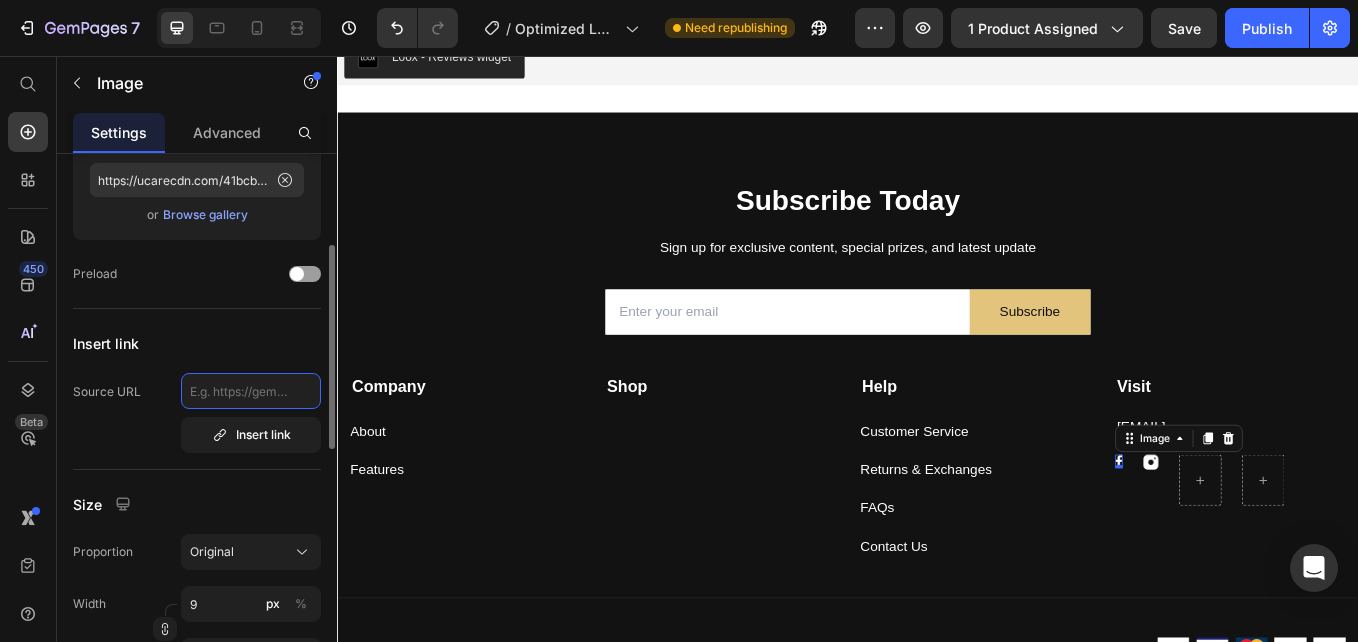 click 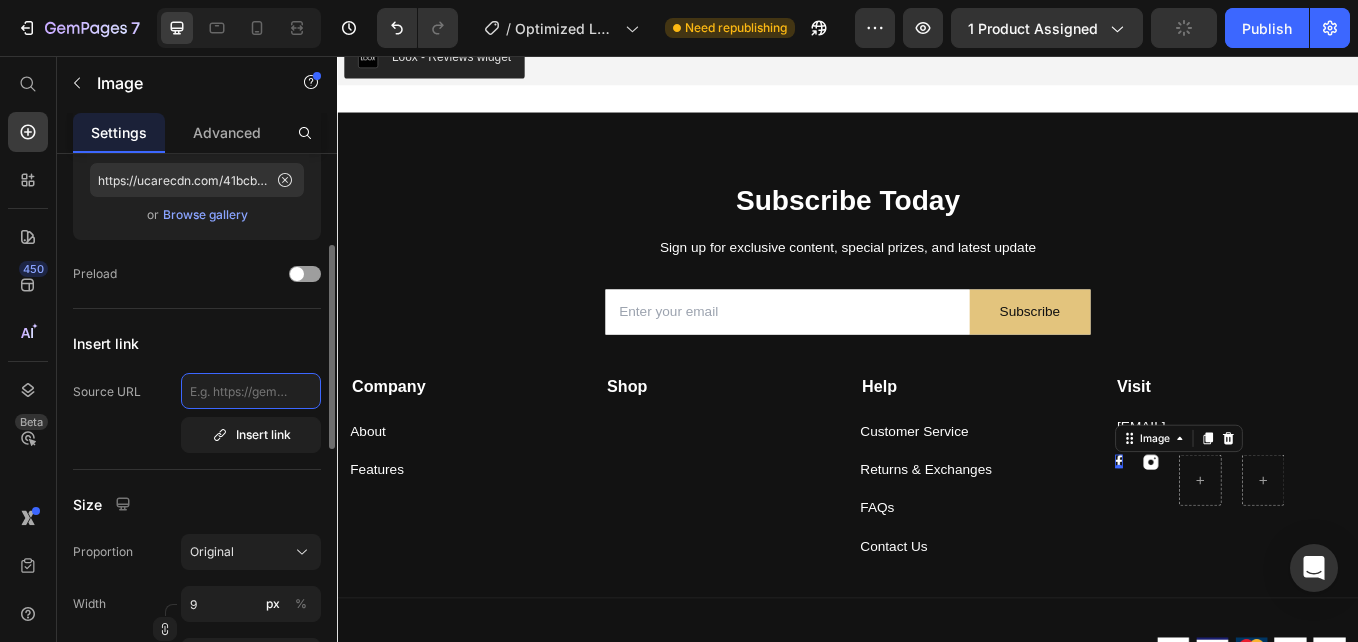 paste on "https://www.facebook.com/profile.php?id=[ID]" 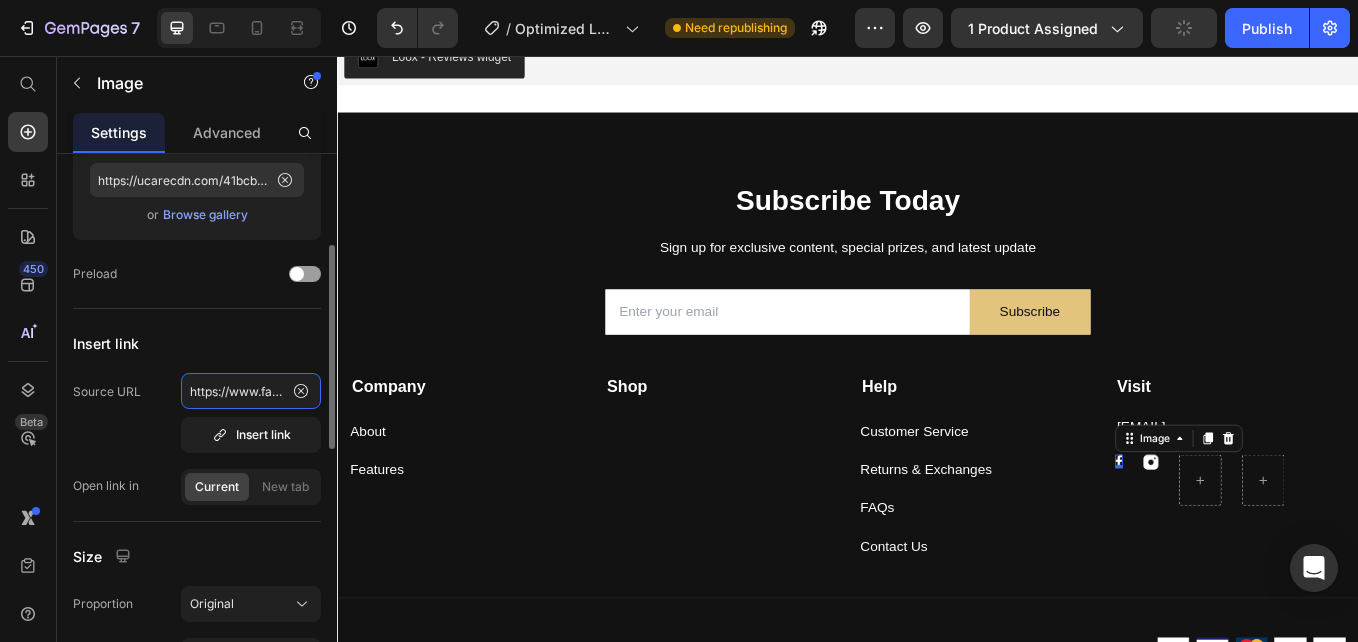 scroll, scrollTop: 0, scrollLeft: 240, axis: horizontal 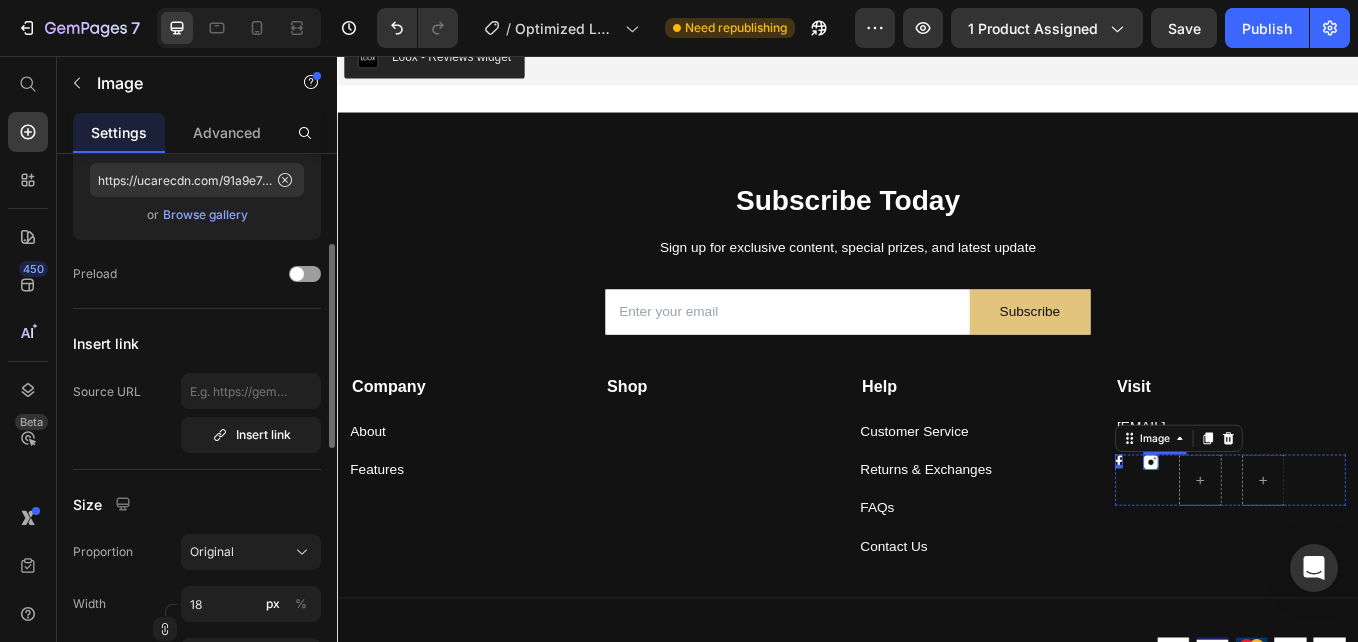 click at bounding box center [1293, 533] 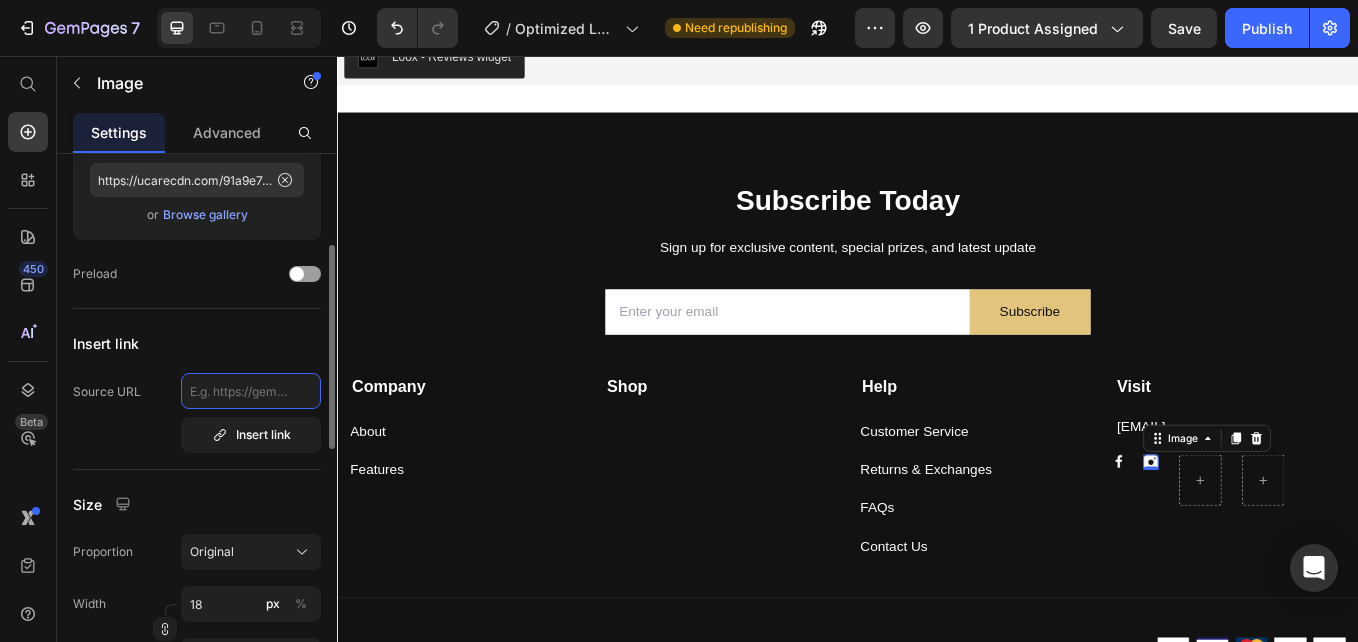 click 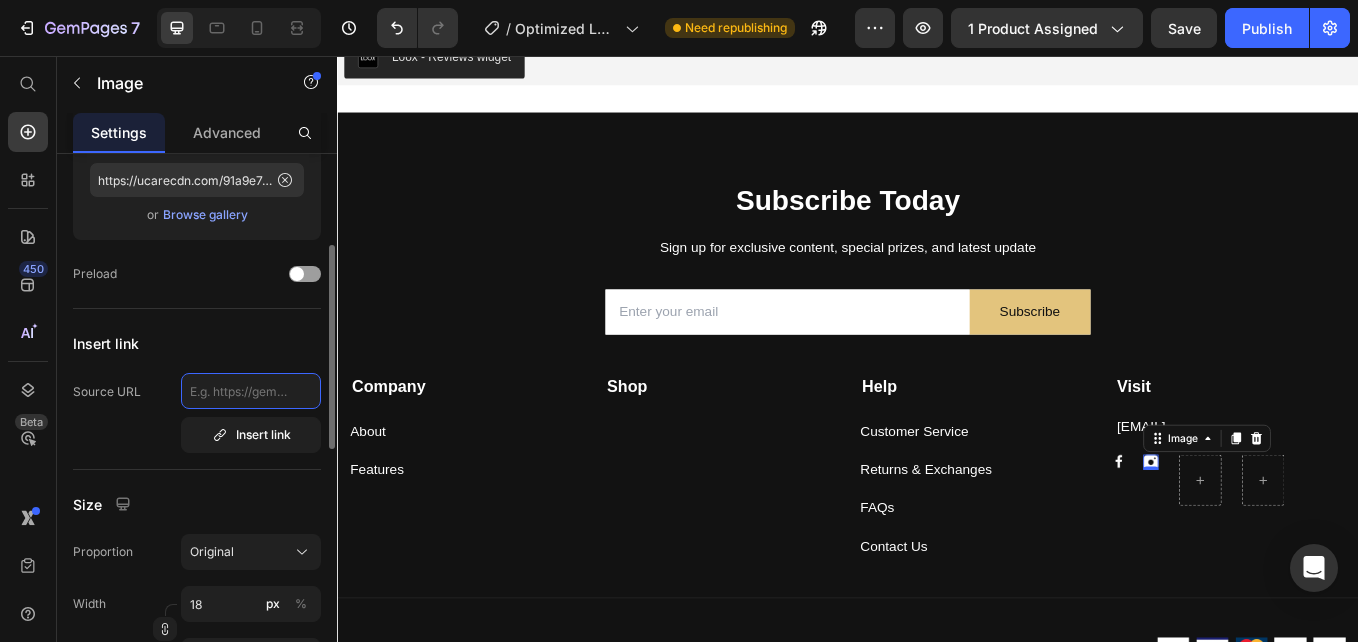 paste on "https://www.instagram.com/nuravex/" 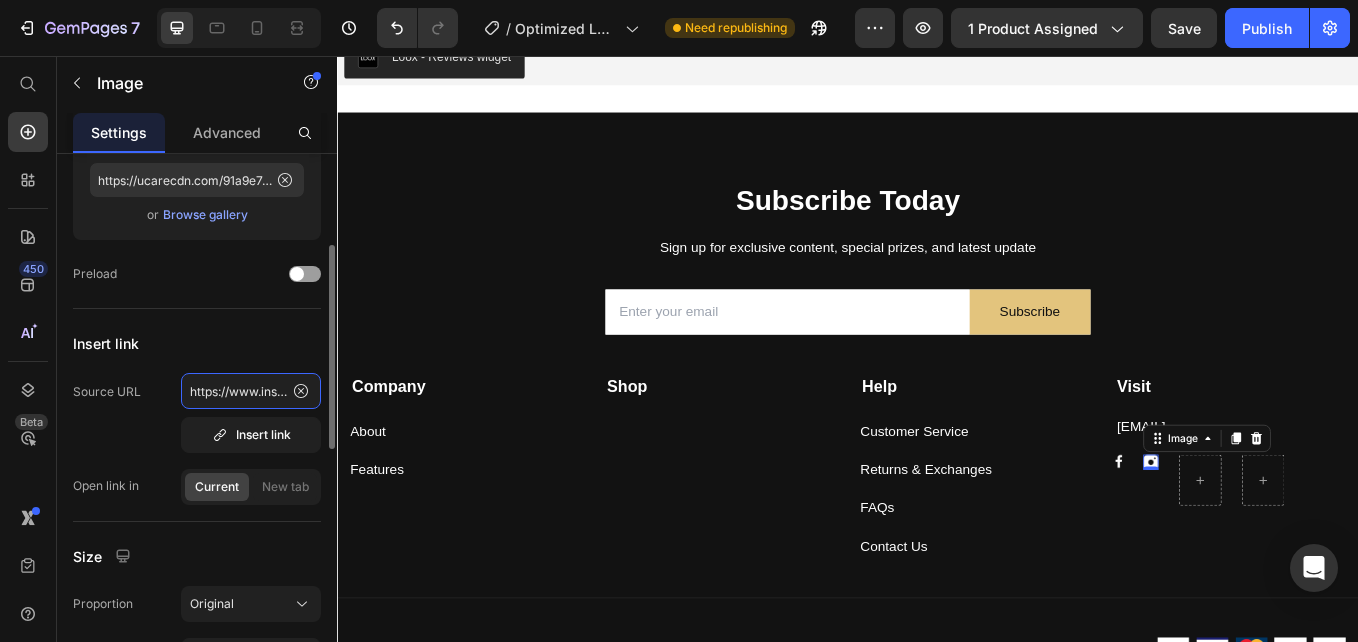 scroll, scrollTop: 0, scrollLeft: 112, axis: horizontal 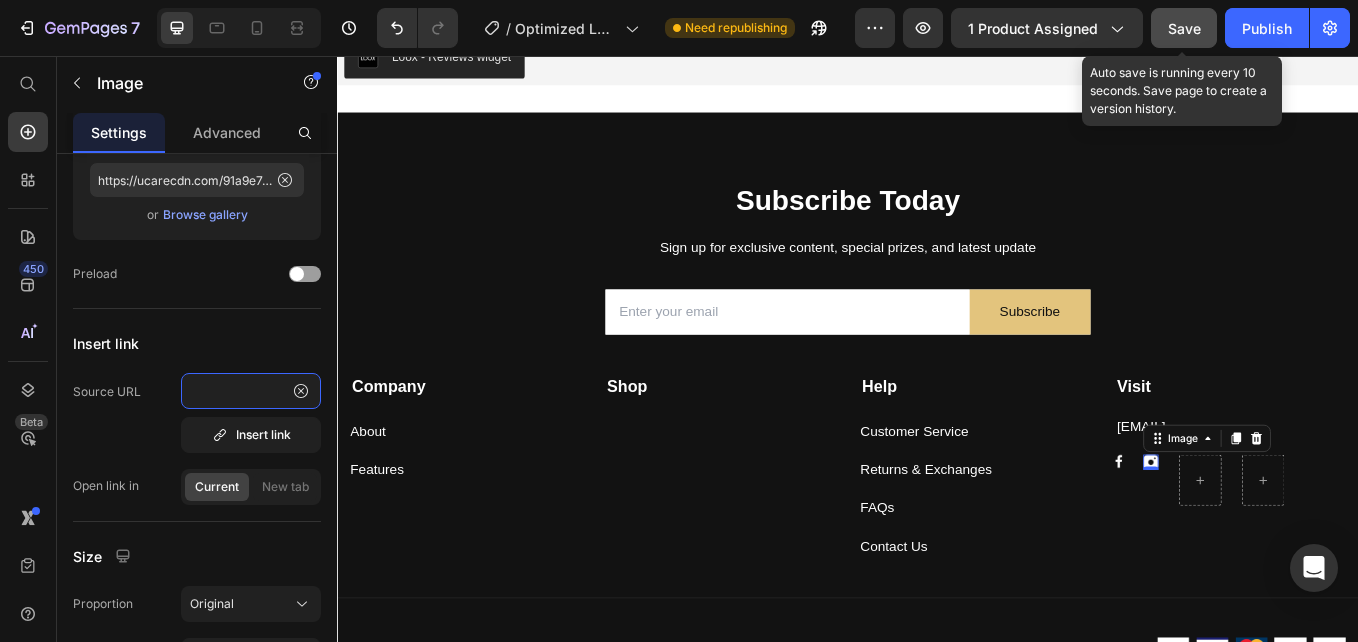 type on "https://www.instagram.com/nuravex/" 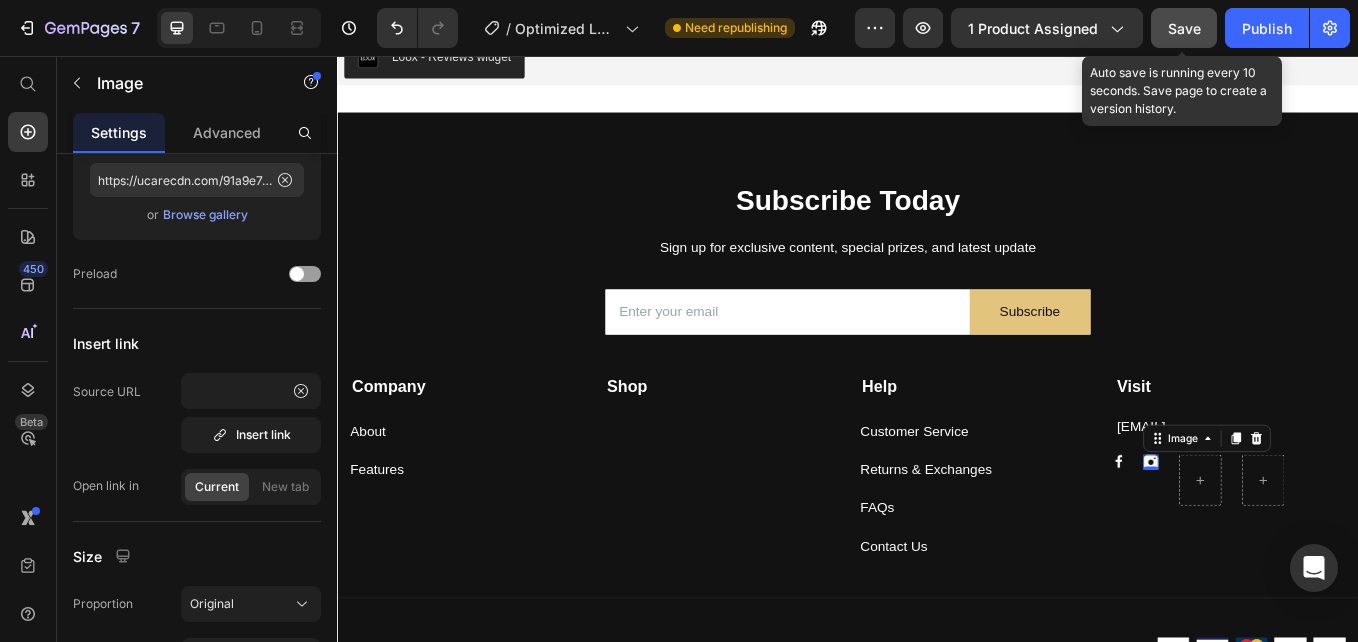 scroll, scrollTop: 0, scrollLeft: 0, axis: both 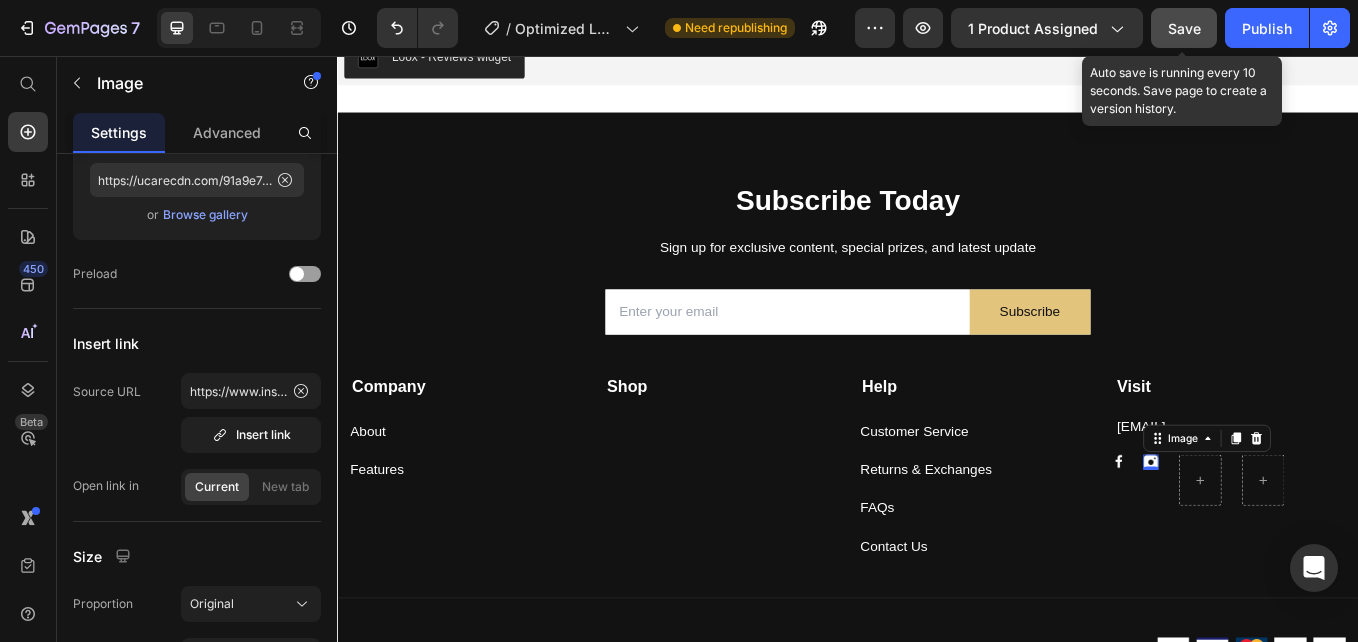 click on "Save" 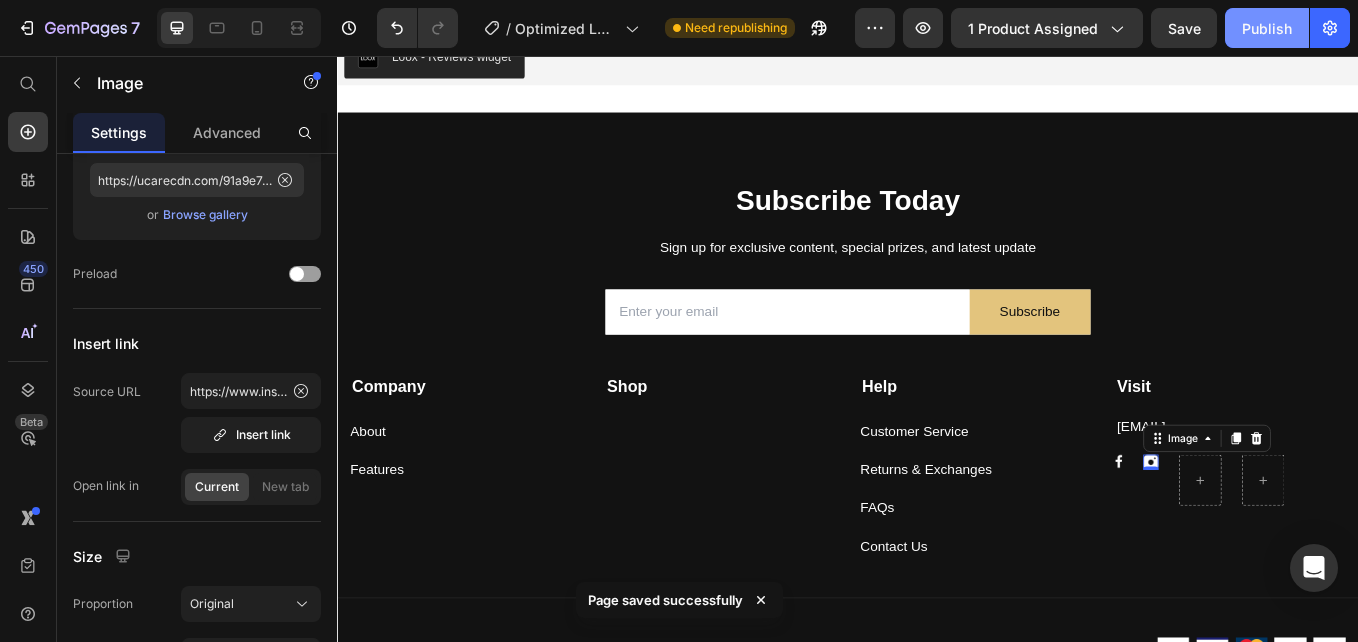click on "Publish" at bounding box center (1267, 28) 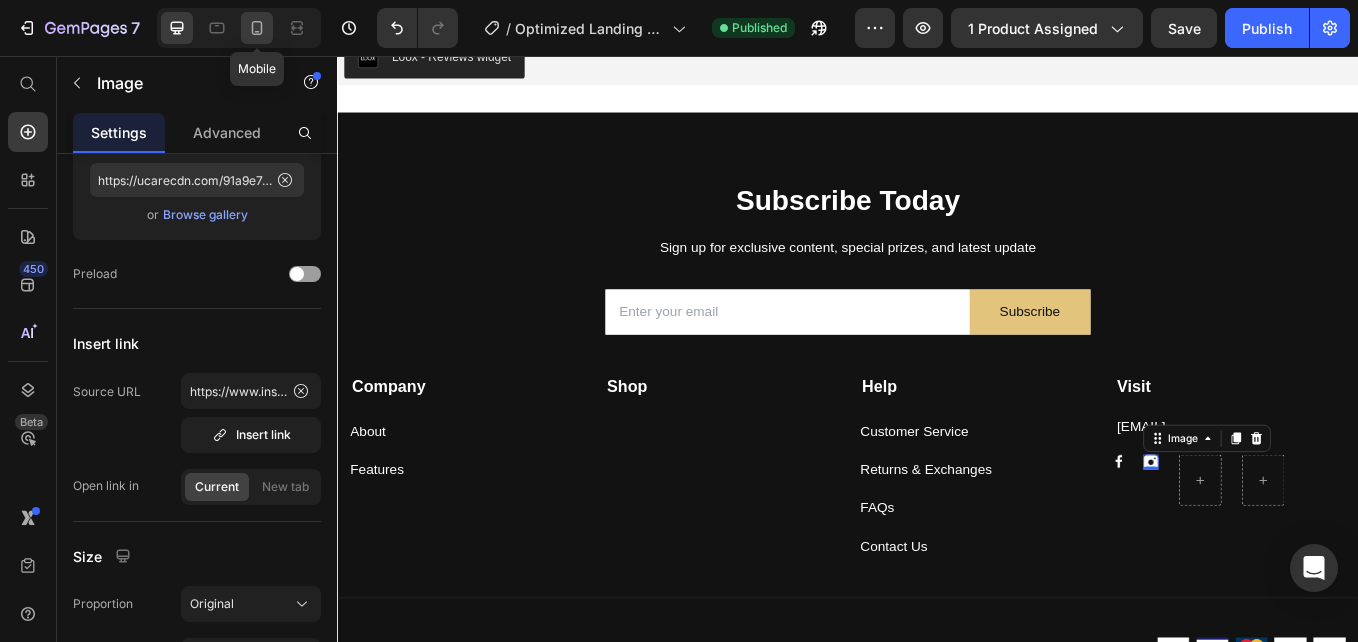 click 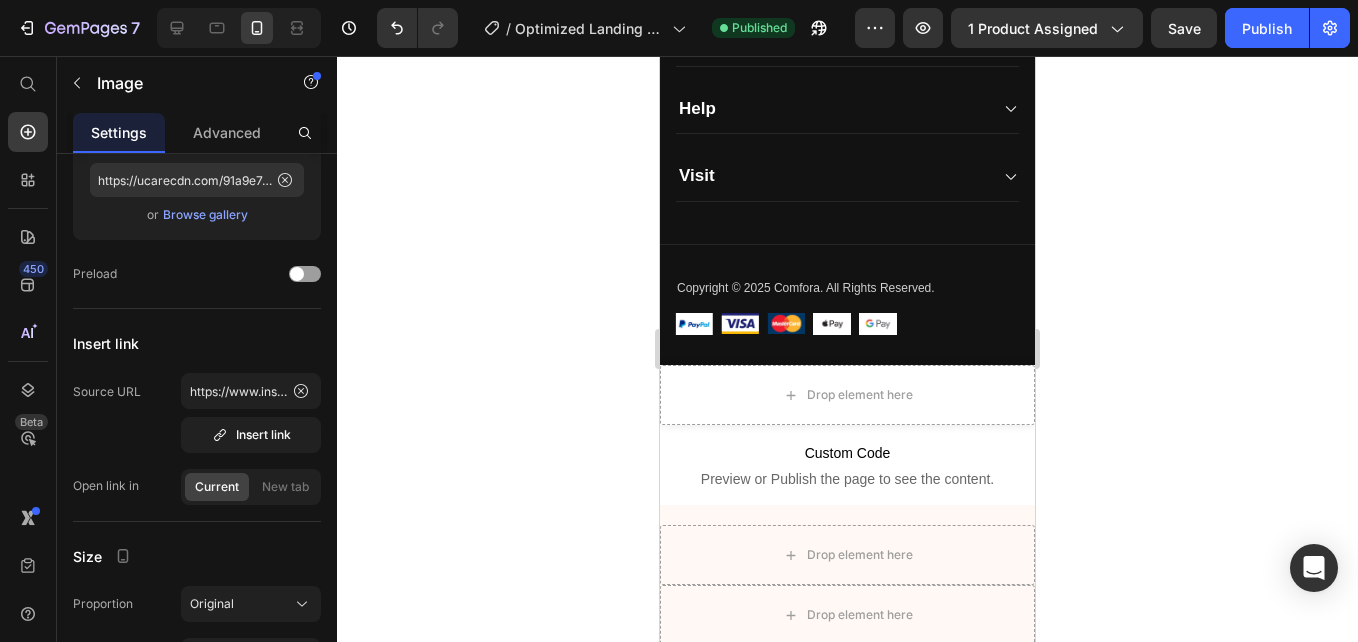 scroll, scrollTop: 7035, scrollLeft: 0, axis: vertical 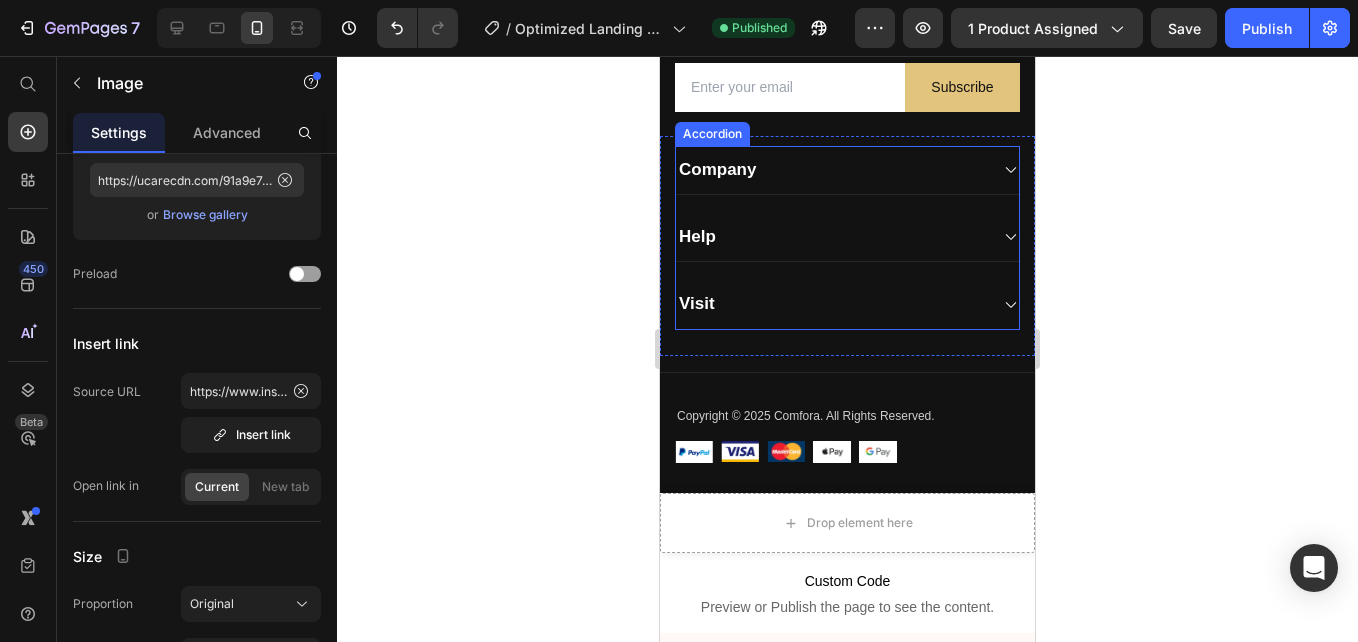 click on "Visit" at bounding box center (831, 304) 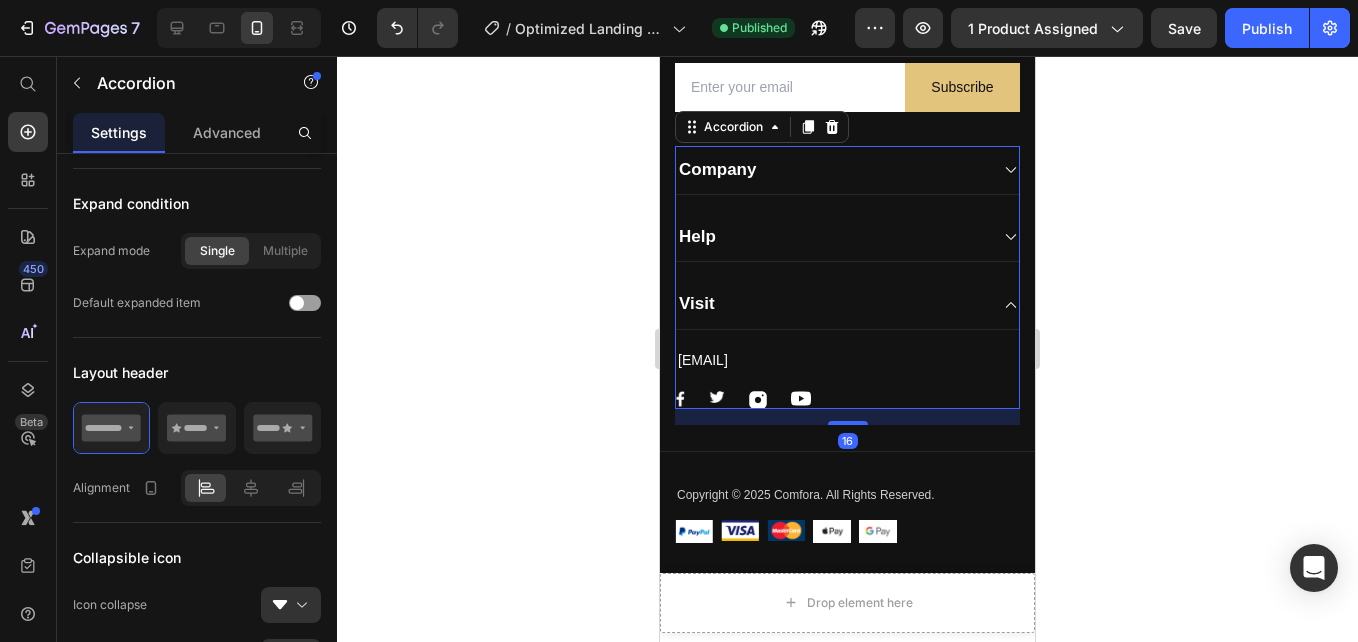 scroll, scrollTop: 0, scrollLeft: 0, axis: both 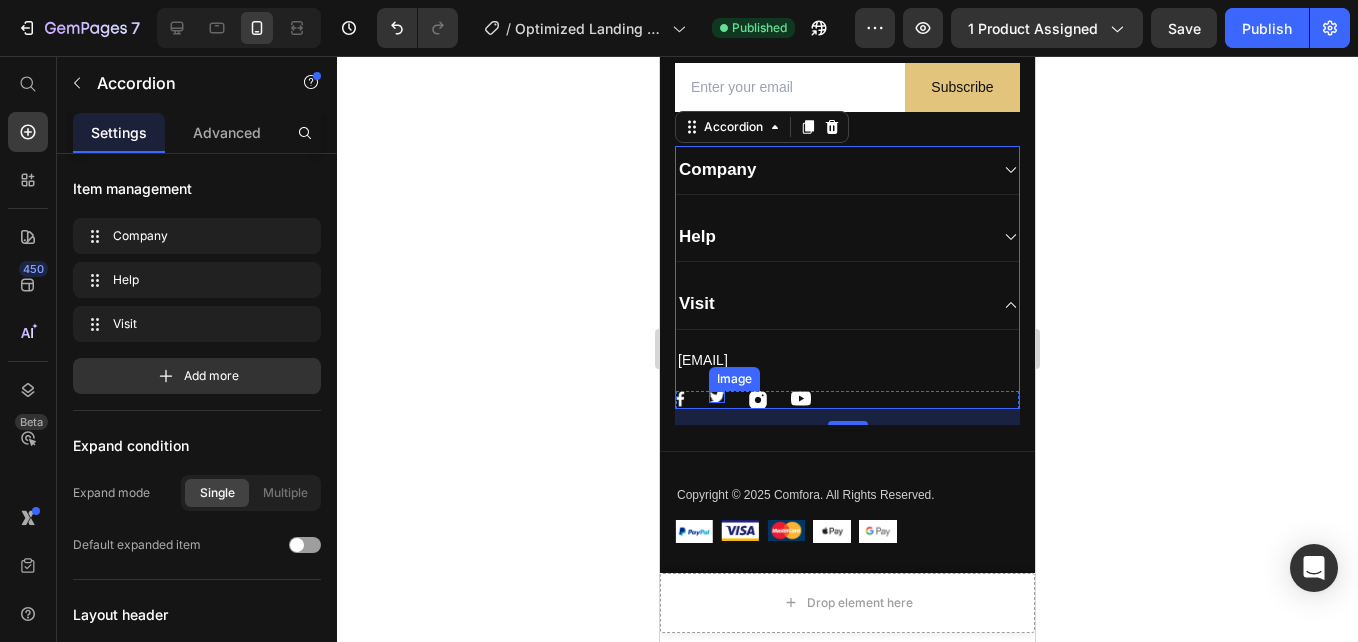 click at bounding box center (717, 397) 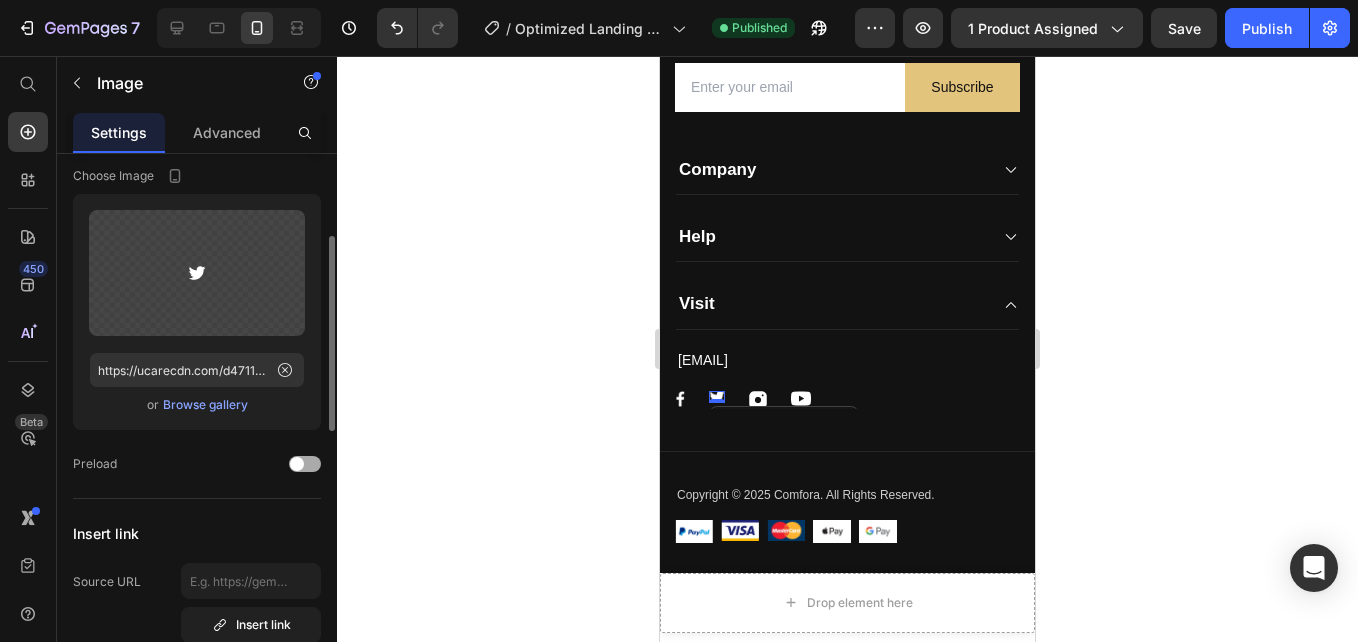 scroll, scrollTop: 0, scrollLeft: 0, axis: both 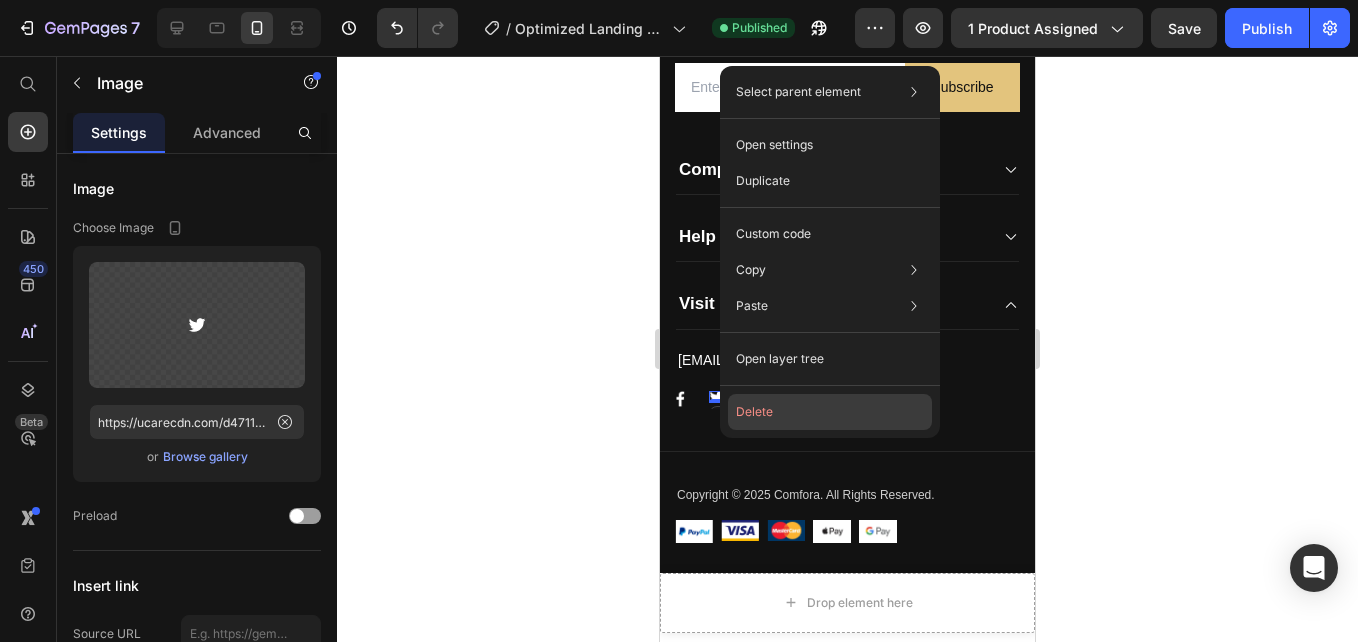 click on "Delete" 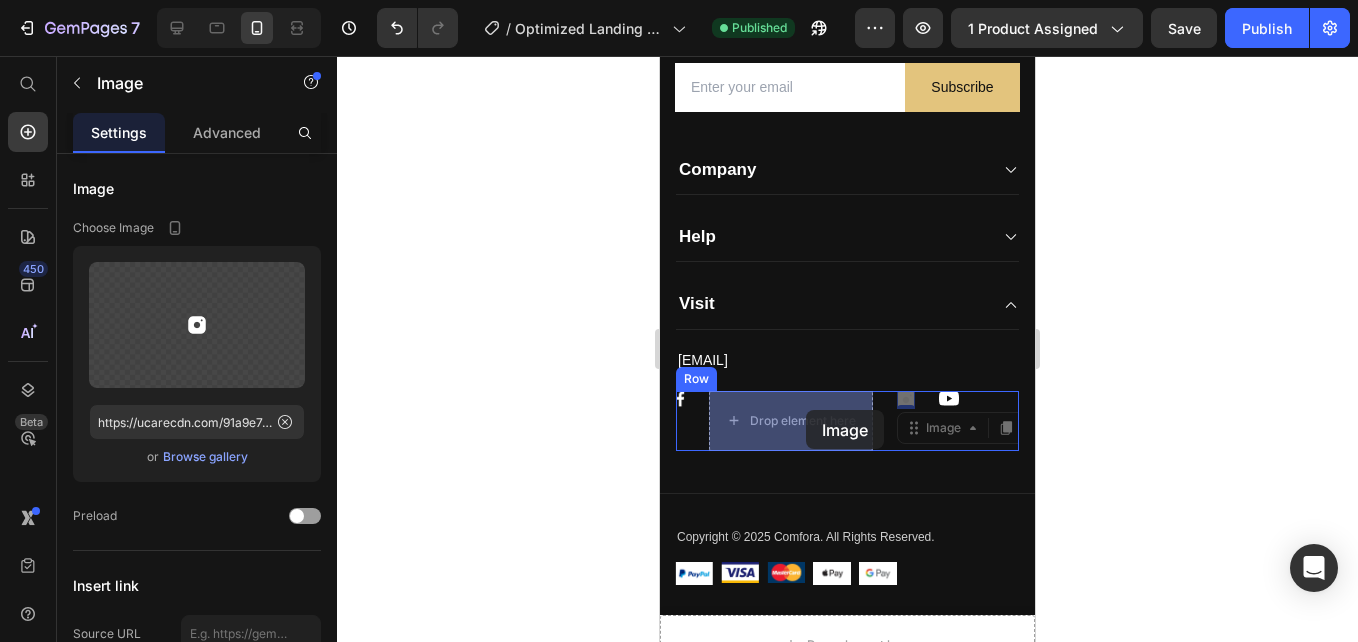 drag, startPoint x: 904, startPoint y: 396, endPoint x: 807, endPoint y: 410, distance: 98.005104 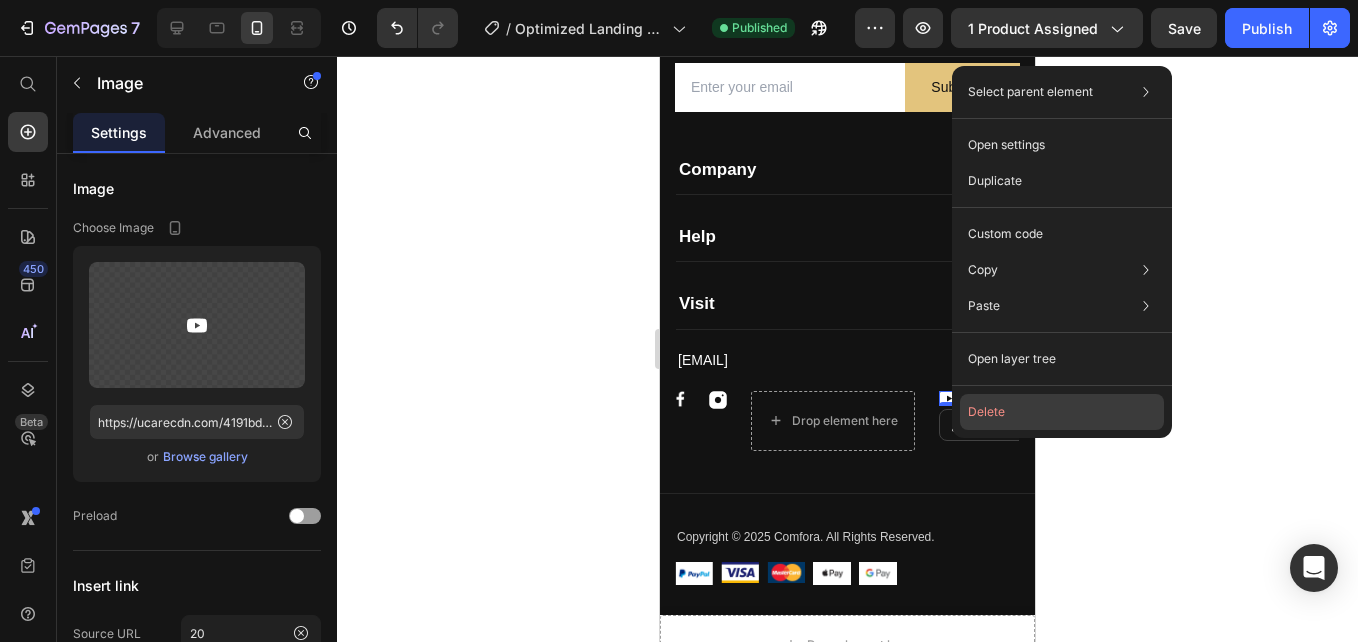 click on "Delete" 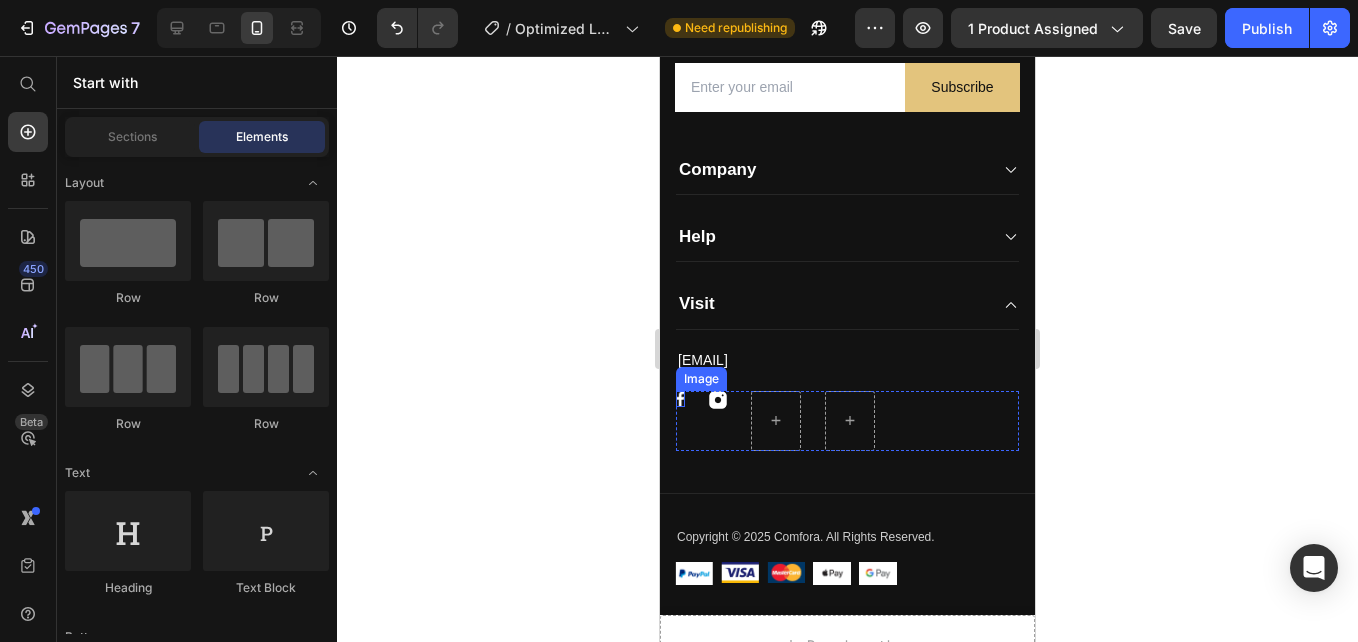 click at bounding box center (680, 399) 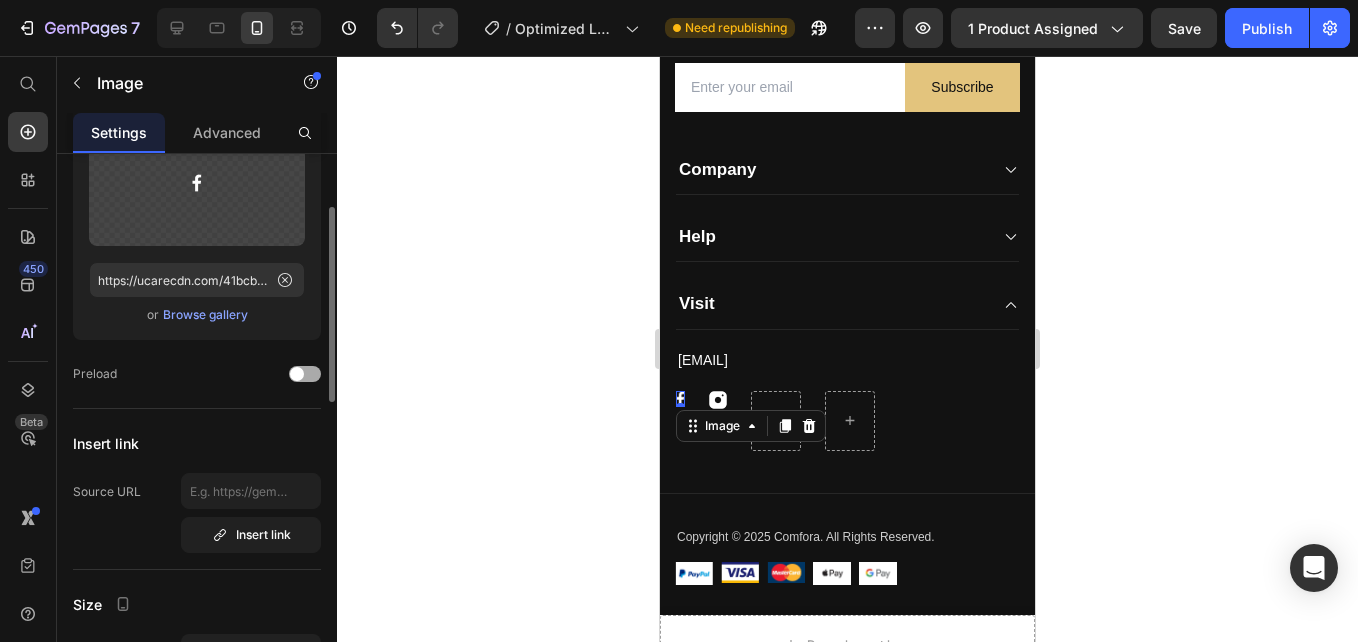 scroll, scrollTop: 144, scrollLeft: 0, axis: vertical 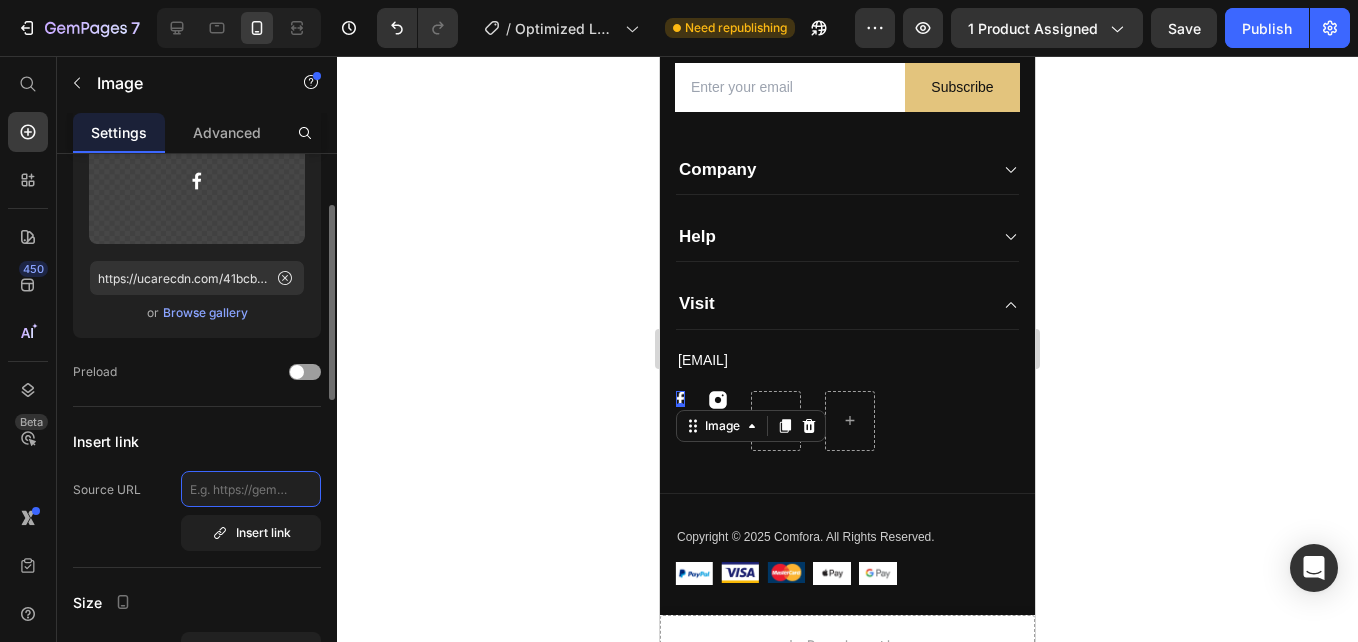 click 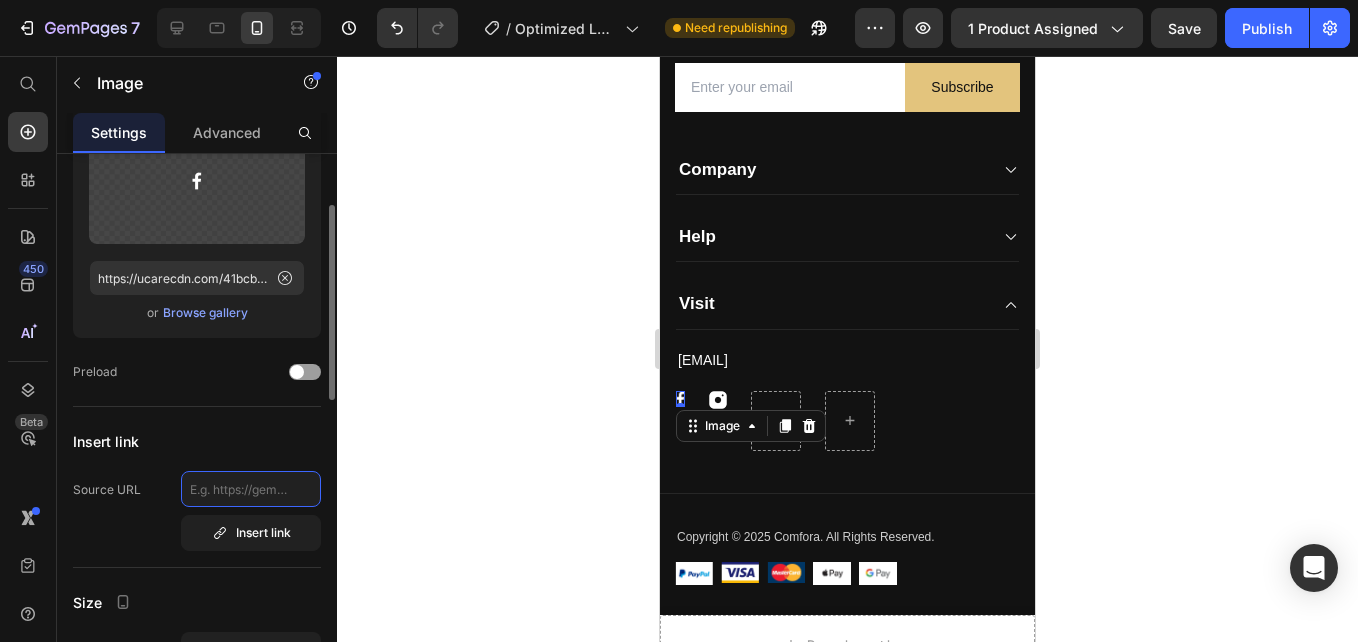 paste on "https://www.facebook.com/profile.php?id=[ID]" 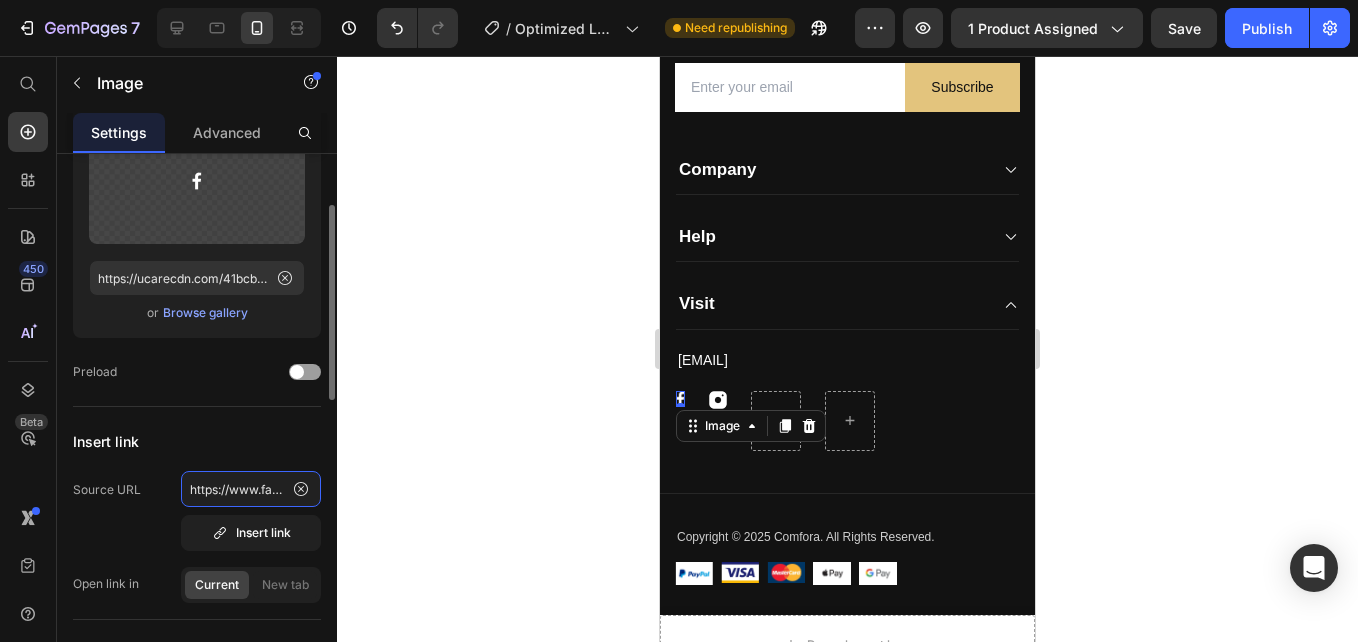 scroll, scrollTop: 0, scrollLeft: 240, axis: horizontal 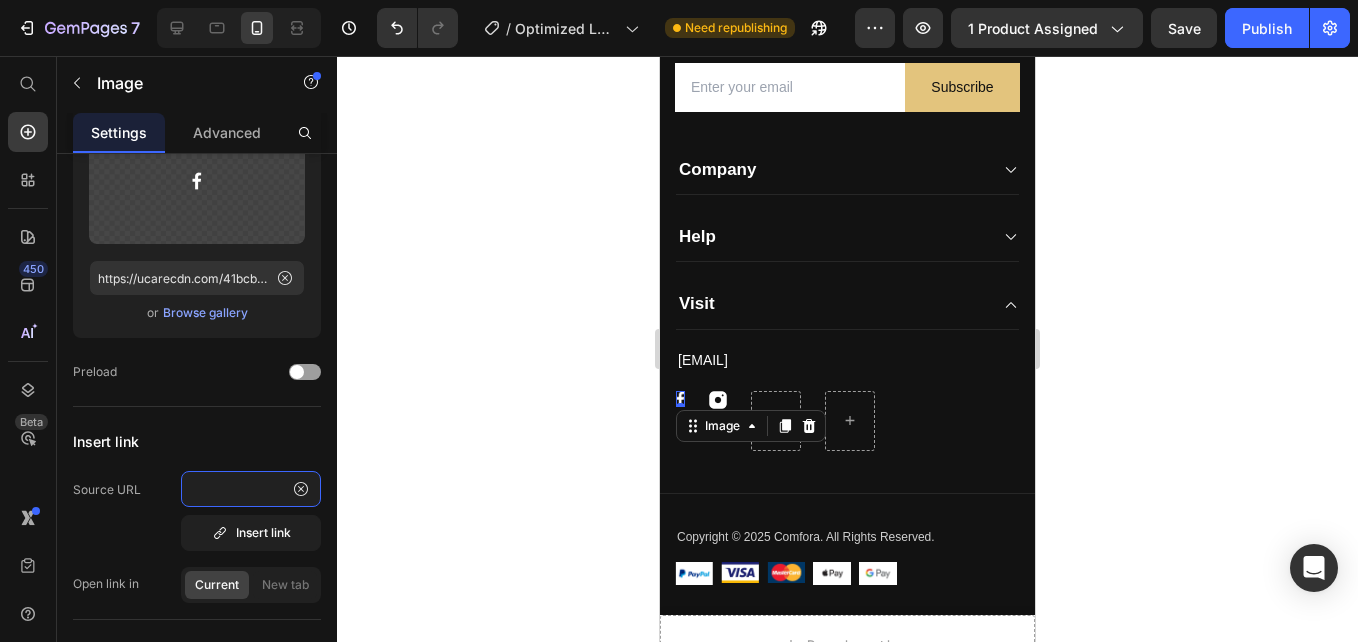 type on "https://www.facebook.com/profile.php?id=[ID]" 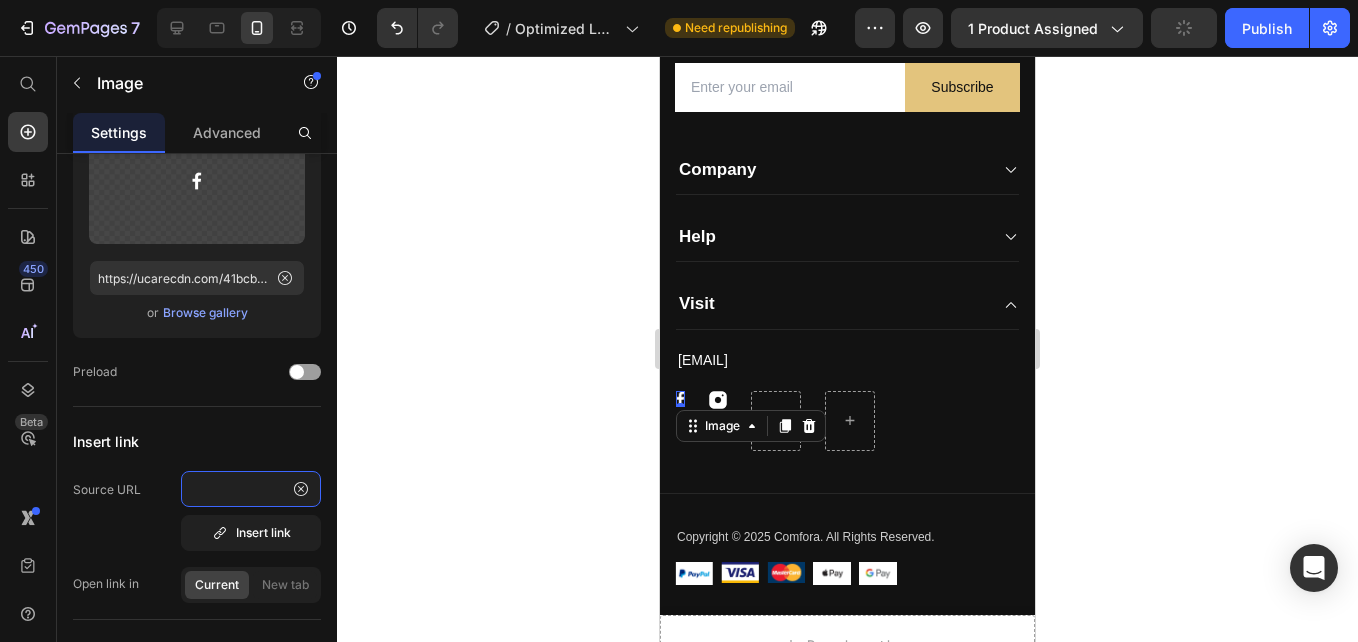 scroll, scrollTop: 0, scrollLeft: 0, axis: both 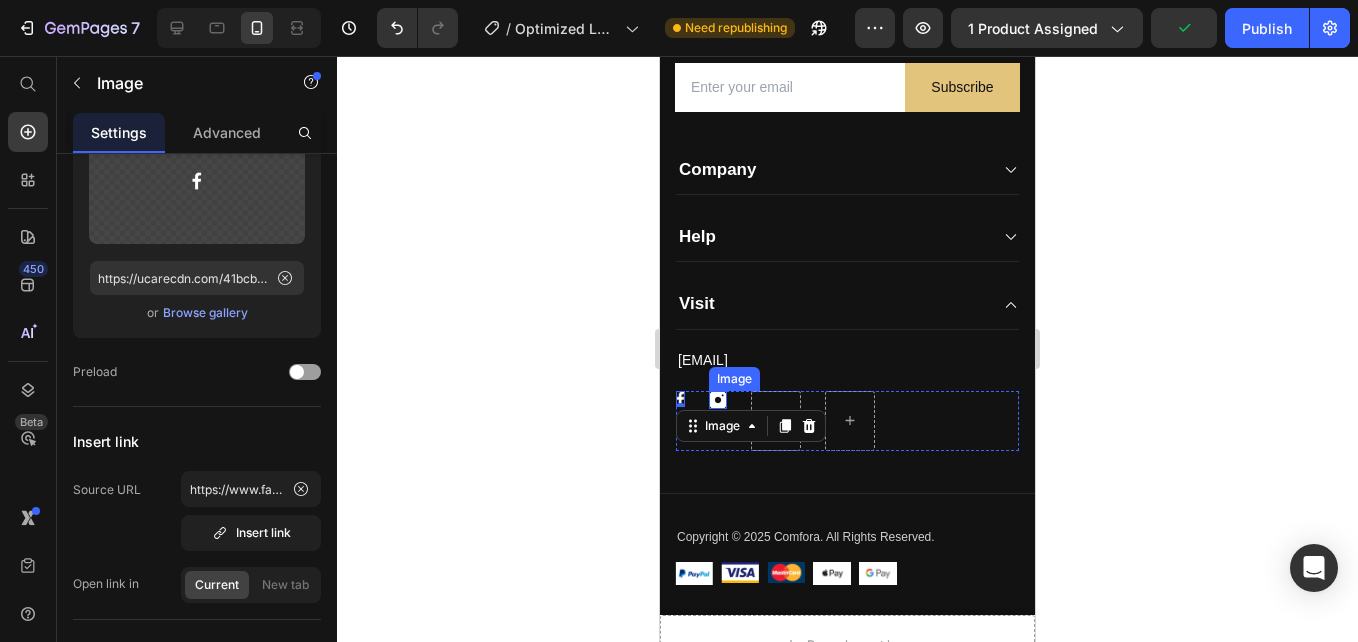 click at bounding box center (718, 400) 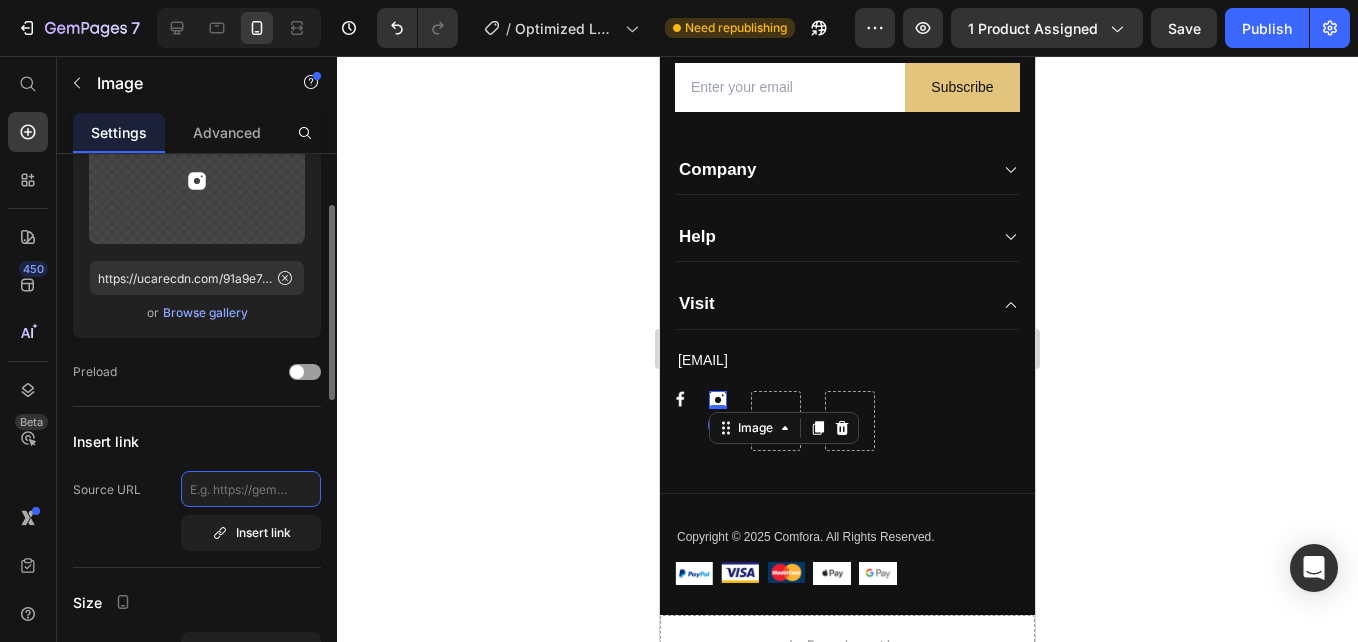 click 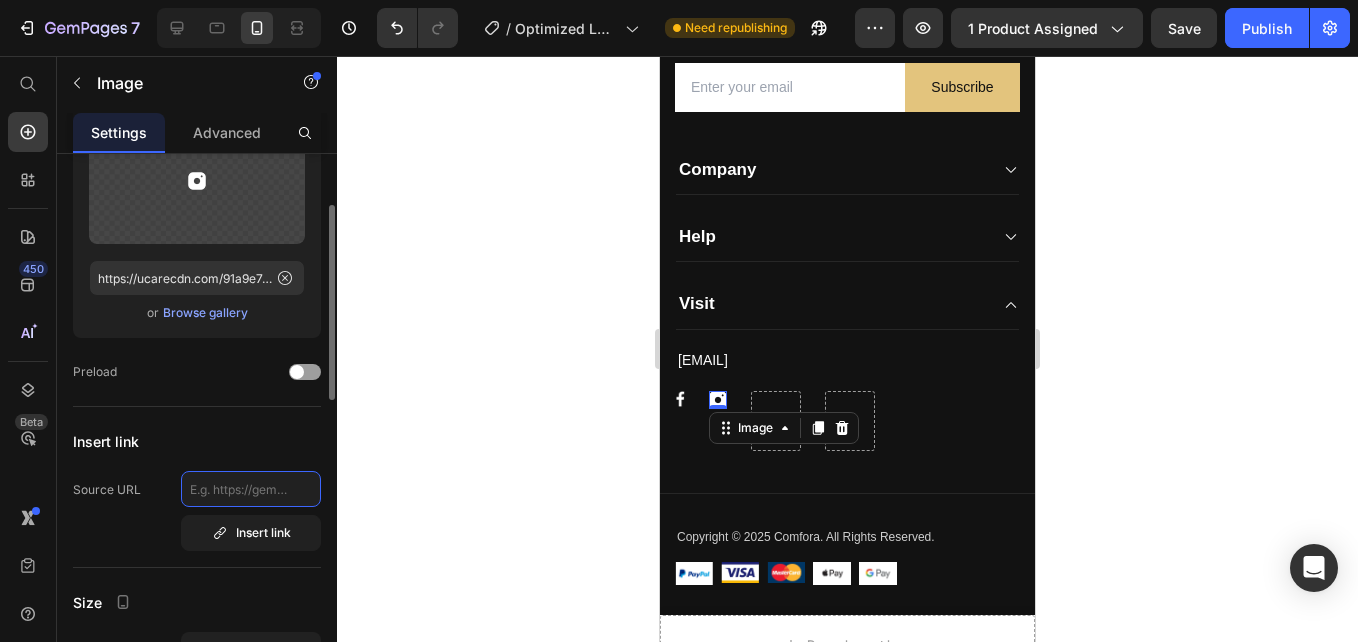 paste on "https://www.instagram.com/nuravex/" 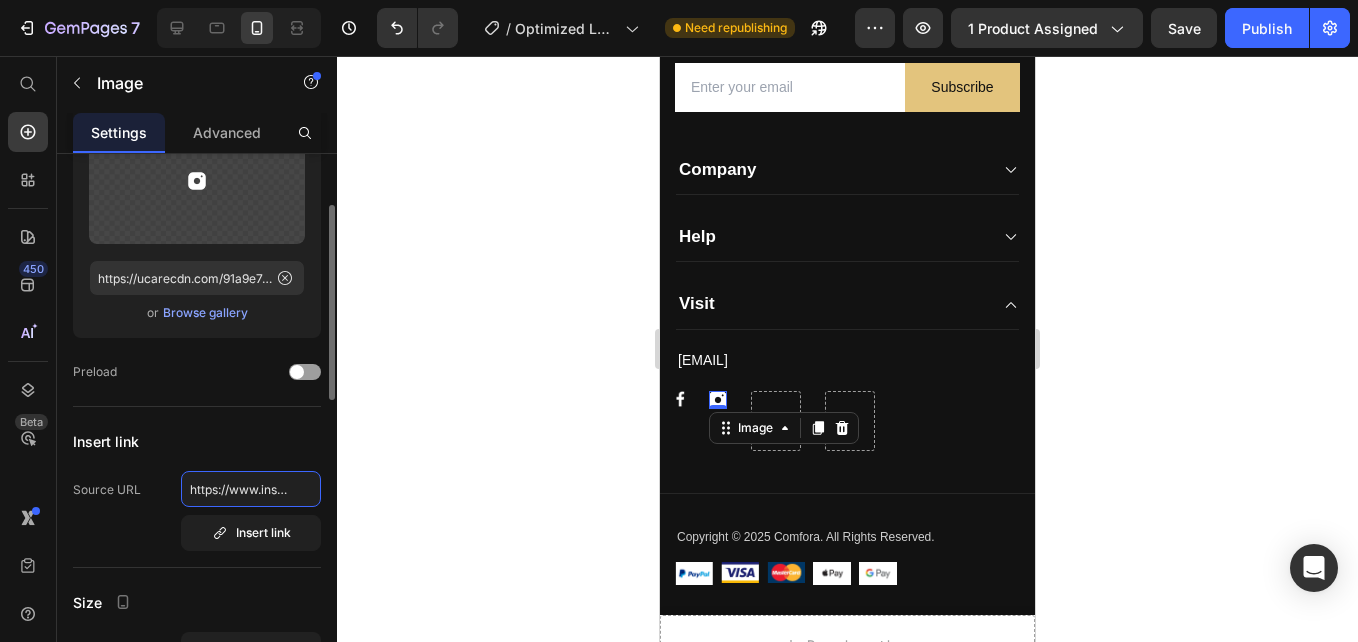 scroll, scrollTop: 0, scrollLeft: 112, axis: horizontal 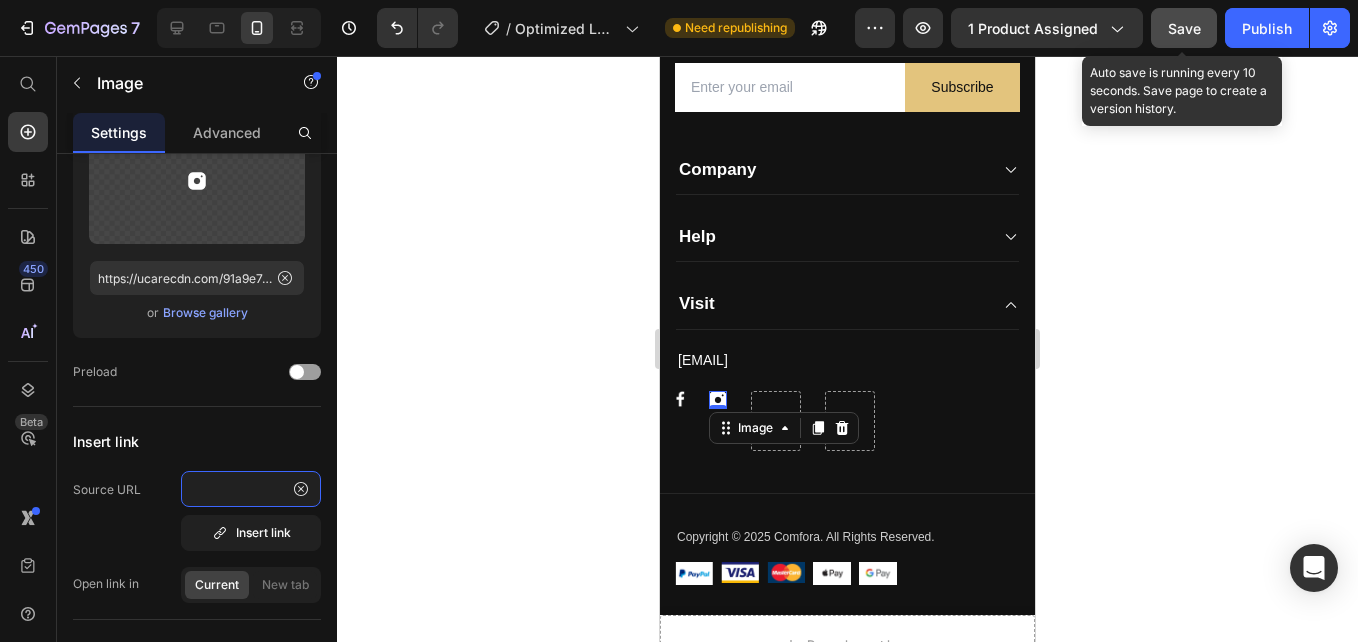 type on "https://www.instagram.com/nuravex/" 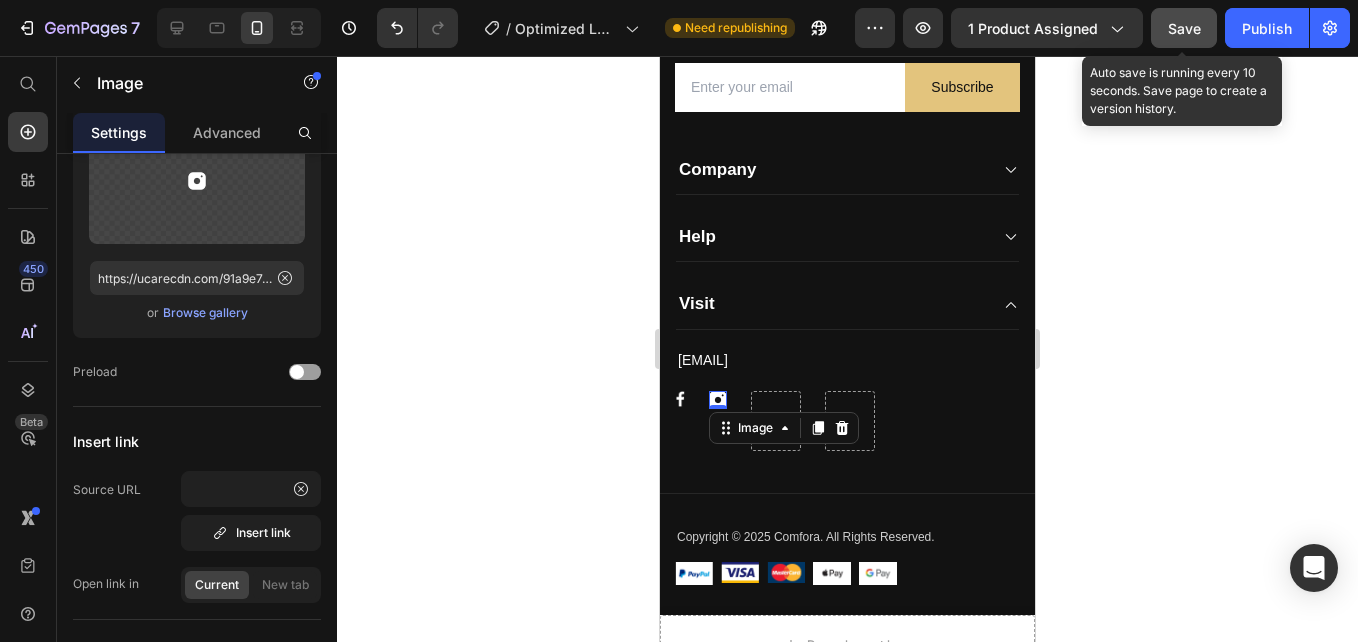 scroll, scrollTop: 0, scrollLeft: 0, axis: both 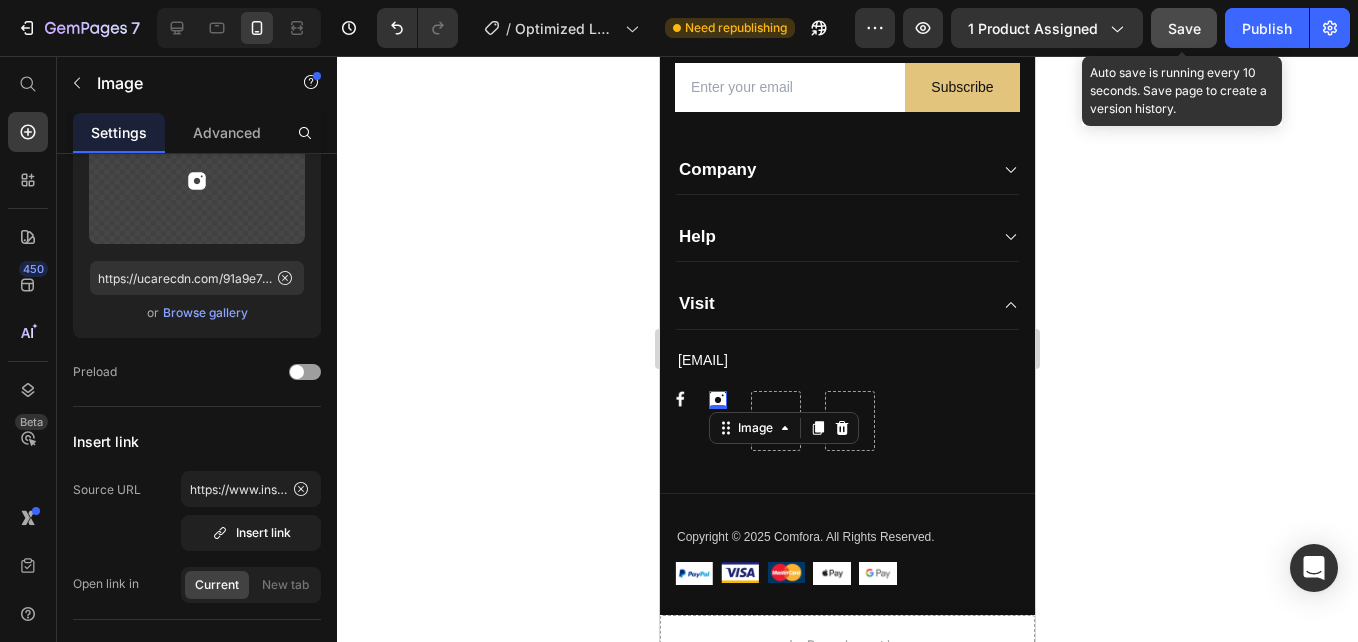 click on "Save" at bounding box center [1184, 28] 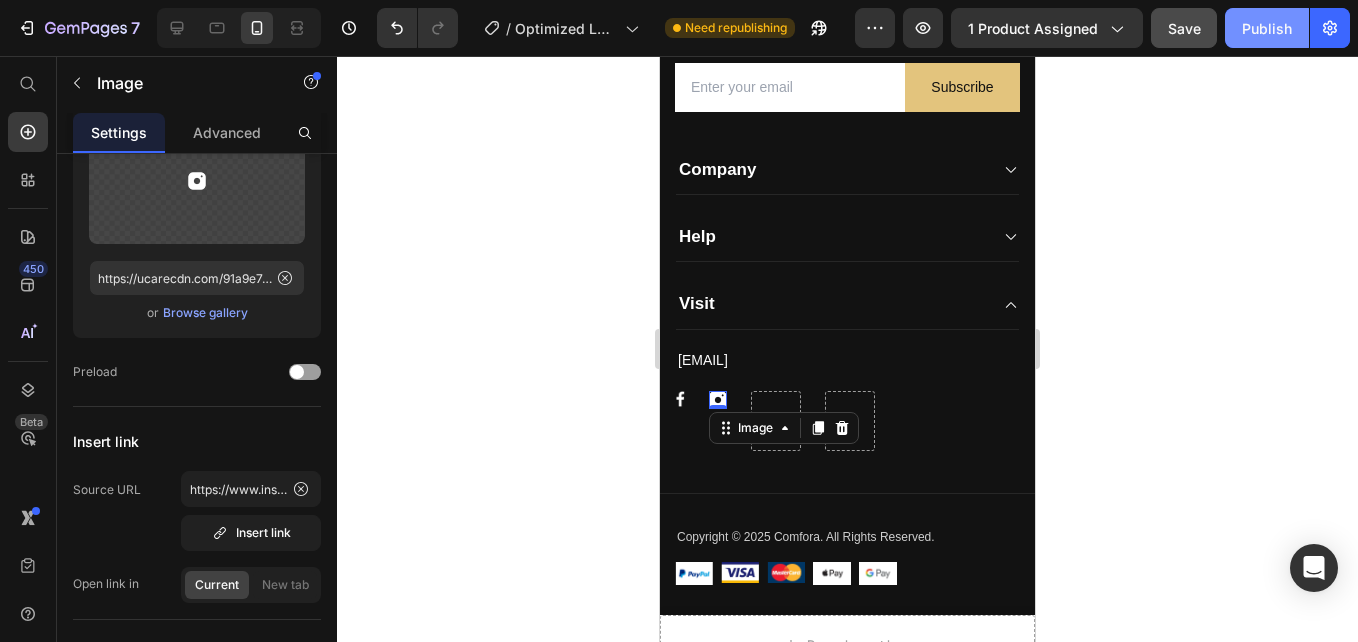 click on "Publish" 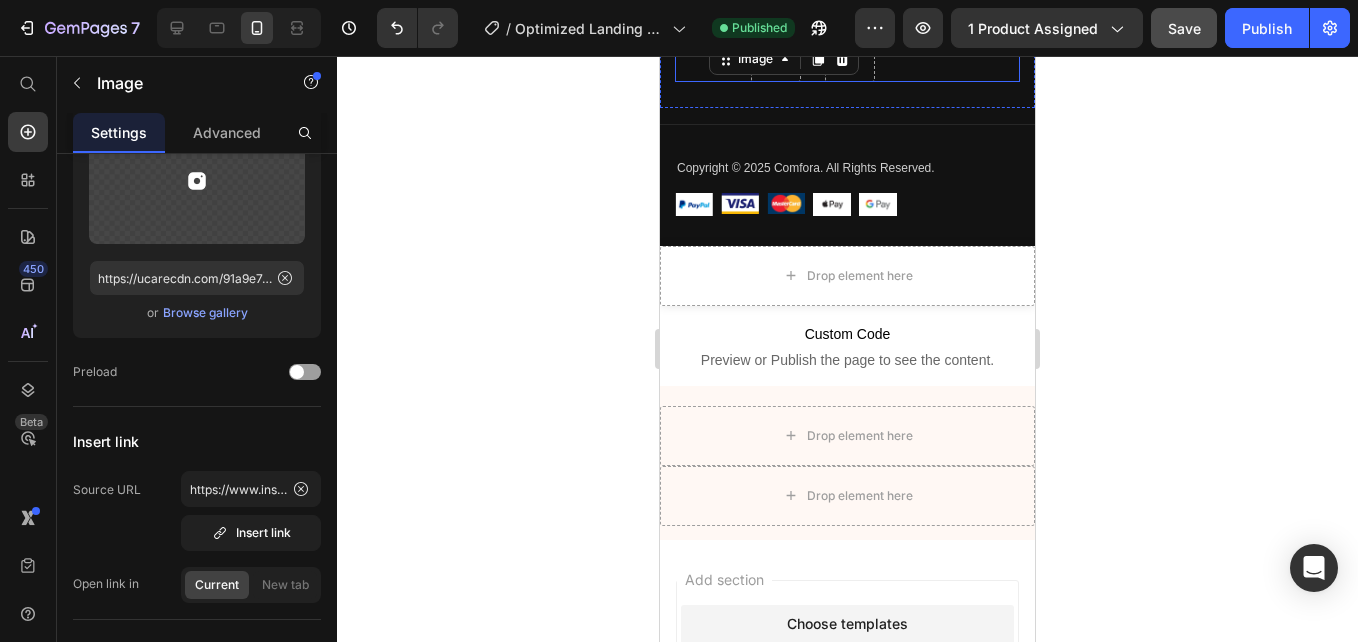 scroll, scrollTop: 7405, scrollLeft: 0, axis: vertical 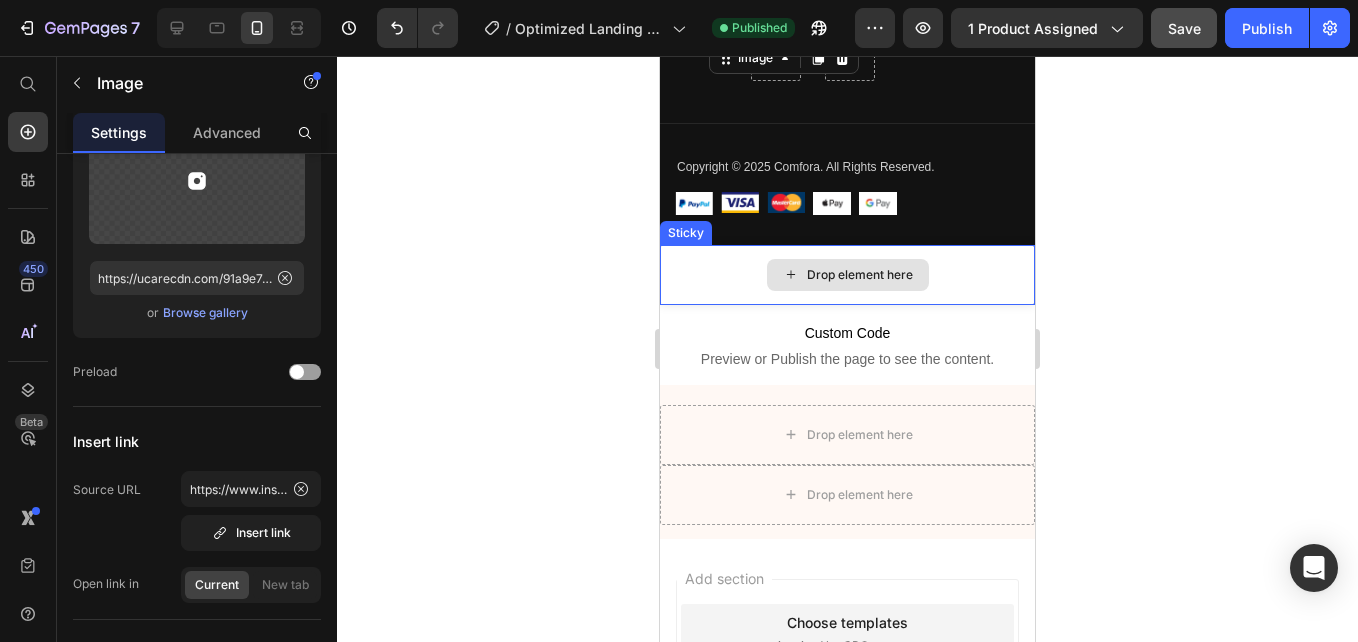 click on "Drop element here" at bounding box center [847, 275] 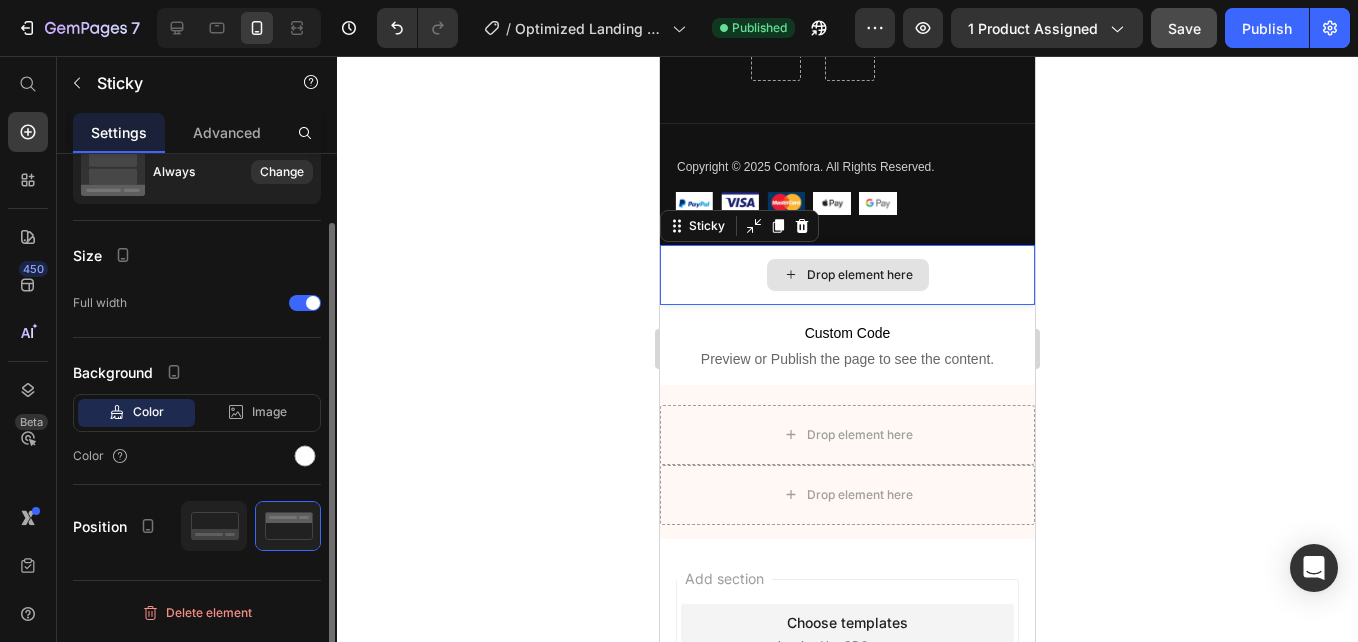 scroll, scrollTop: 0, scrollLeft: 0, axis: both 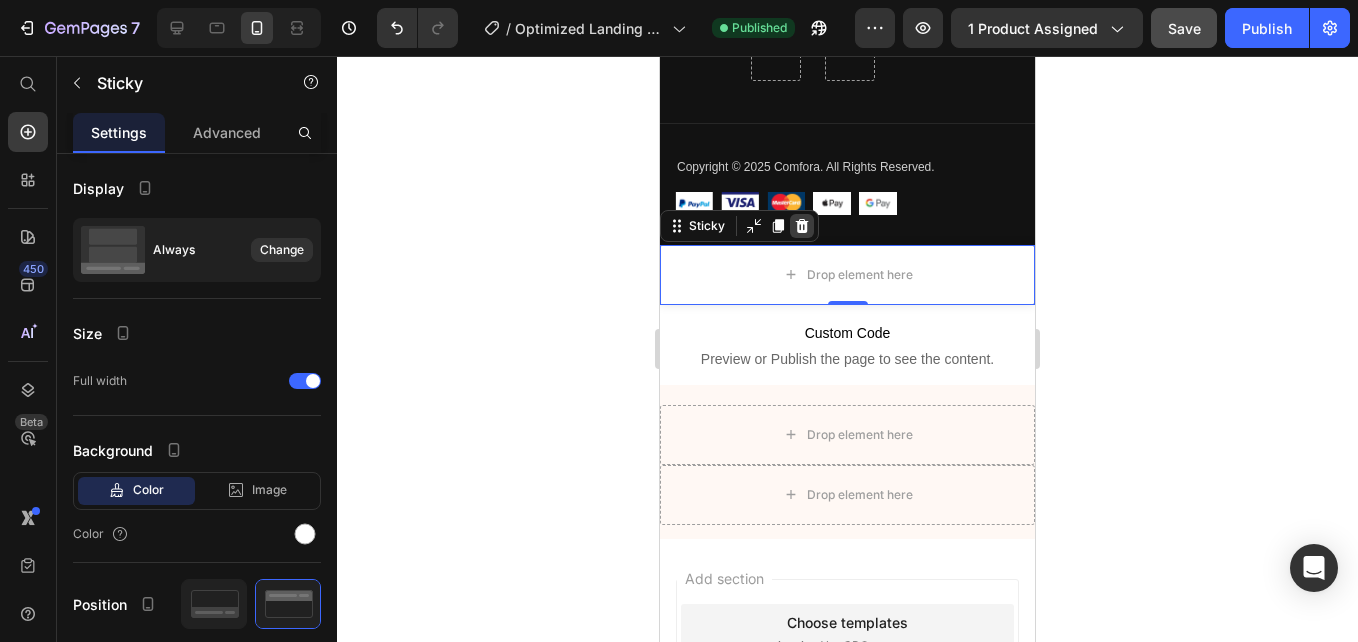 click 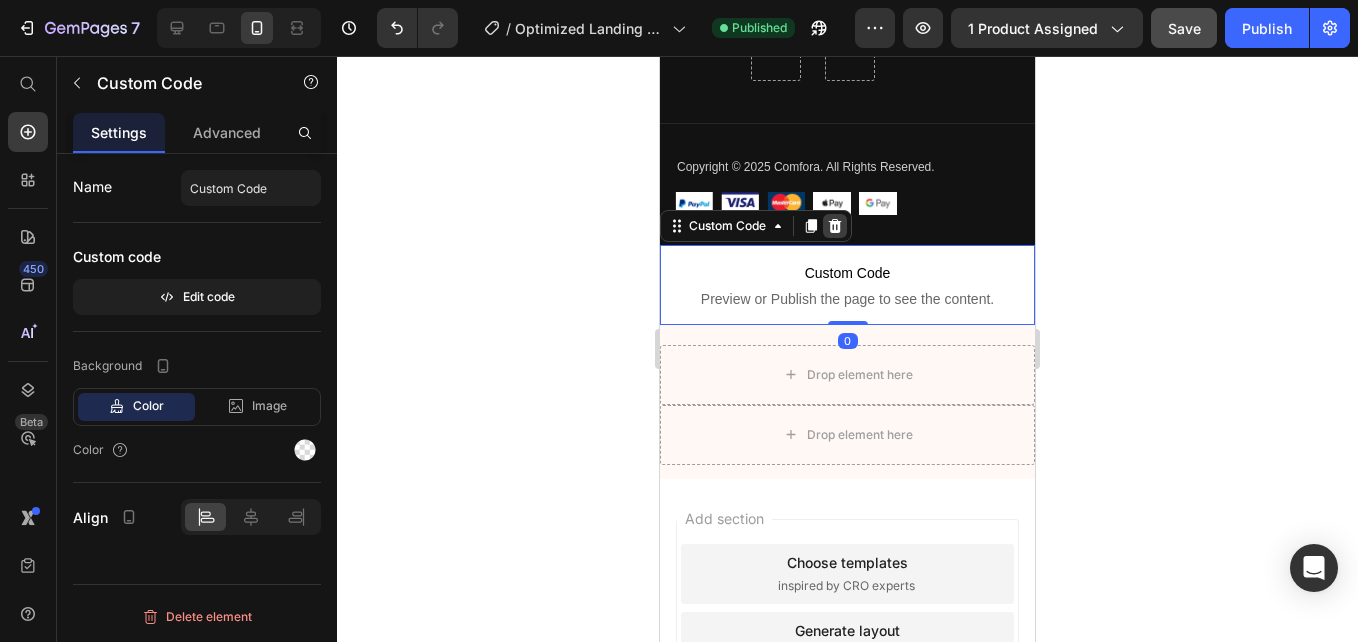 click 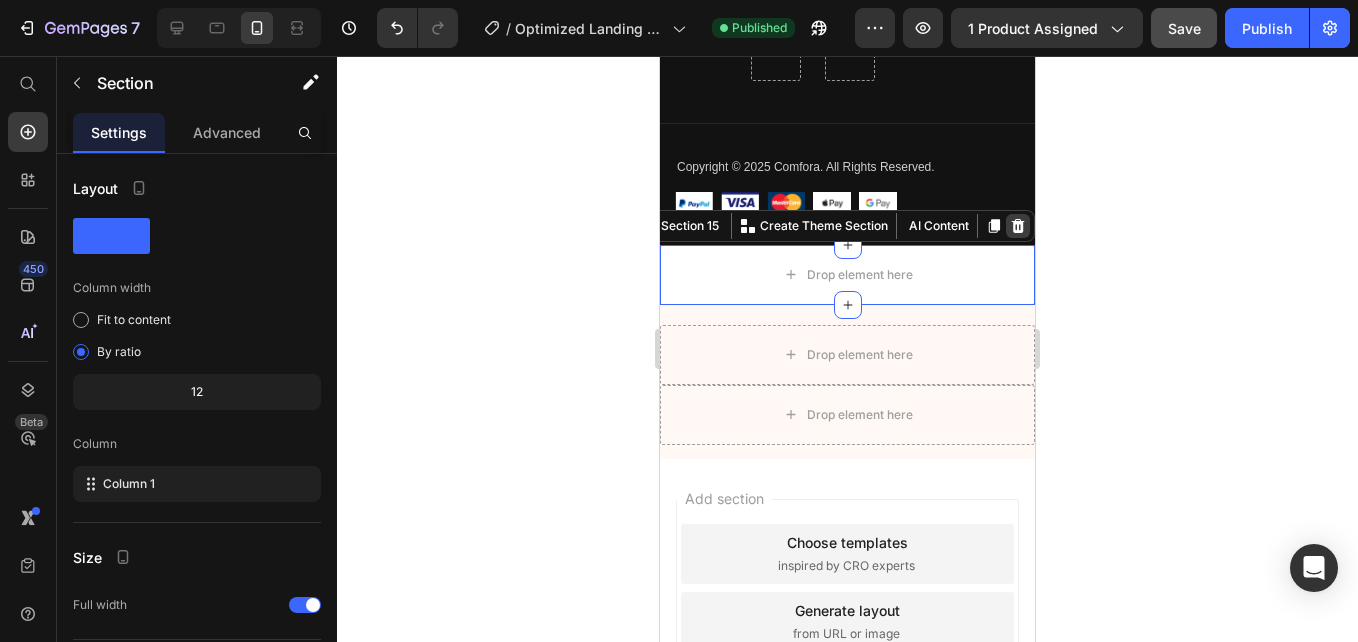 click 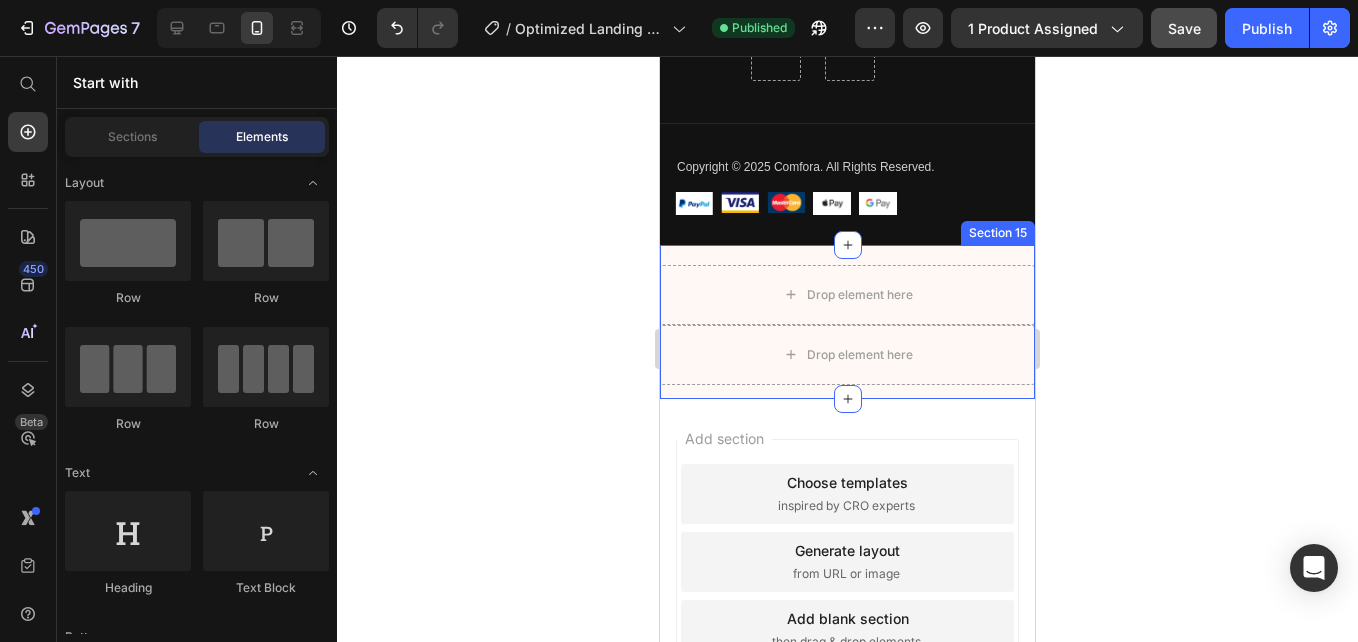 click on "Drop element here
Drop element here Product" at bounding box center [847, 332] 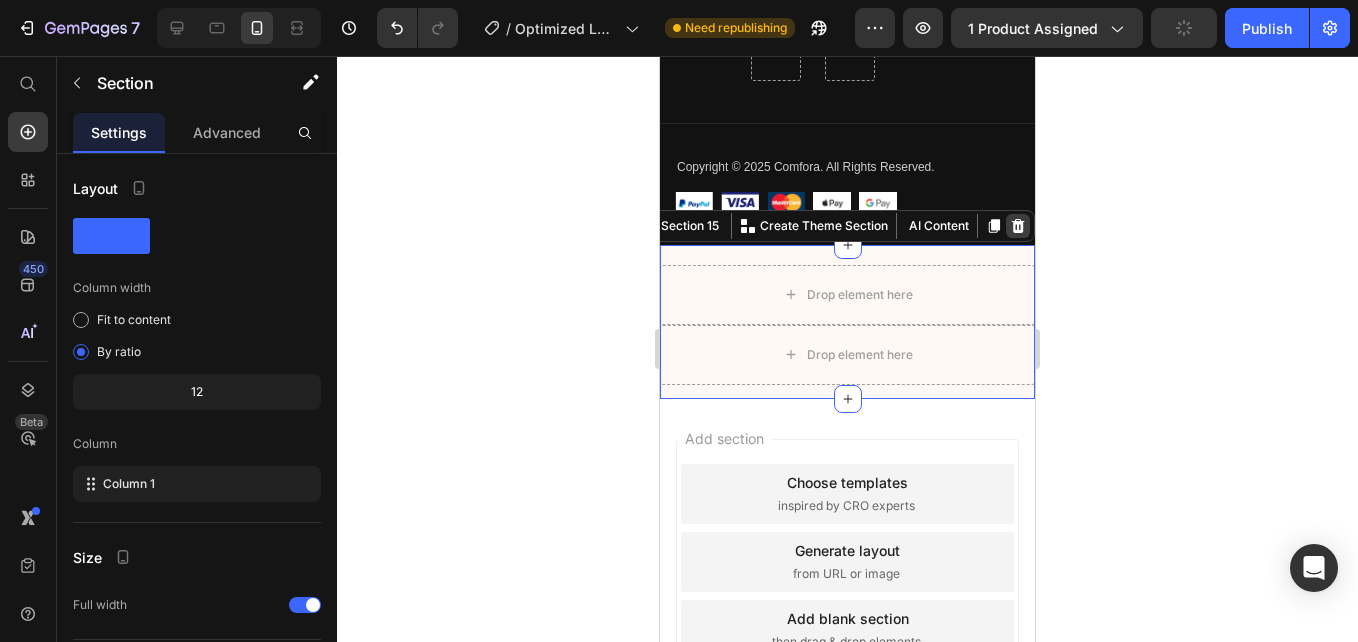 click 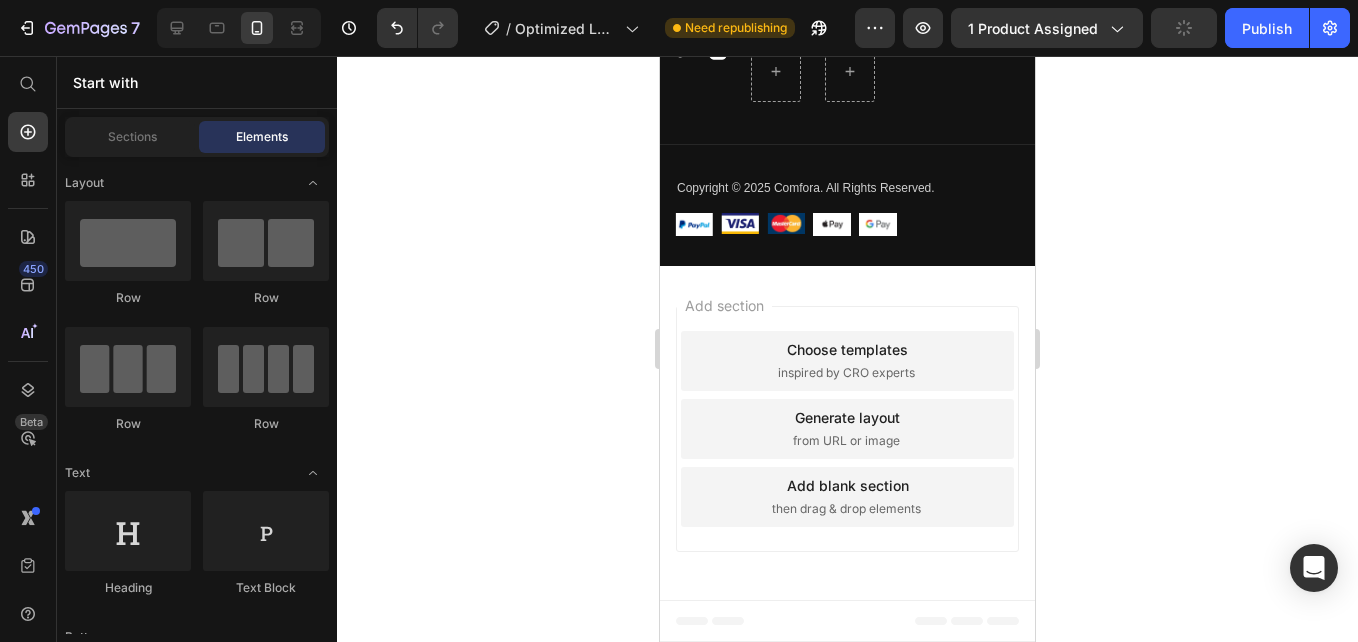 scroll, scrollTop: 7384, scrollLeft: 0, axis: vertical 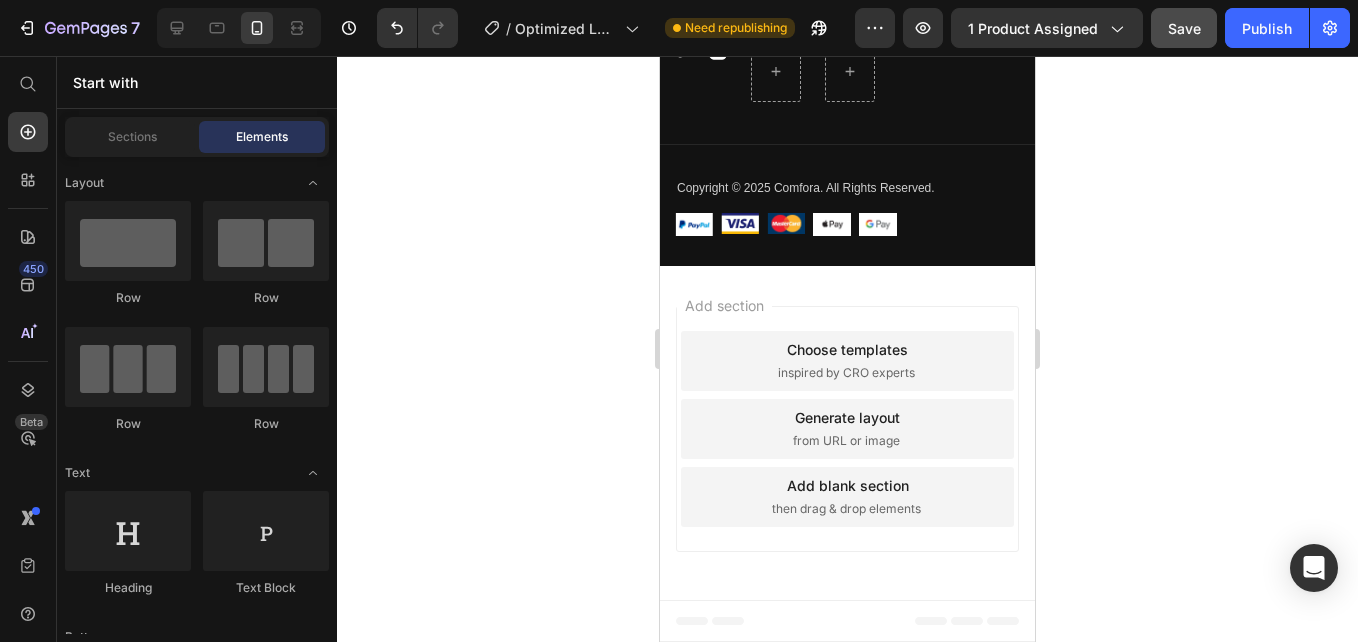 click on "Add section Choose templates inspired by CRO experts Generate layout from URL or image Add blank section then drag & drop elements" at bounding box center (847, 433) 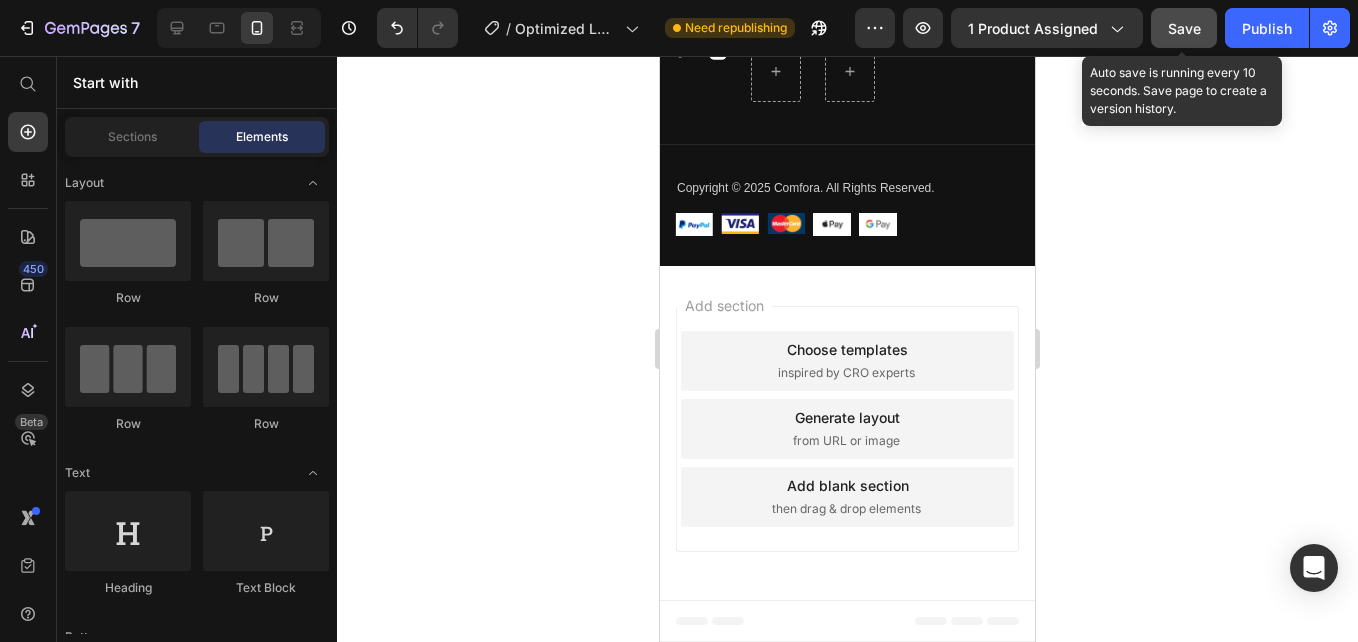 click on "Save" at bounding box center [1184, 28] 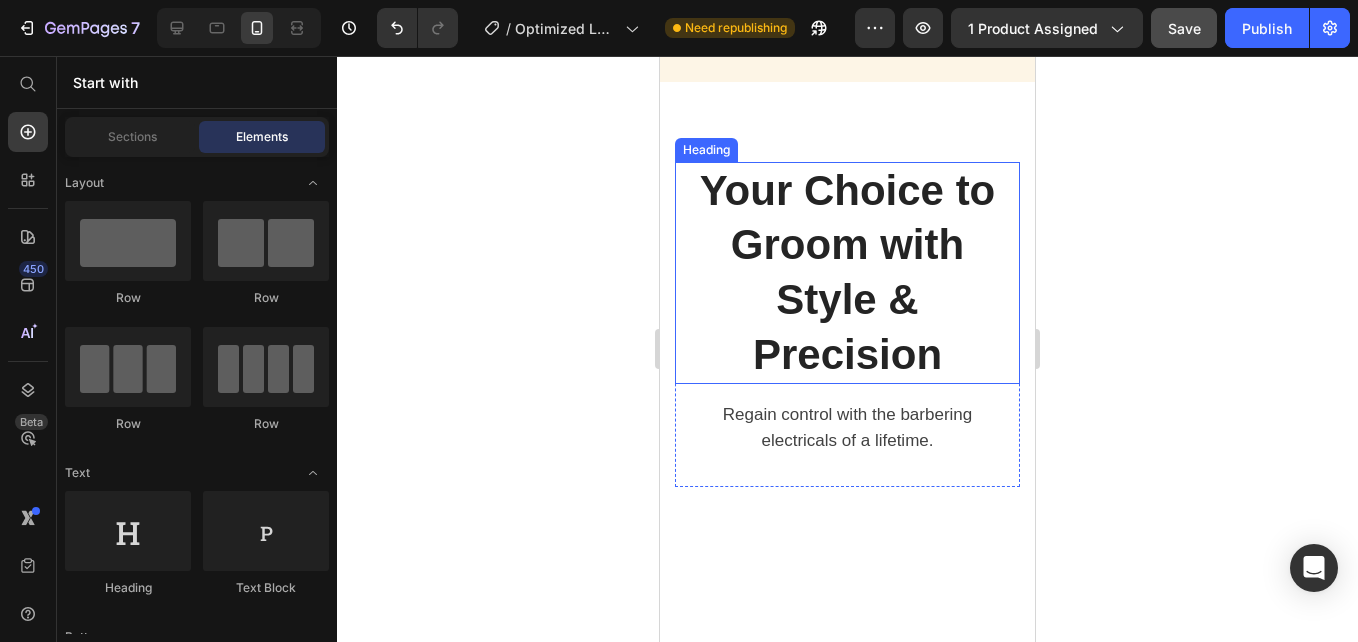 scroll, scrollTop: 3710, scrollLeft: 0, axis: vertical 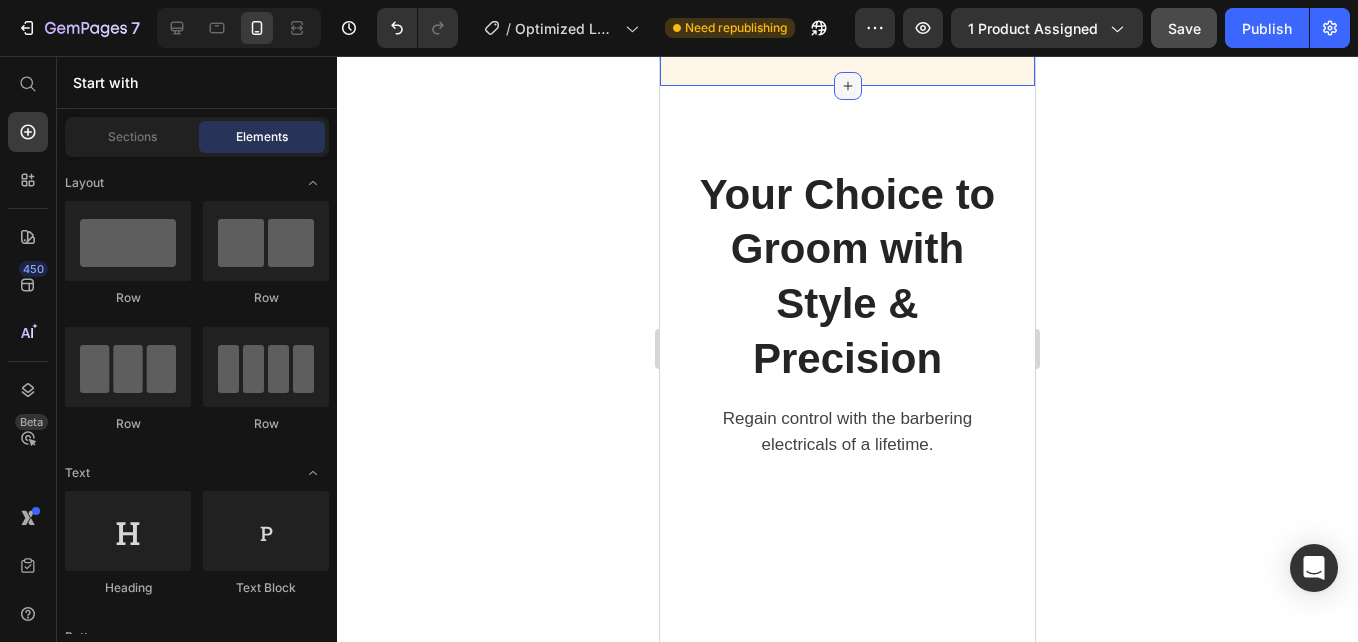 click 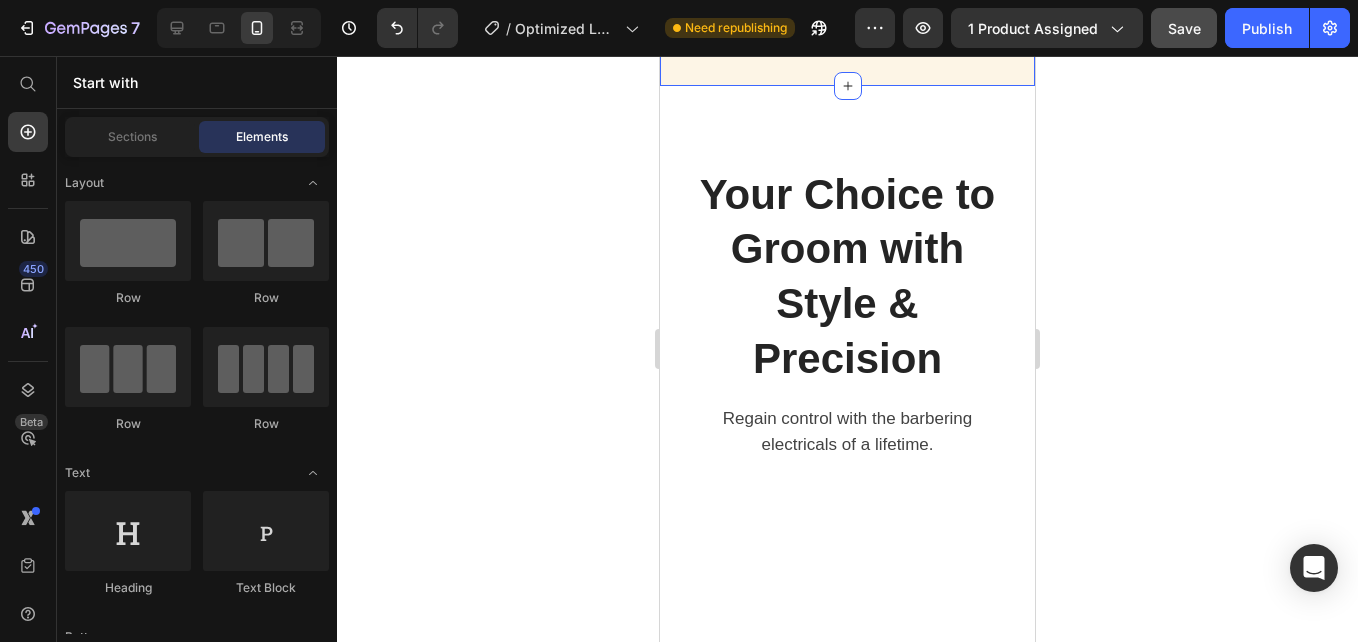 click 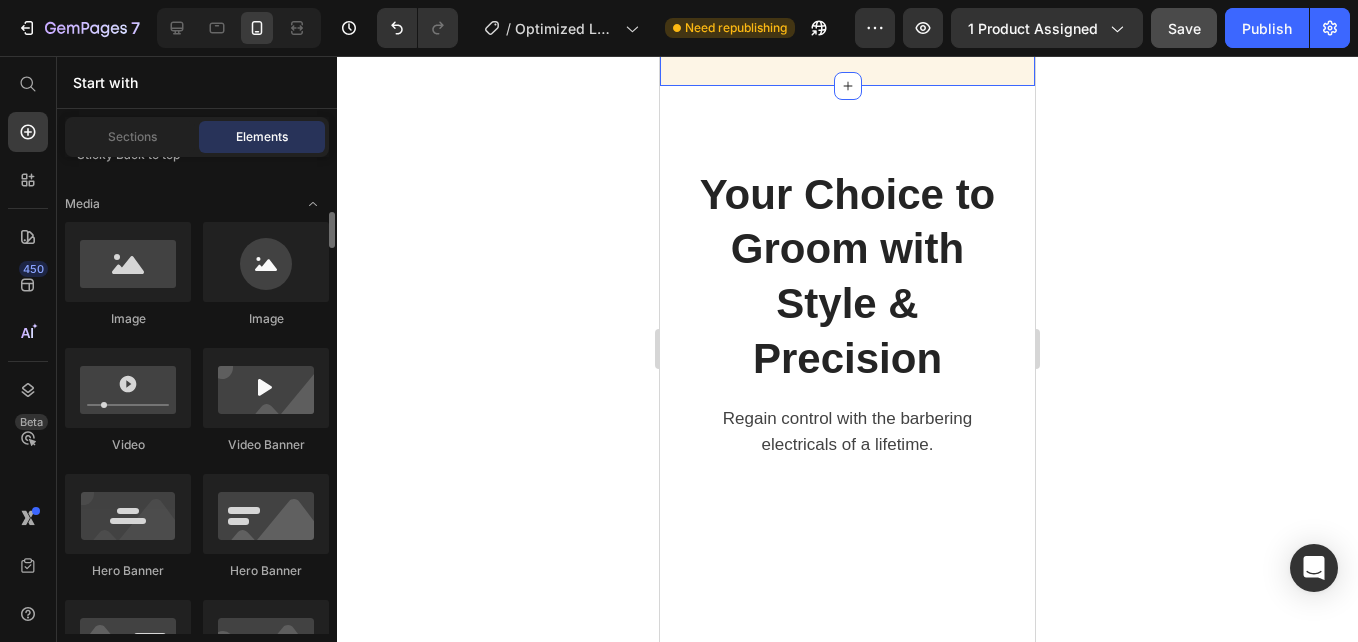 scroll, scrollTop: 724, scrollLeft: 0, axis: vertical 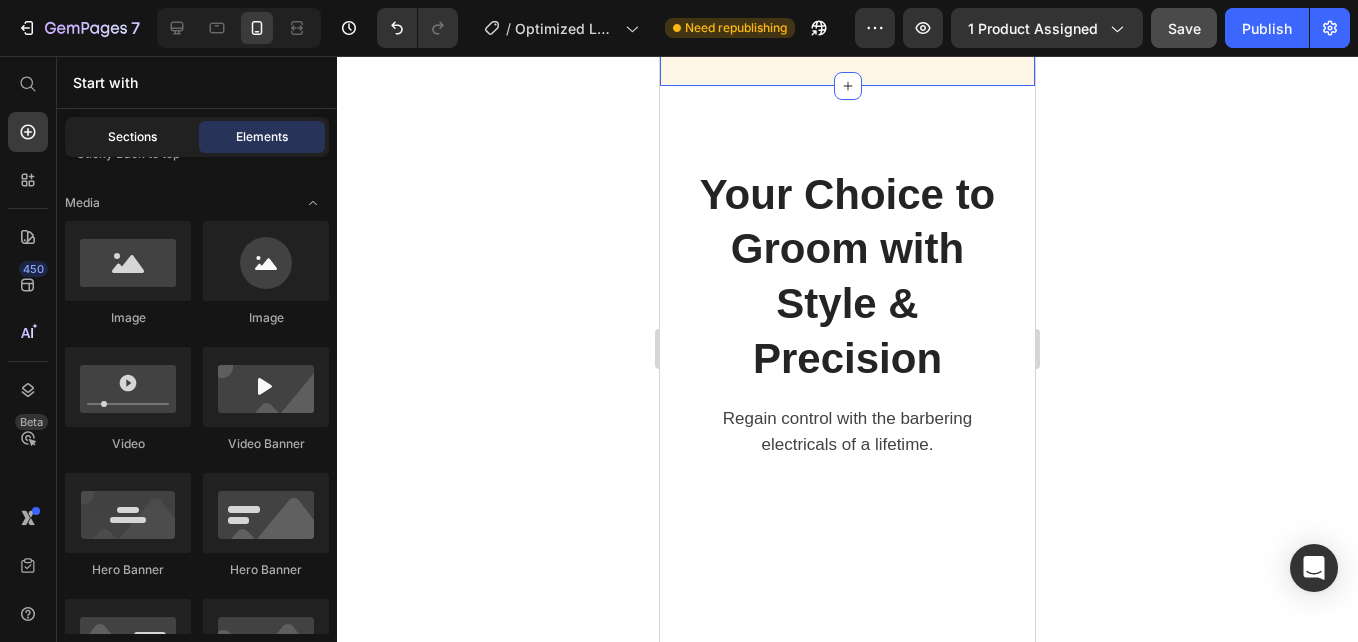 click on "Sections" 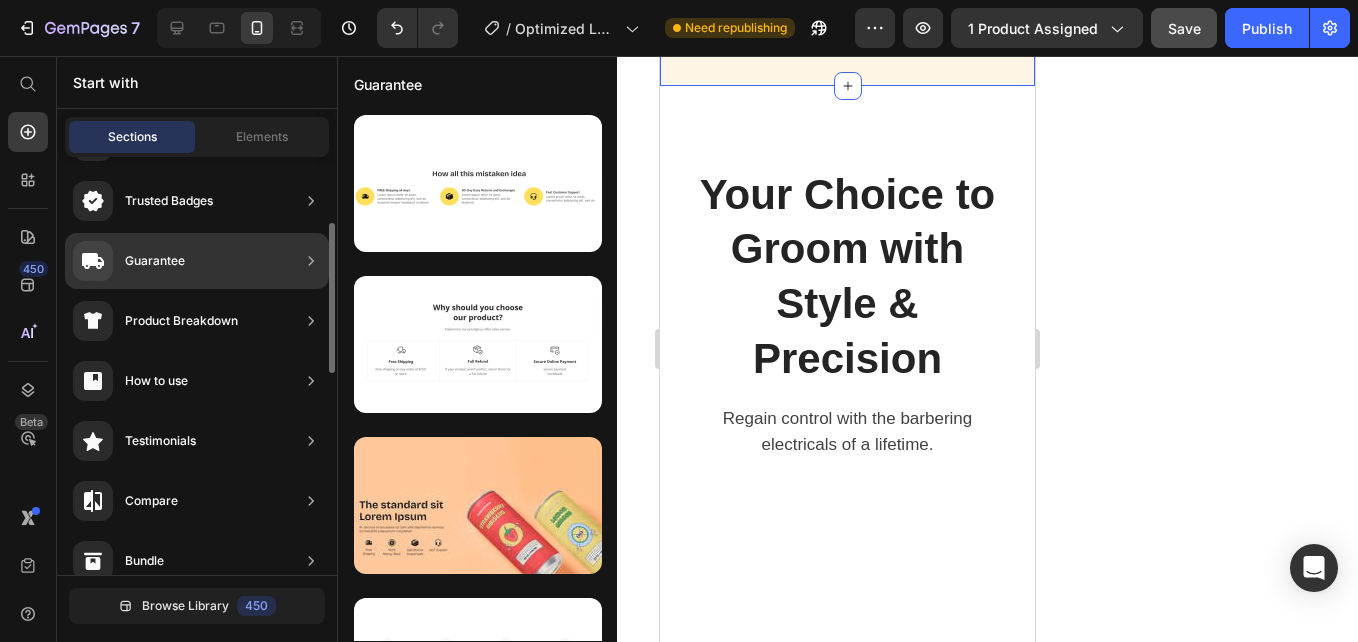 scroll, scrollTop: 181, scrollLeft: 0, axis: vertical 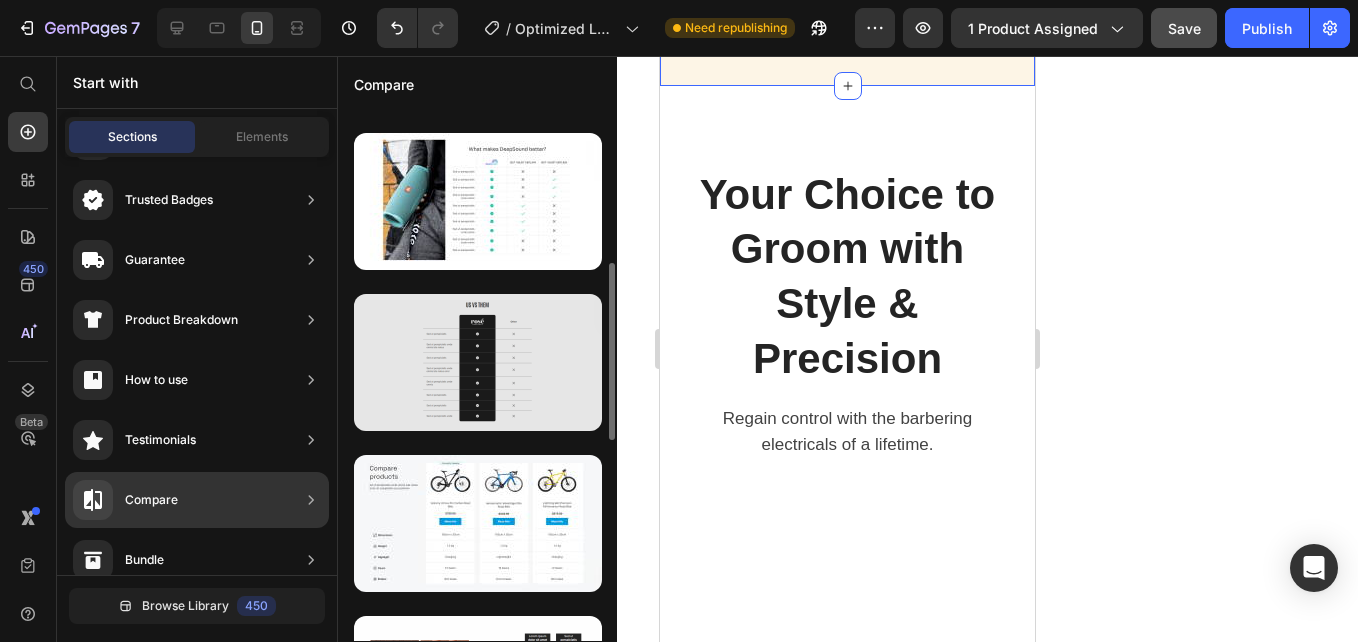 click at bounding box center (478, 362) 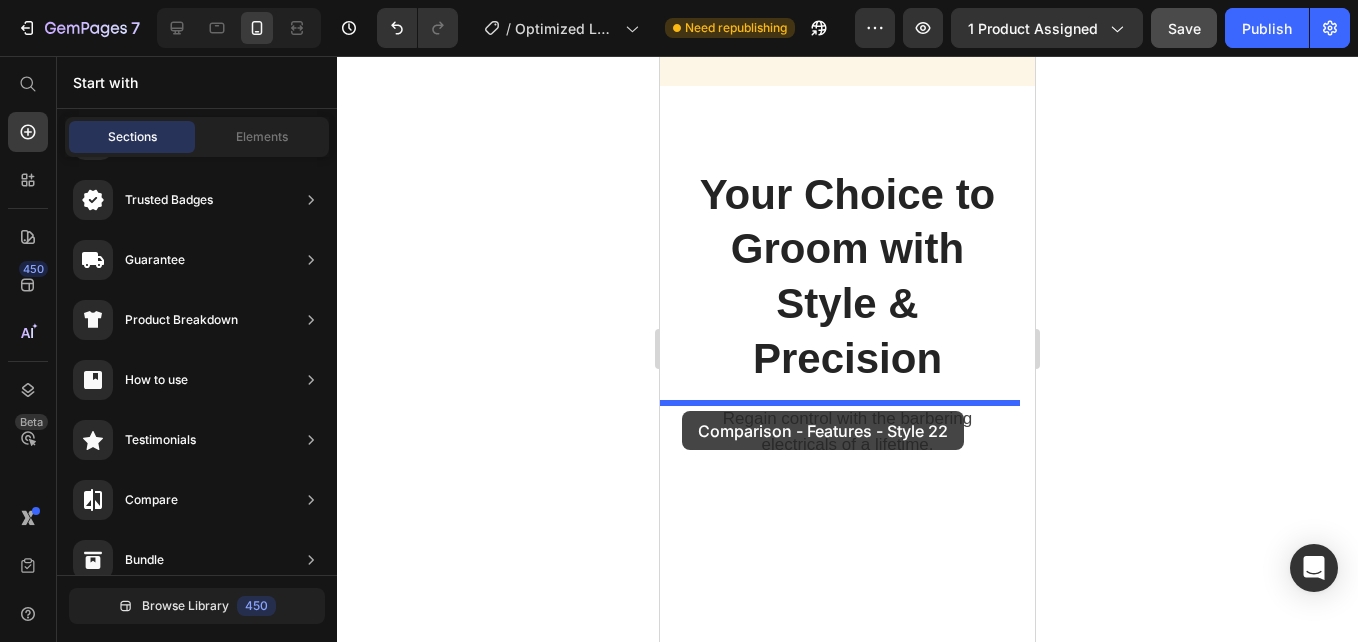 drag, startPoint x: 1175, startPoint y: 457, endPoint x: 682, endPoint y: 411, distance: 495.1414 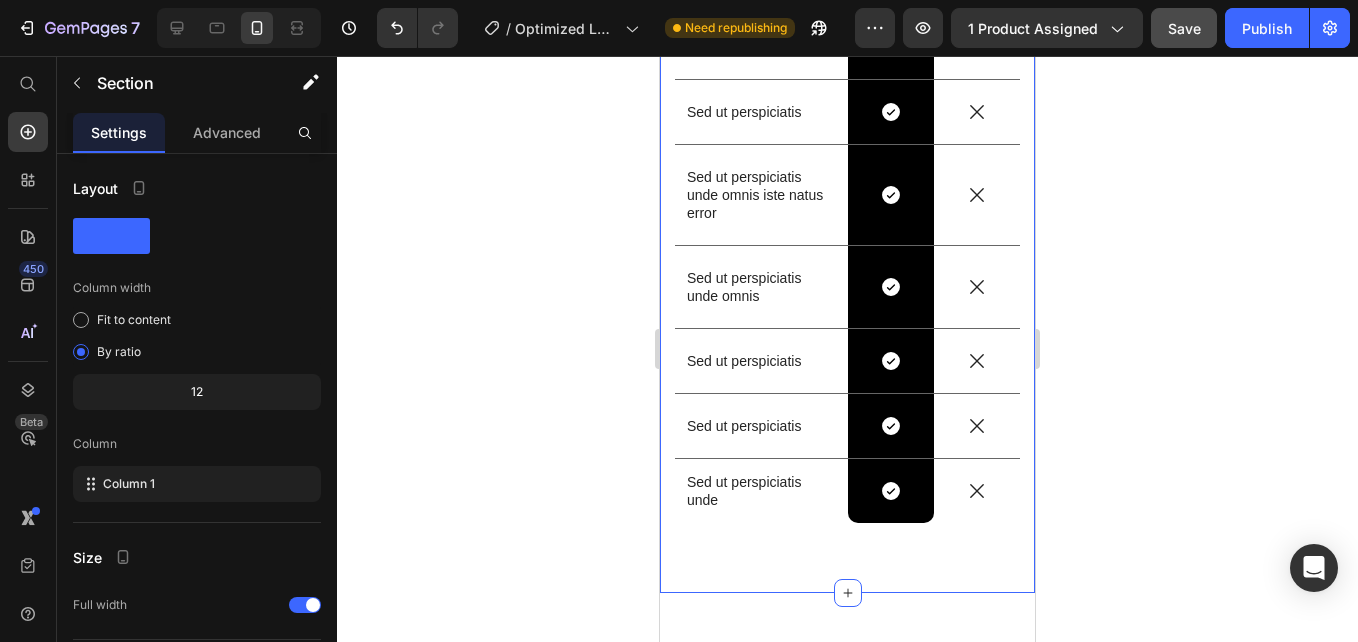 scroll, scrollTop: 4115, scrollLeft: 0, axis: vertical 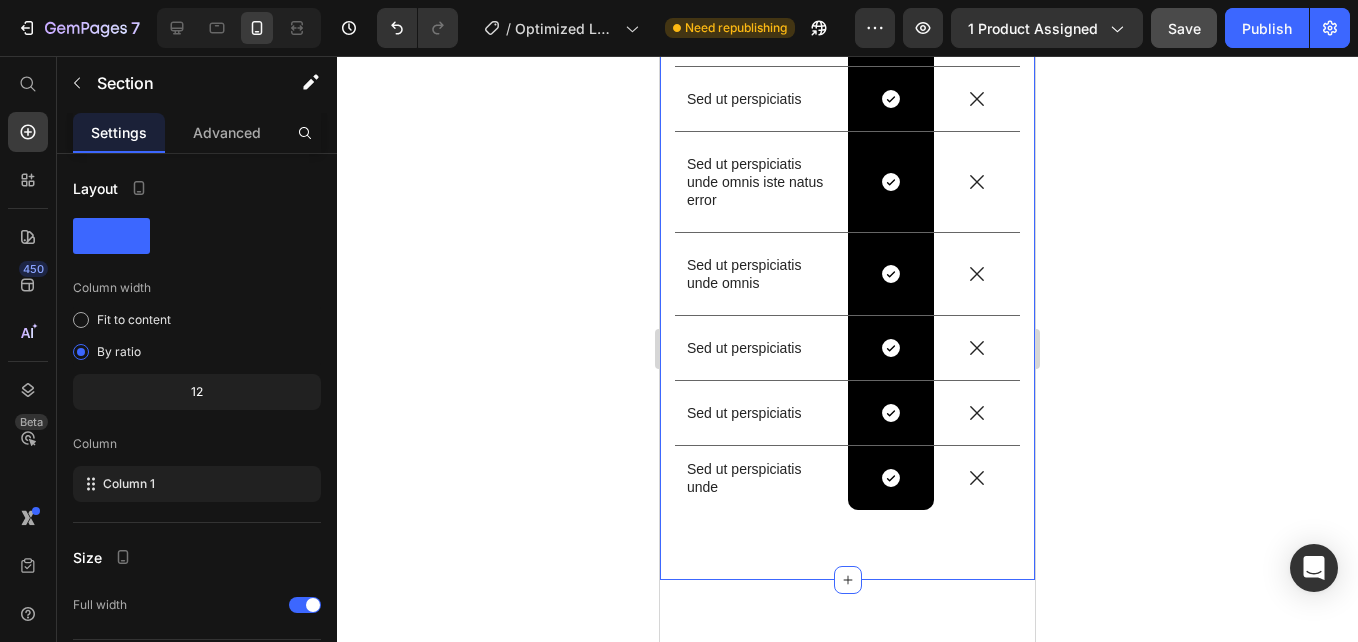 click at bounding box center (891, -117) 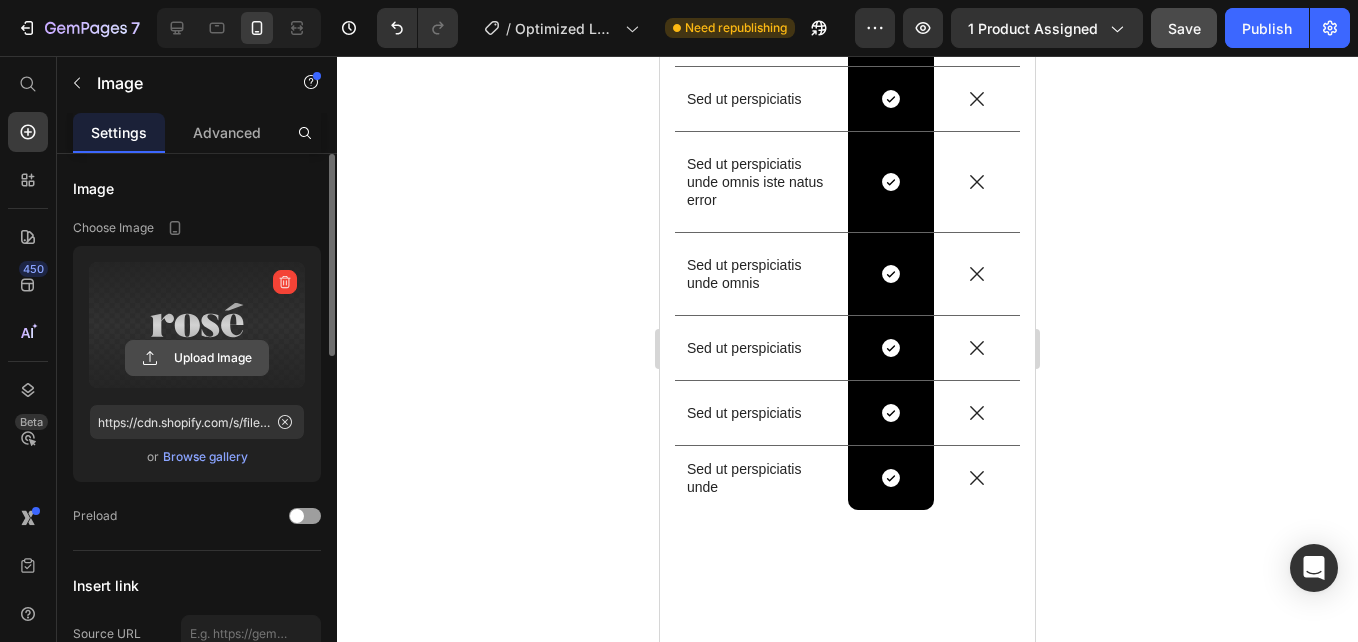 click 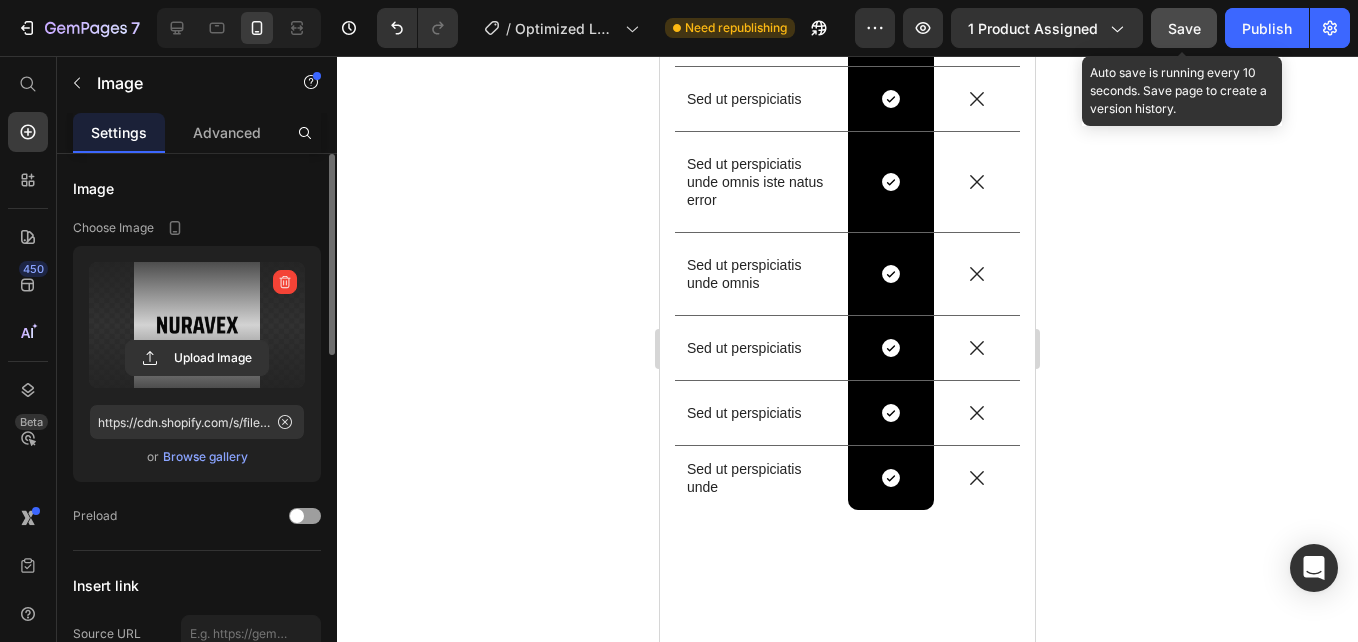 click on "Save" 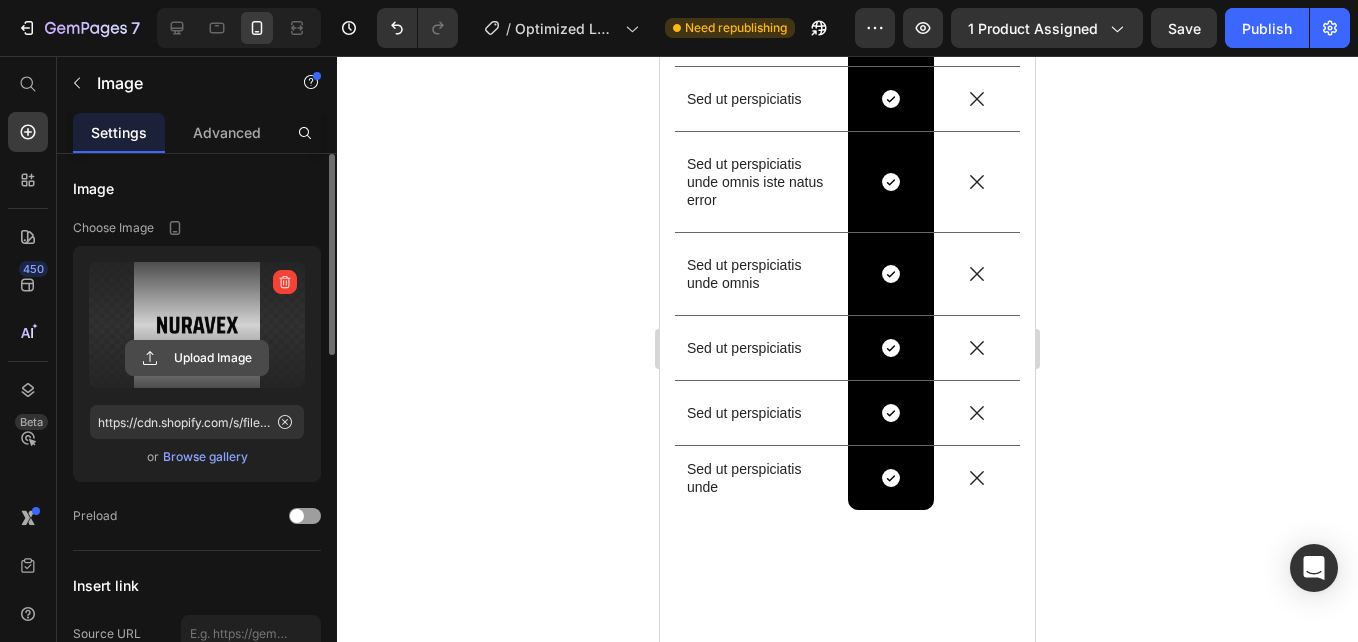 click 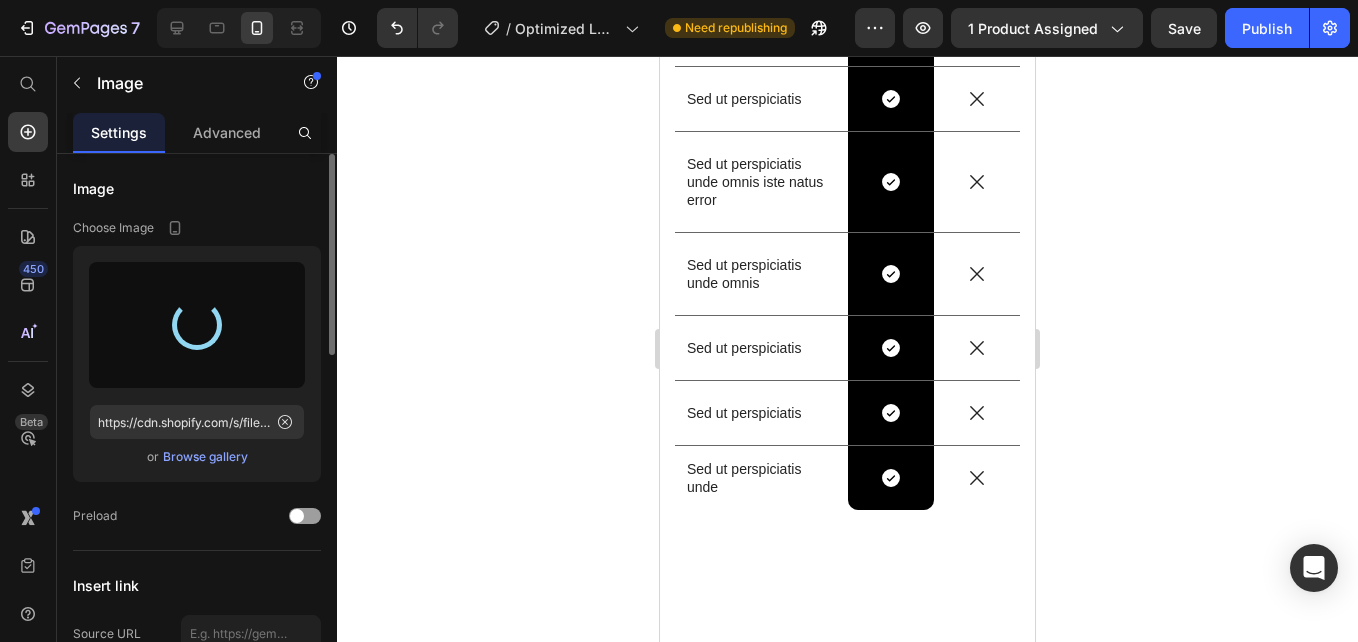 type on "https://cdn.shopify.com/s/files/1/0962/6602/7357/files/gempages_574161037918471214-cd42cb1d-0432-4ecd-ab4c-872a69306912.png" 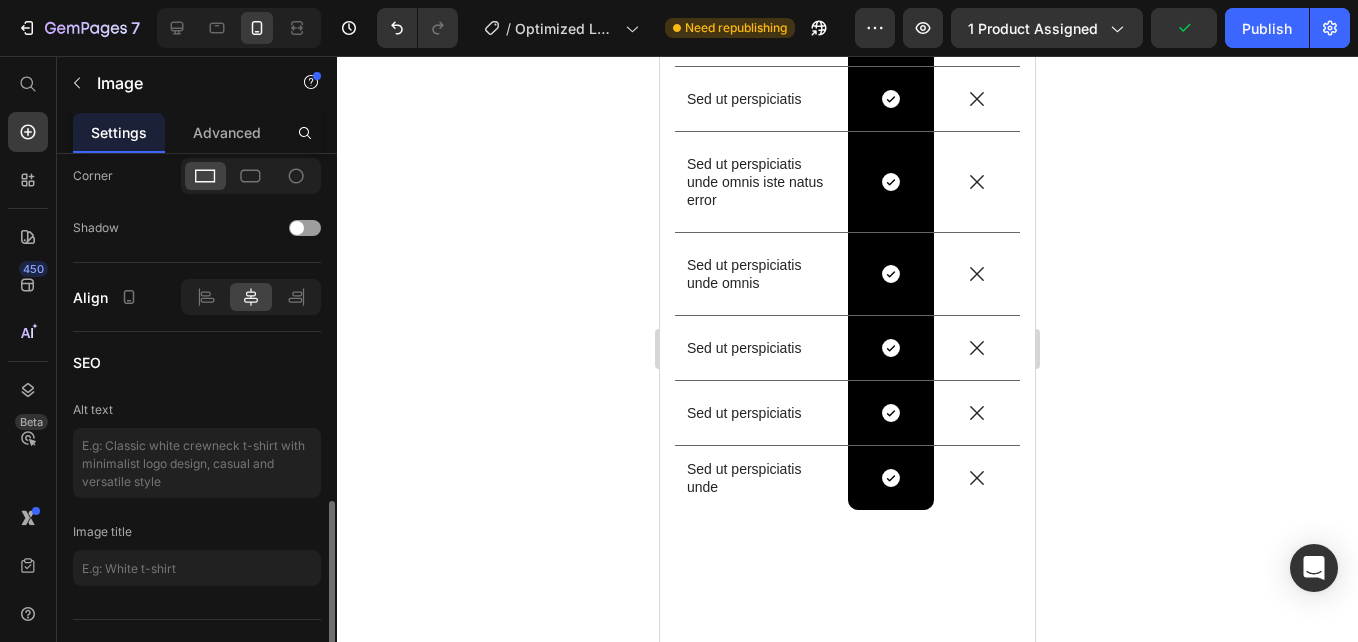 scroll, scrollTop: 926, scrollLeft: 0, axis: vertical 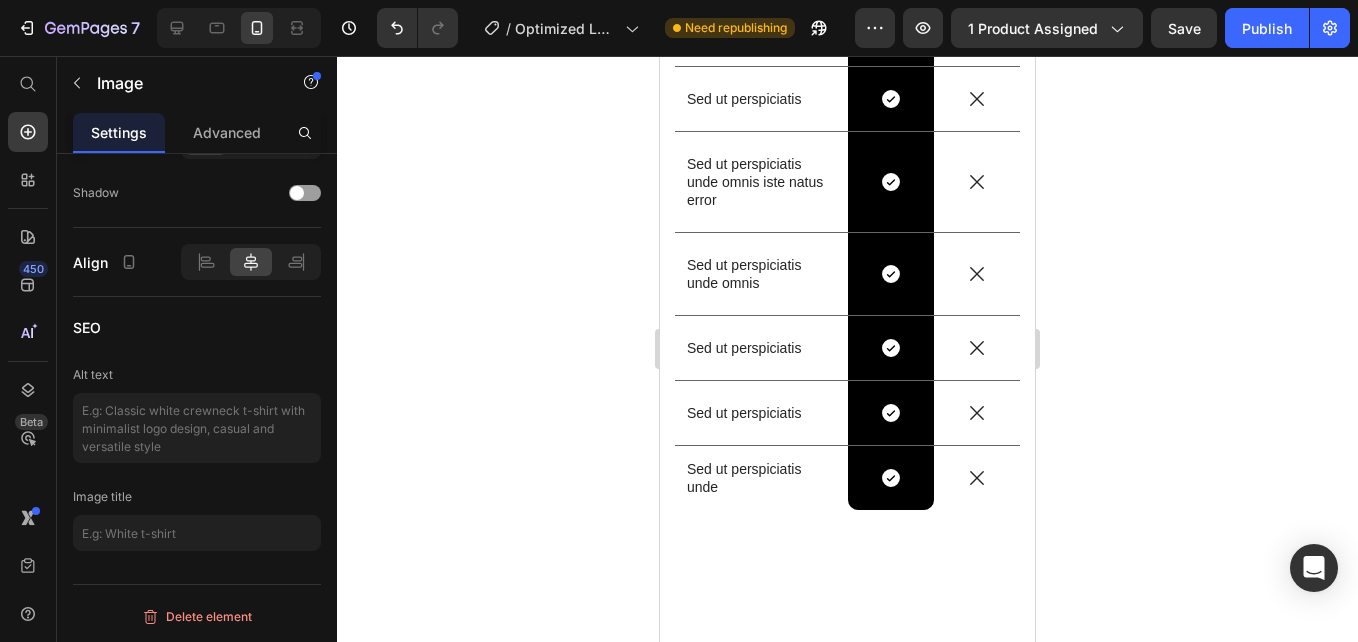 click 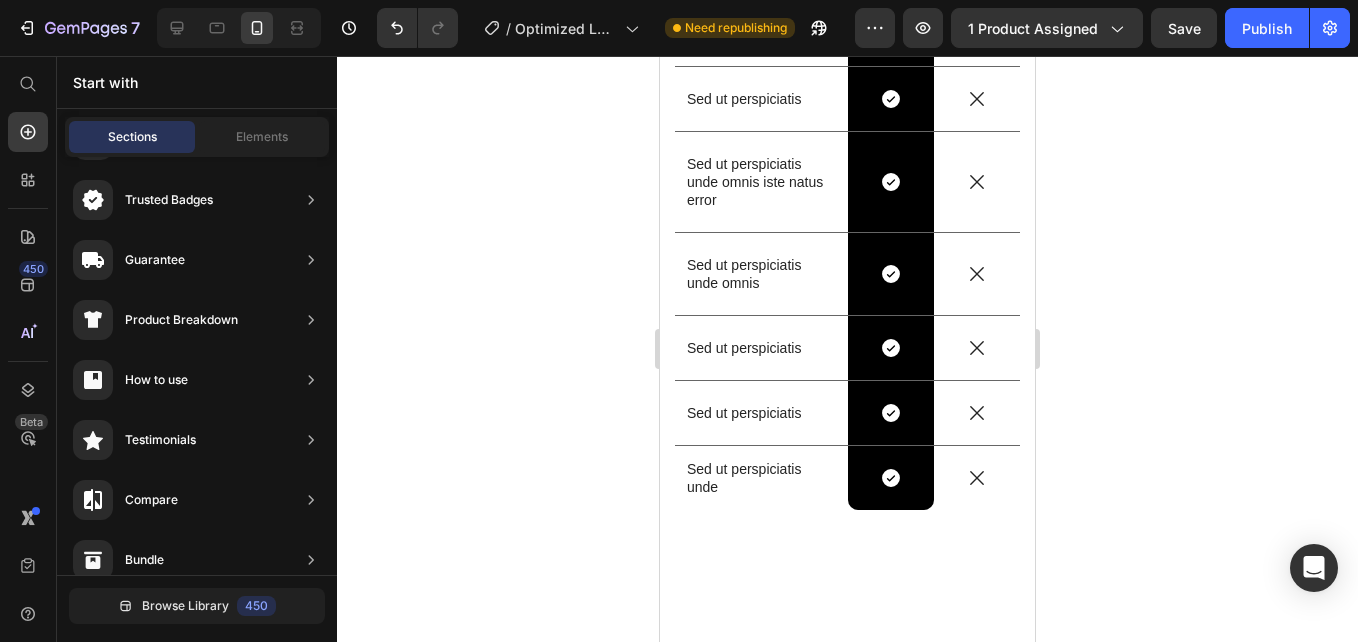 click on "Sed ut perspiciatis" at bounding box center (761, -49) 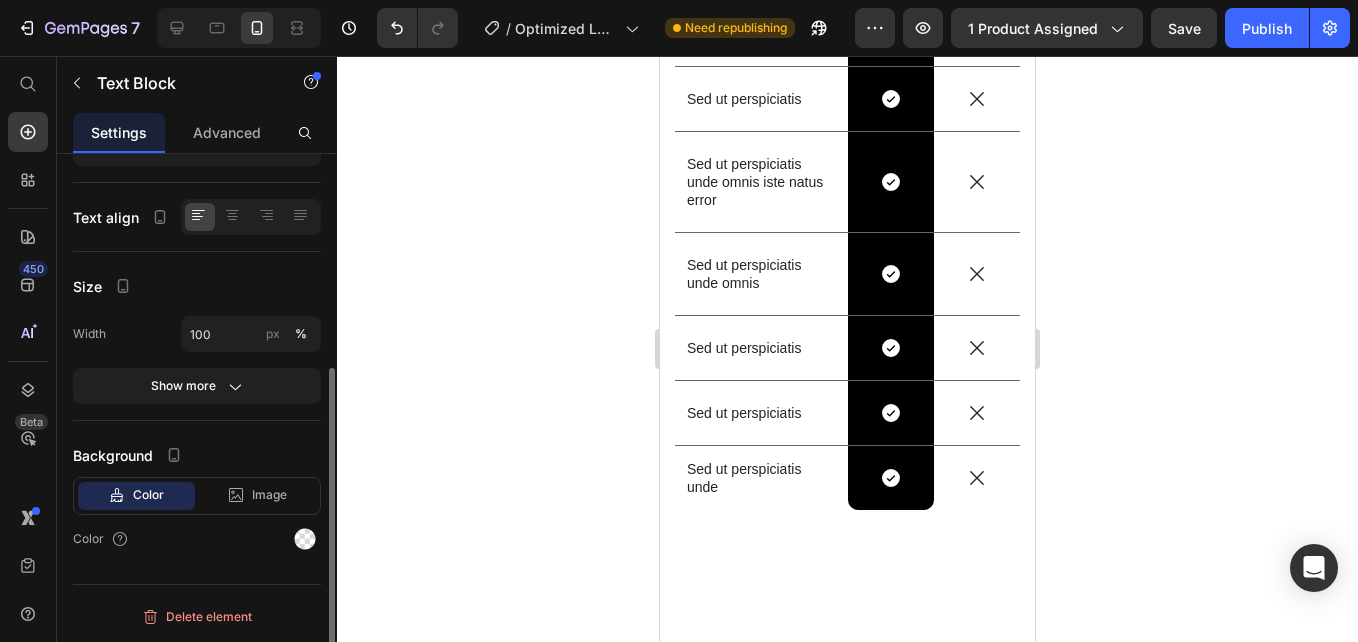 scroll, scrollTop: 0, scrollLeft: 0, axis: both 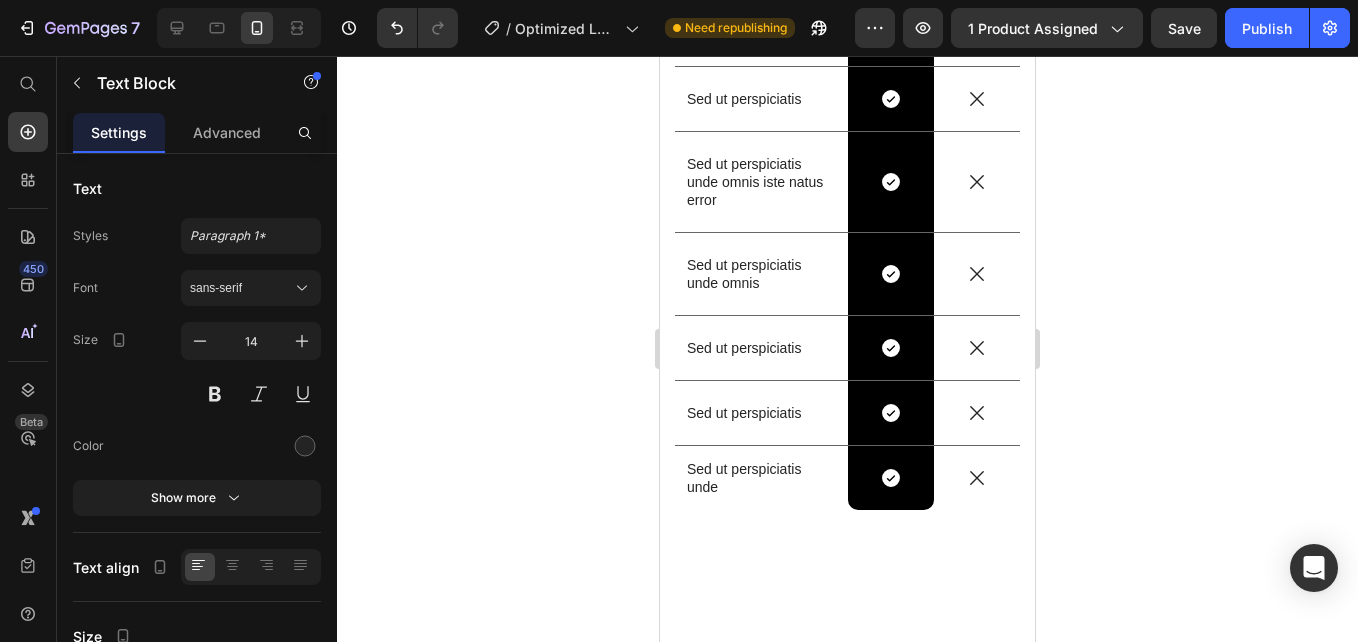 click on "Sed ut perspiciatis" at bounding box center [761, -49] 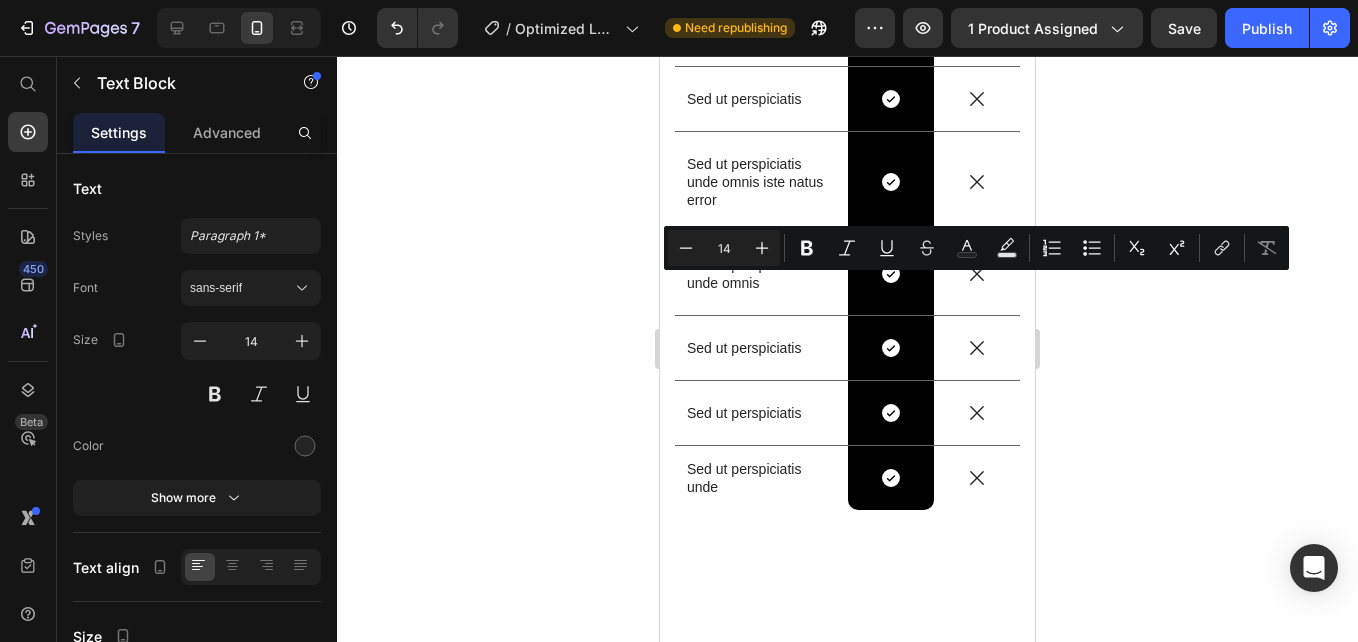 drag, startPoint x: 696, startPoint y: 285, endPoint x: 771, endPoint y: 280, distance: 75.16648 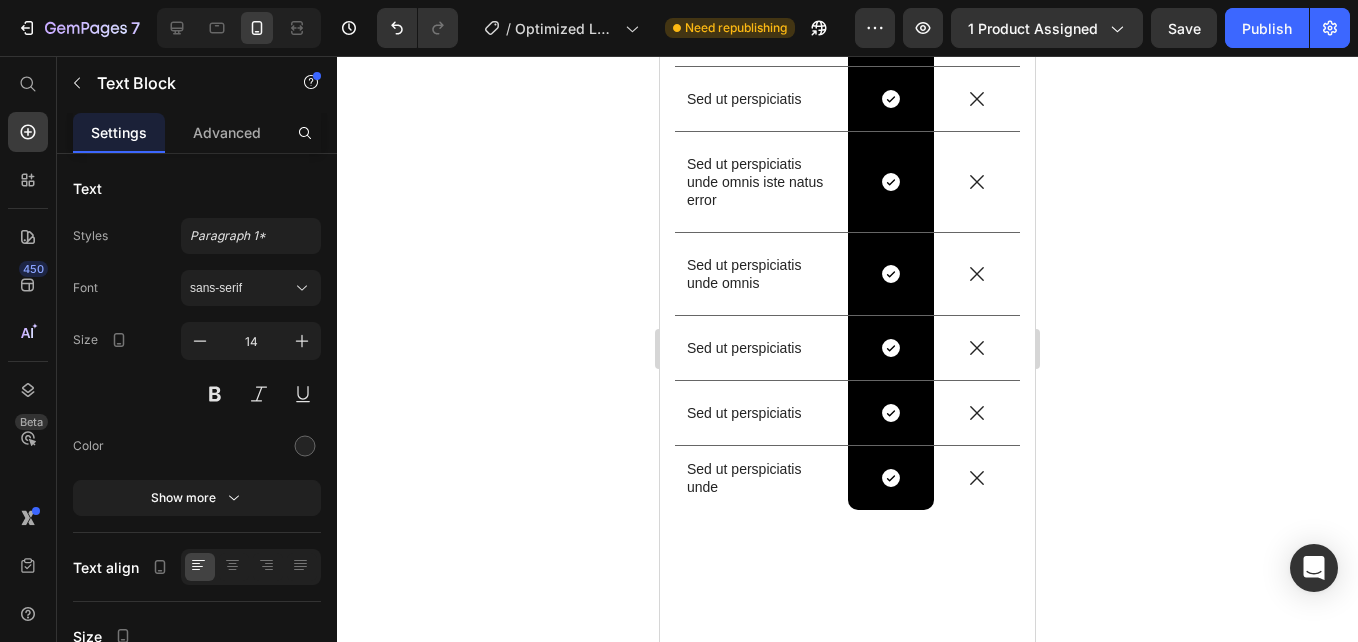 scroll, scrollTop: 4106, scrollLeft: 0, axis: vertical 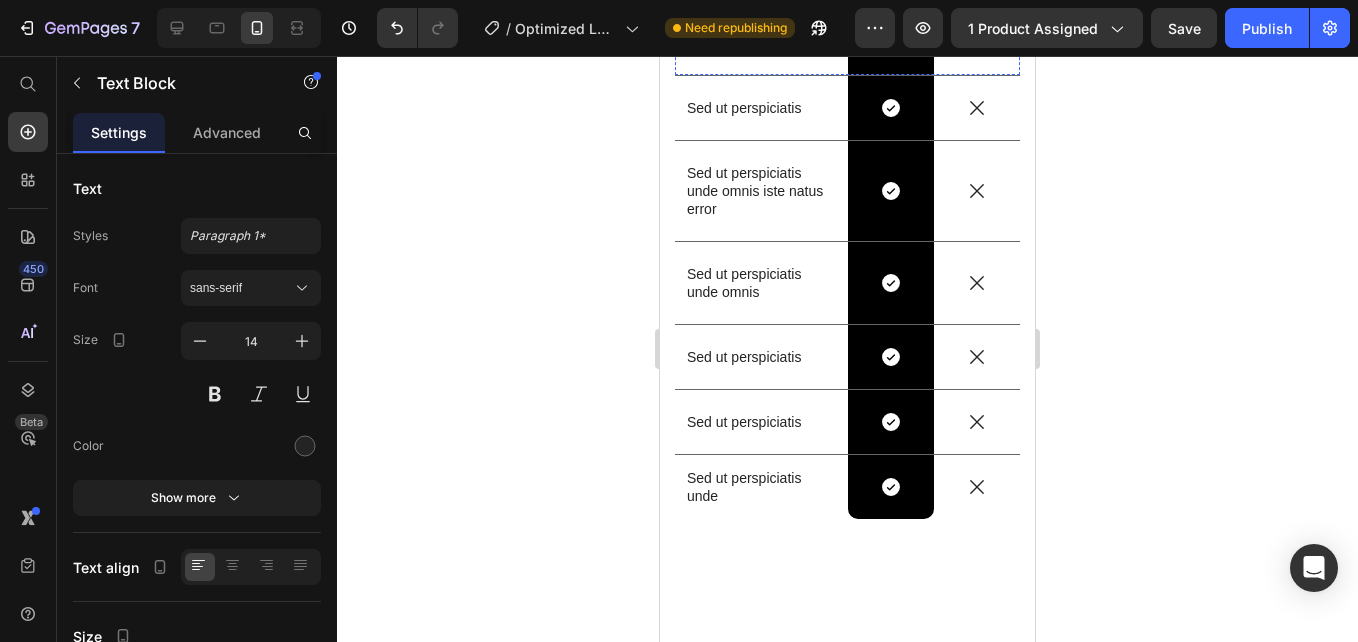click on "Sed ut perspiciatis unde omnis iste natus" at bounding box center (761, 34) 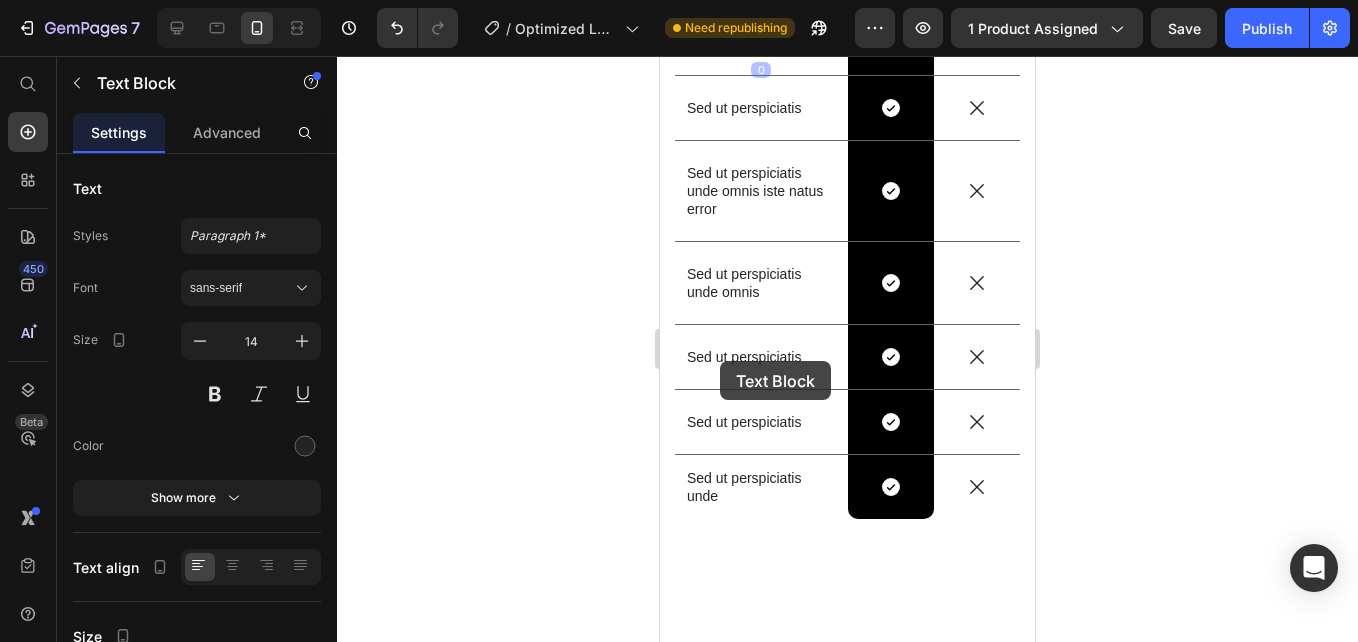 scroll, scrollTop: 4086, scrollLeft: 0, axis: vertical 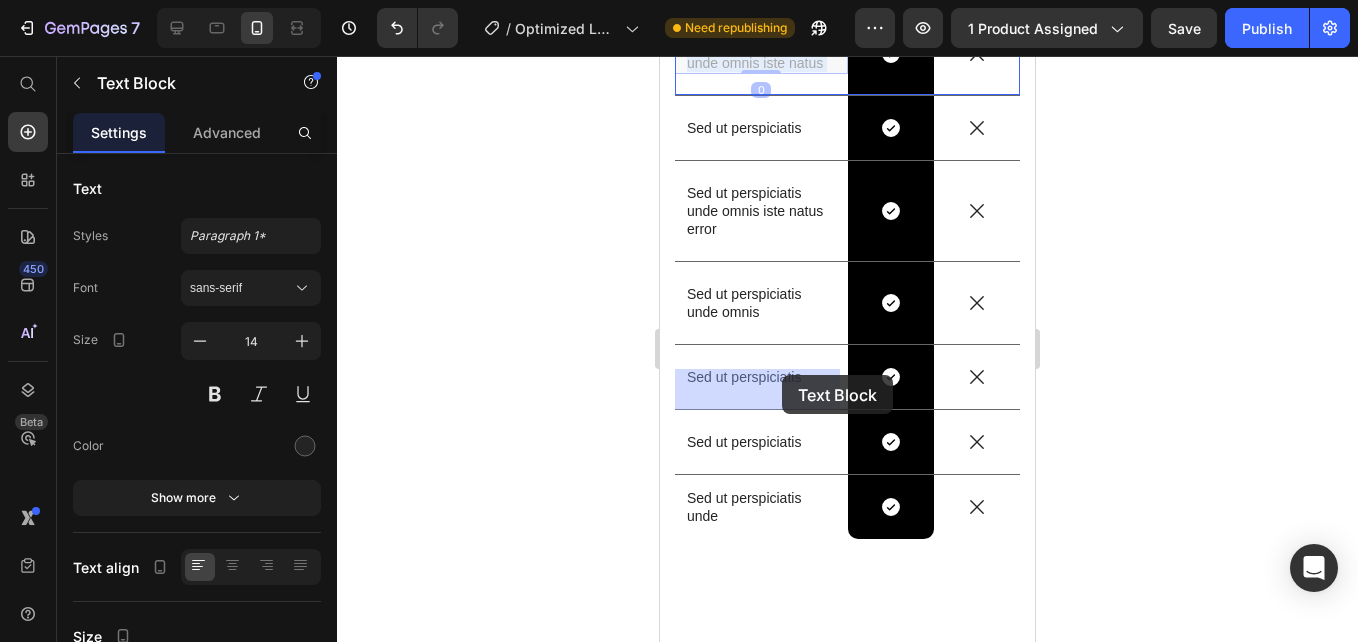 drag, startPoint x: 700, startPoint y: 361, endPoint x: 782, endPoint y: 375, distance: 83.18654 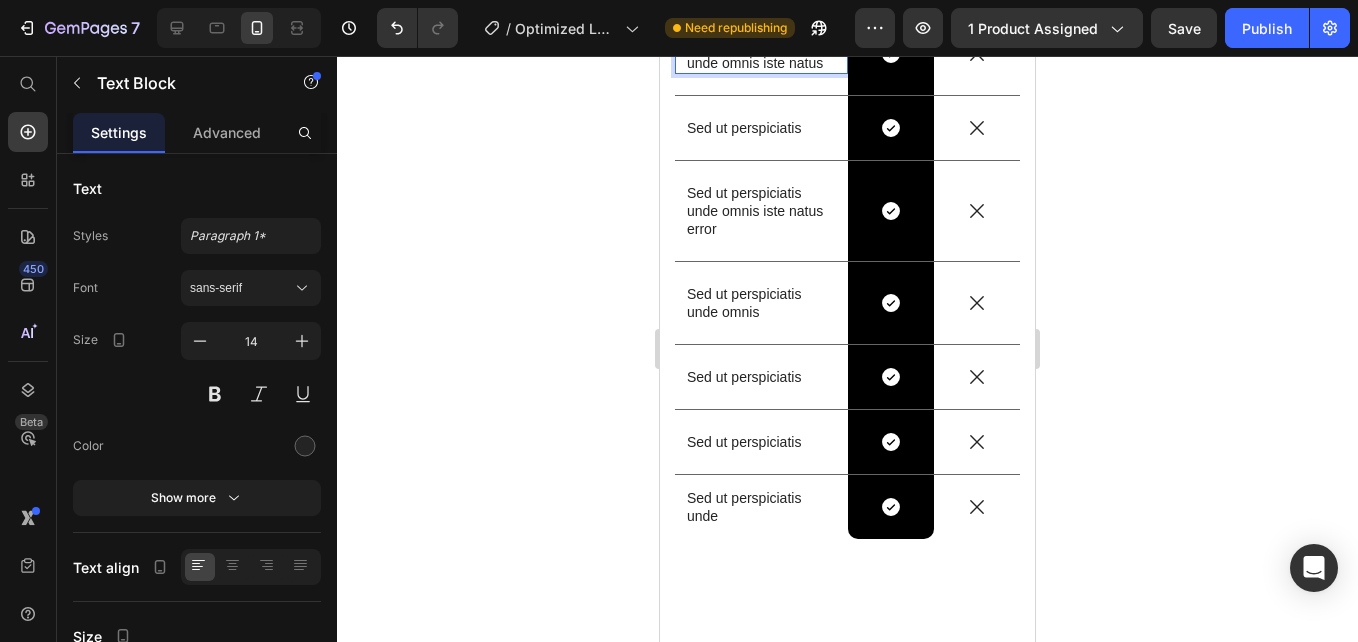click on "Sed ut perspiciatis unde omnis iste natus" at bounding box center (761, 54) 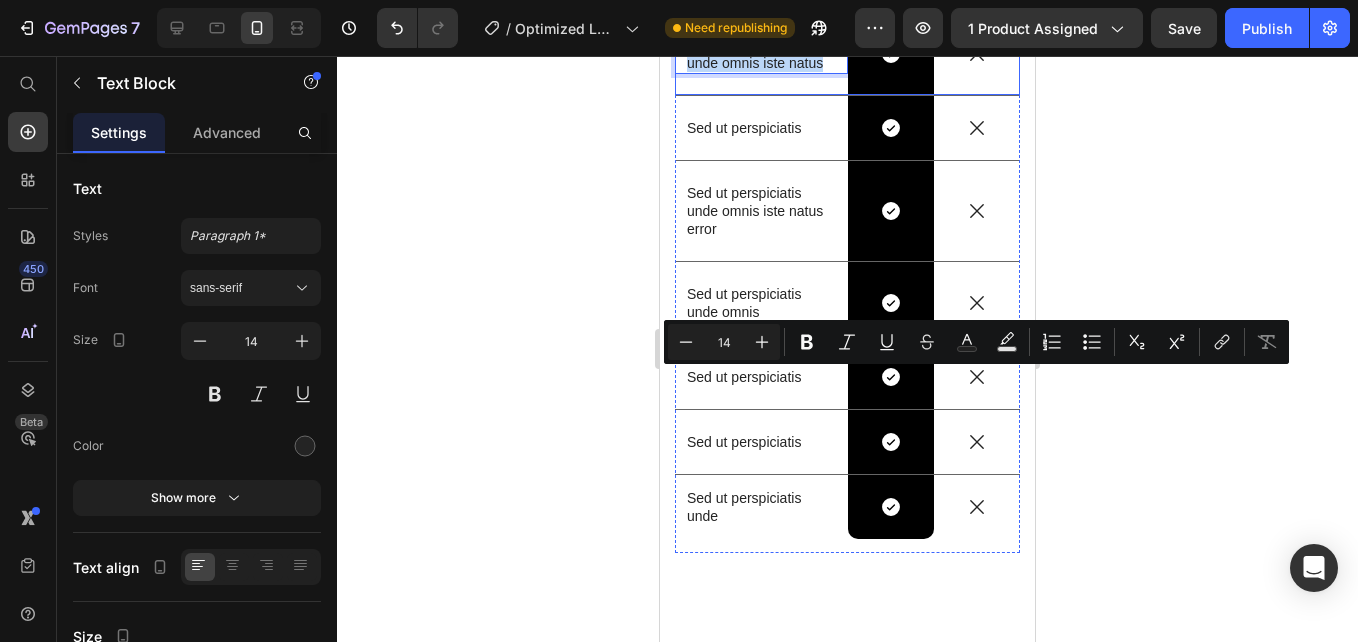 drag, startPoint x: 689, startPoint y: 376, endPoint x: 815, endPoint y: 410, distance: 130.5067 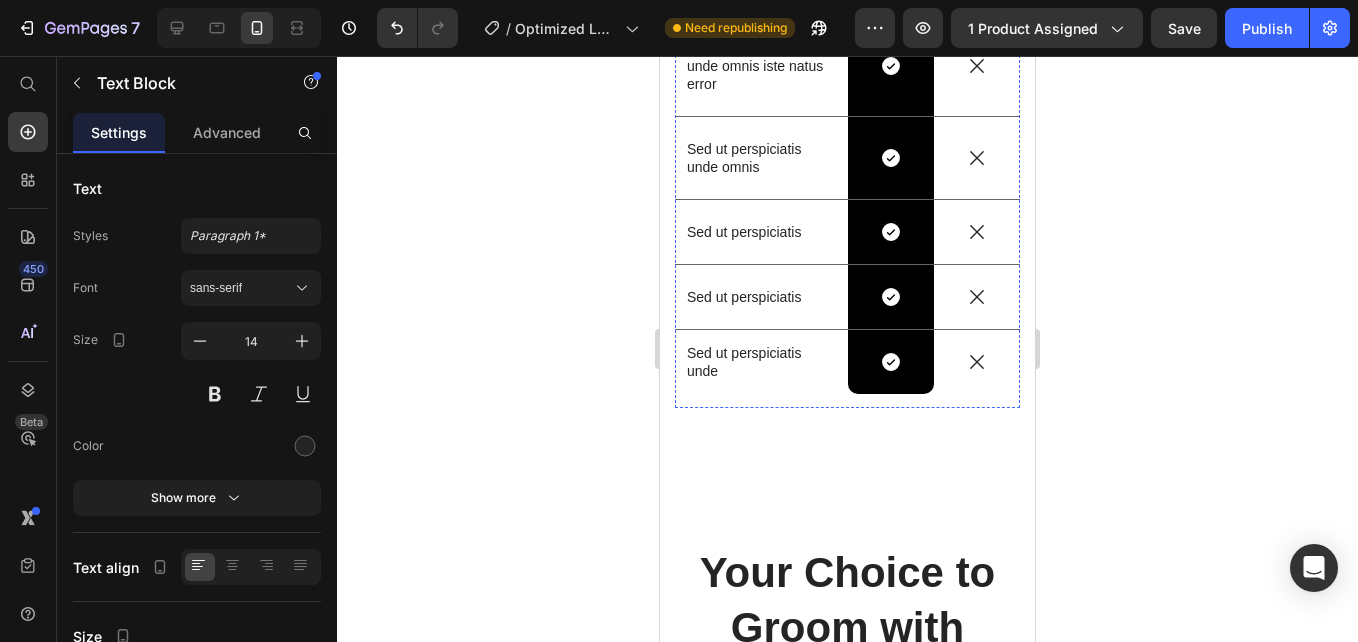 scroll, scrollTop: 4233, scrollLeft: 0, axis: vertical 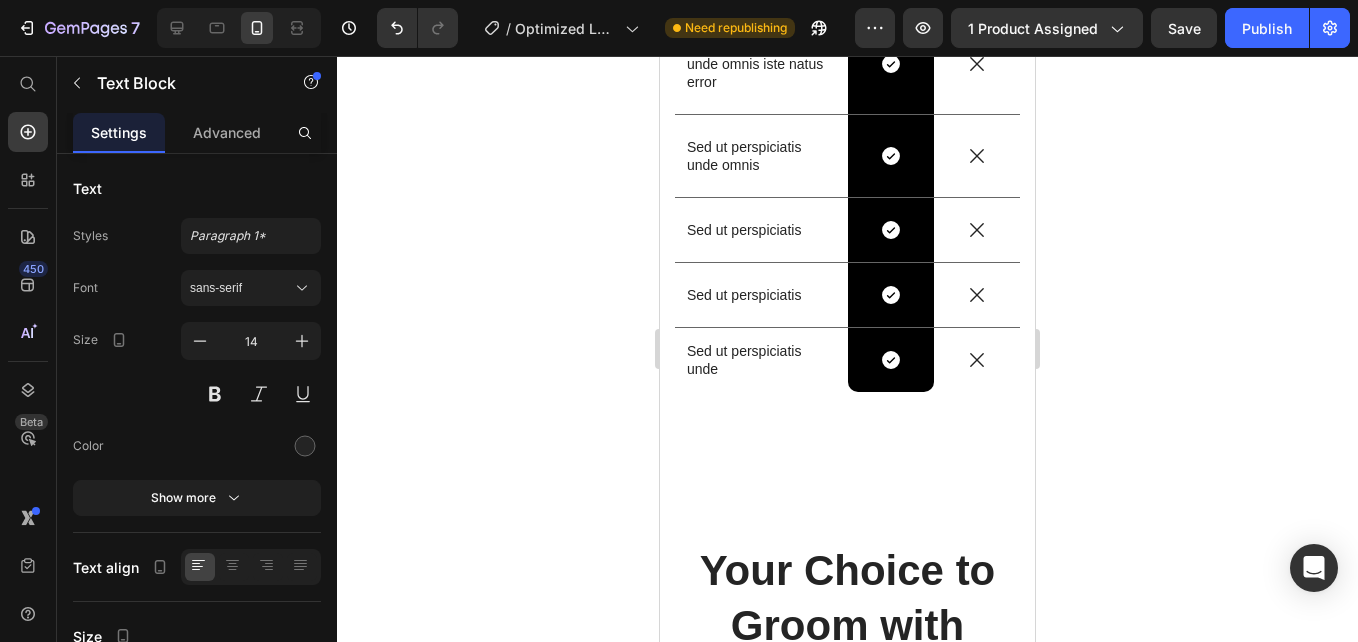 click on "Sed ut perspiciatis" at bounding box center [761, -19] 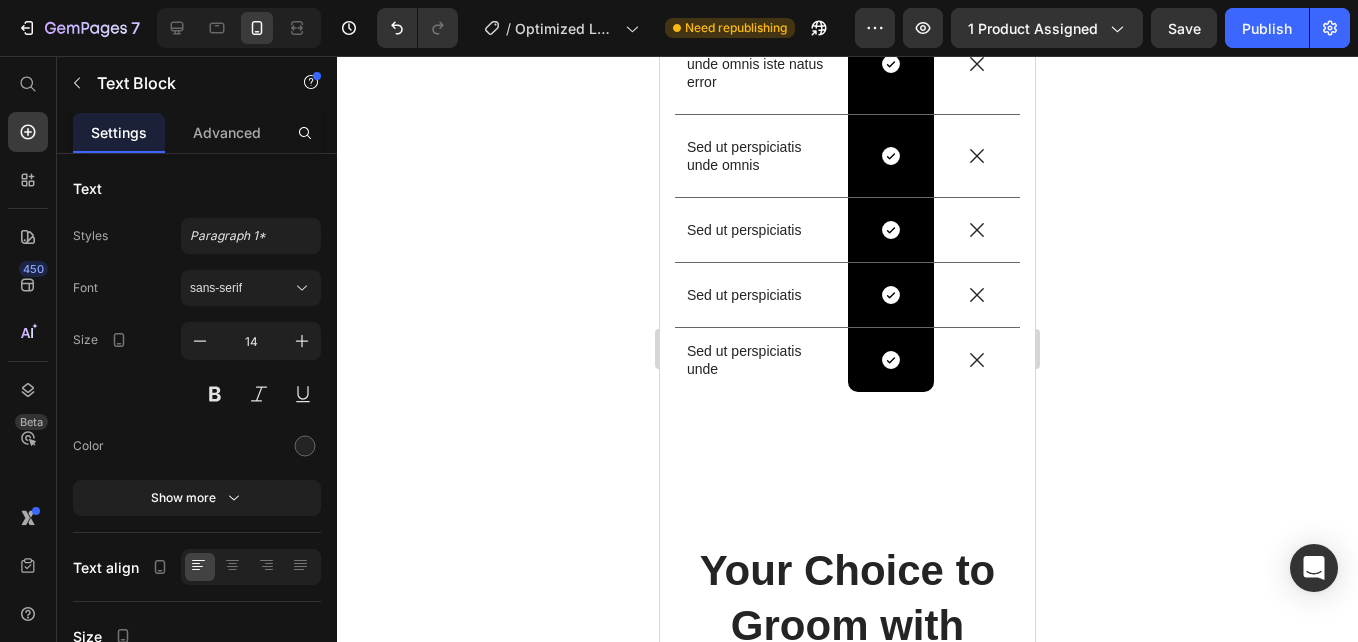 click on "Sed ut perspiciatis" at bounding box center (761, -19) 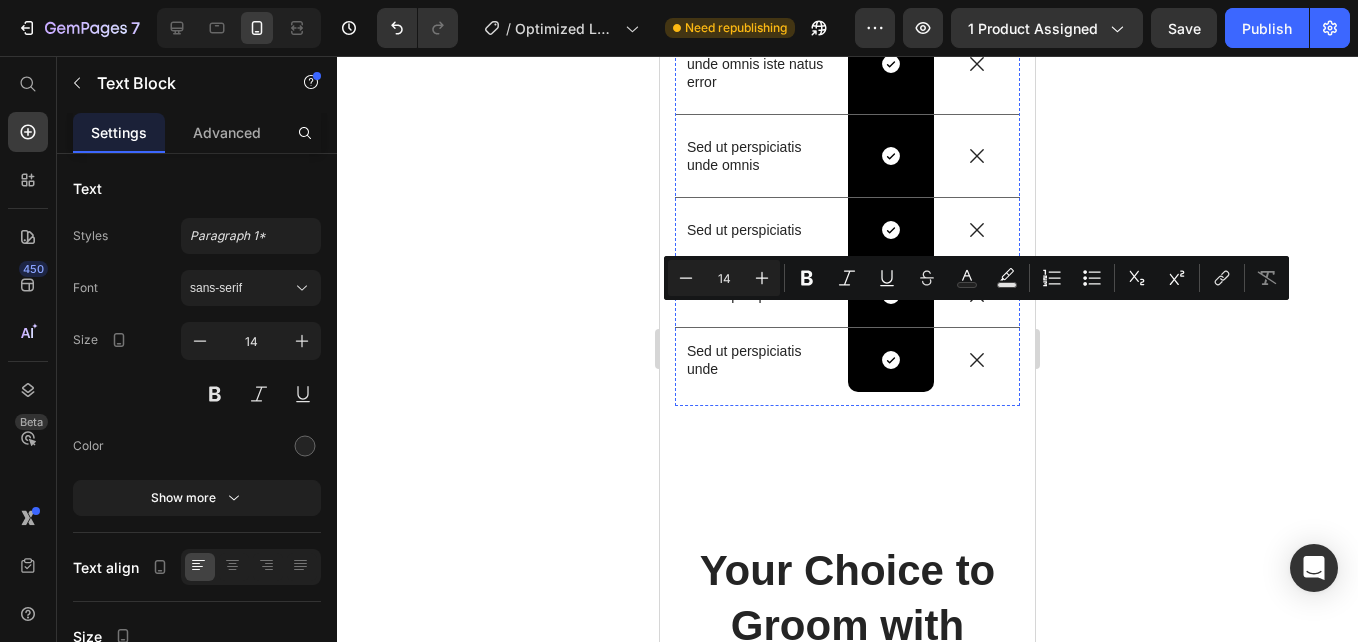 drag, startPoint x: 686, startPoint y: 313, endPoint x: 785, endPoint y: 301, distance: 99.724625 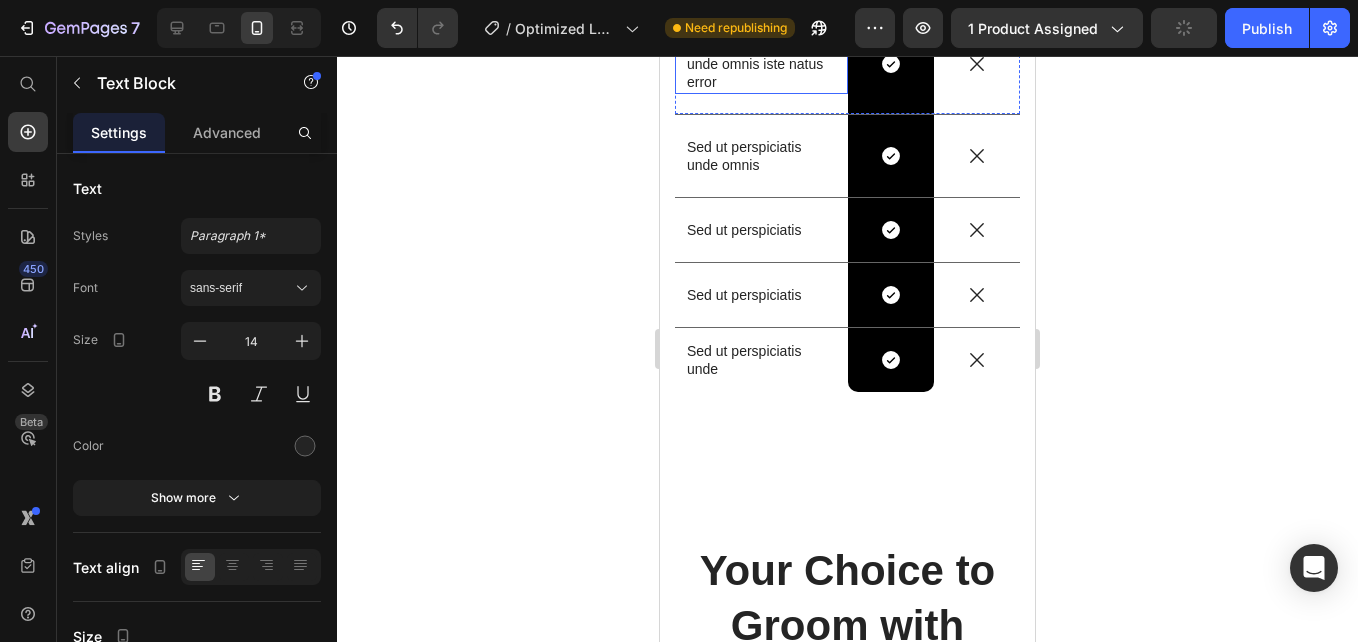 click on "Sed ut perspiciatis unde omnis iste natus error" at bounding box center (761, 64) 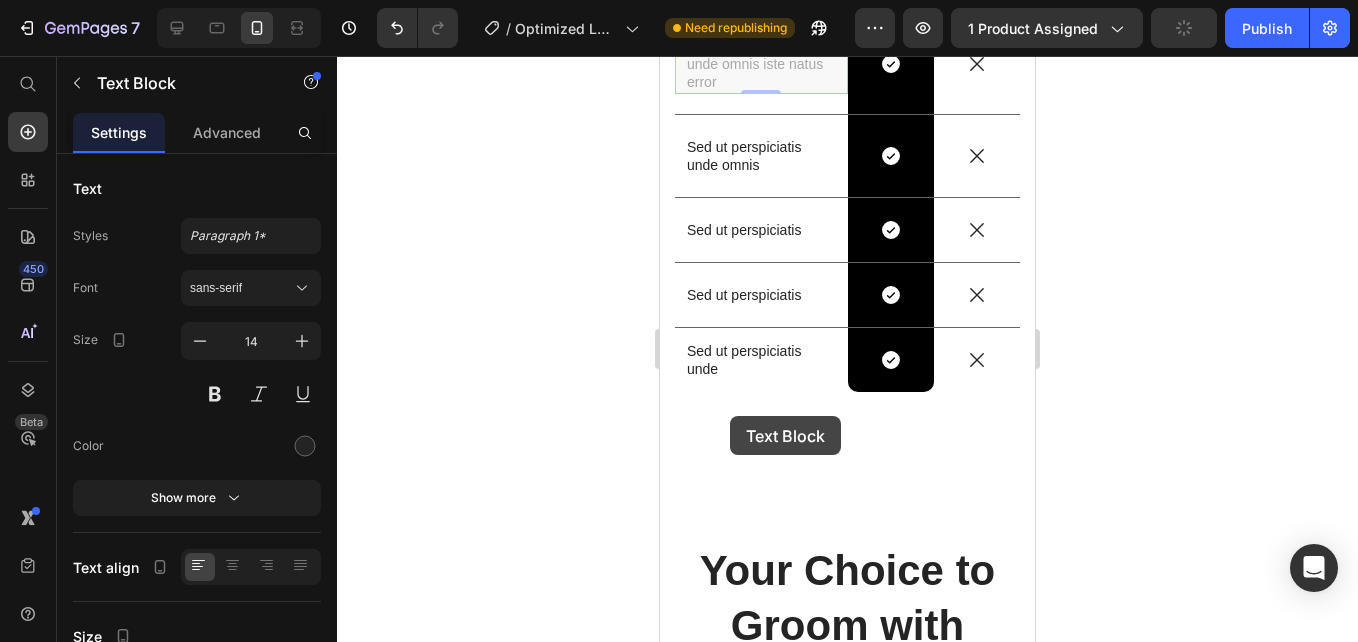 scroll, scrollTop: 4213, scrollLeft: 0, axis: vertical 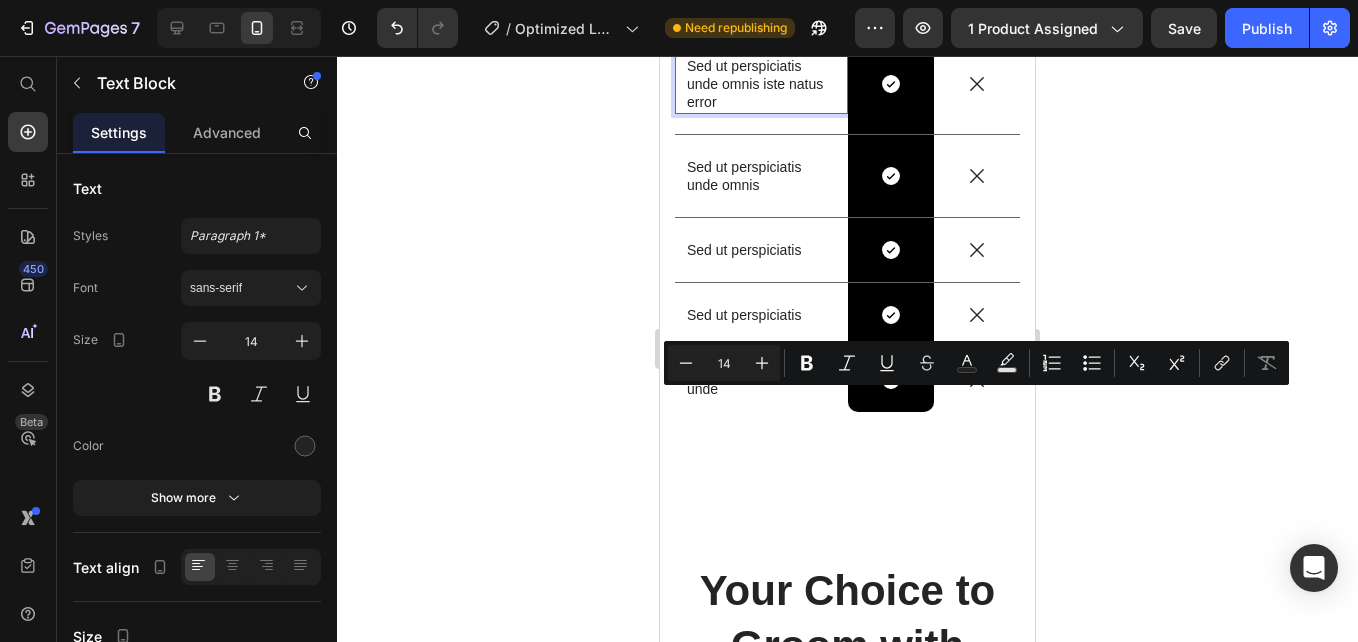 drag, startPoint x: 689, startPoint y: 403, endPoint x: 721, endPoint y: 438, distance: 47.423622 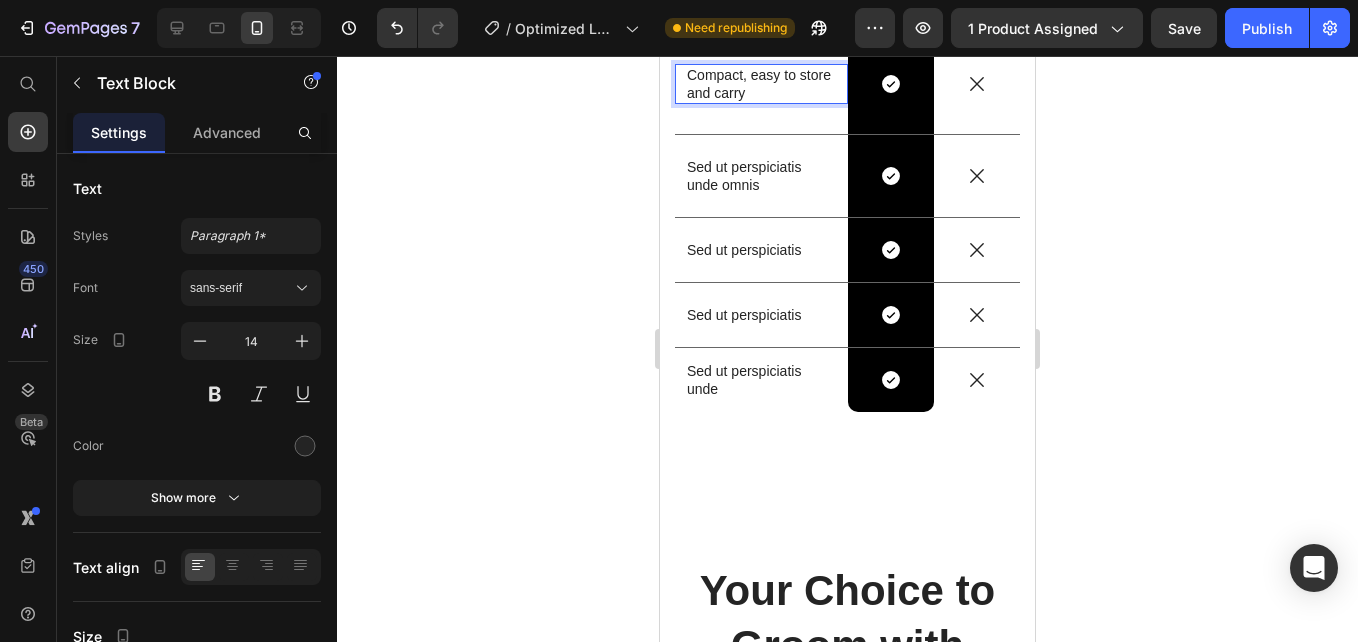 scroll, scrollTop: 4222, scrollLeft: 0, axis: vertical 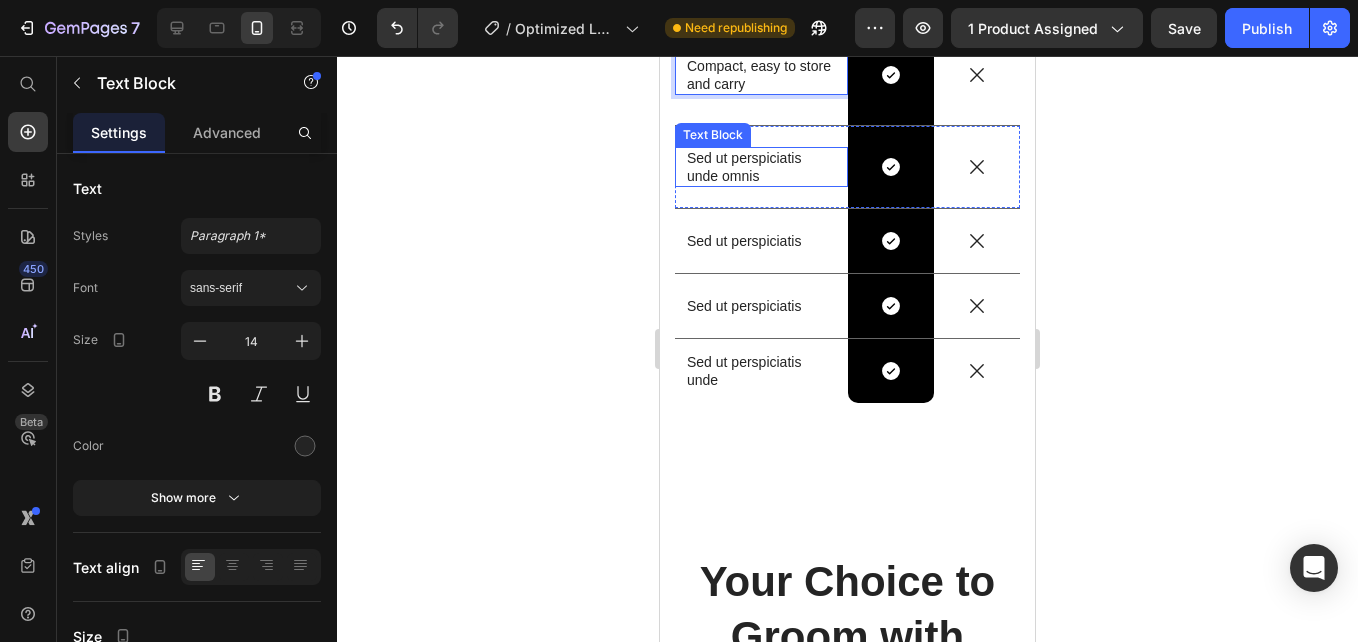 click on "Sed ut perspiciatis unde omnis" at bounding box center [761, 167] 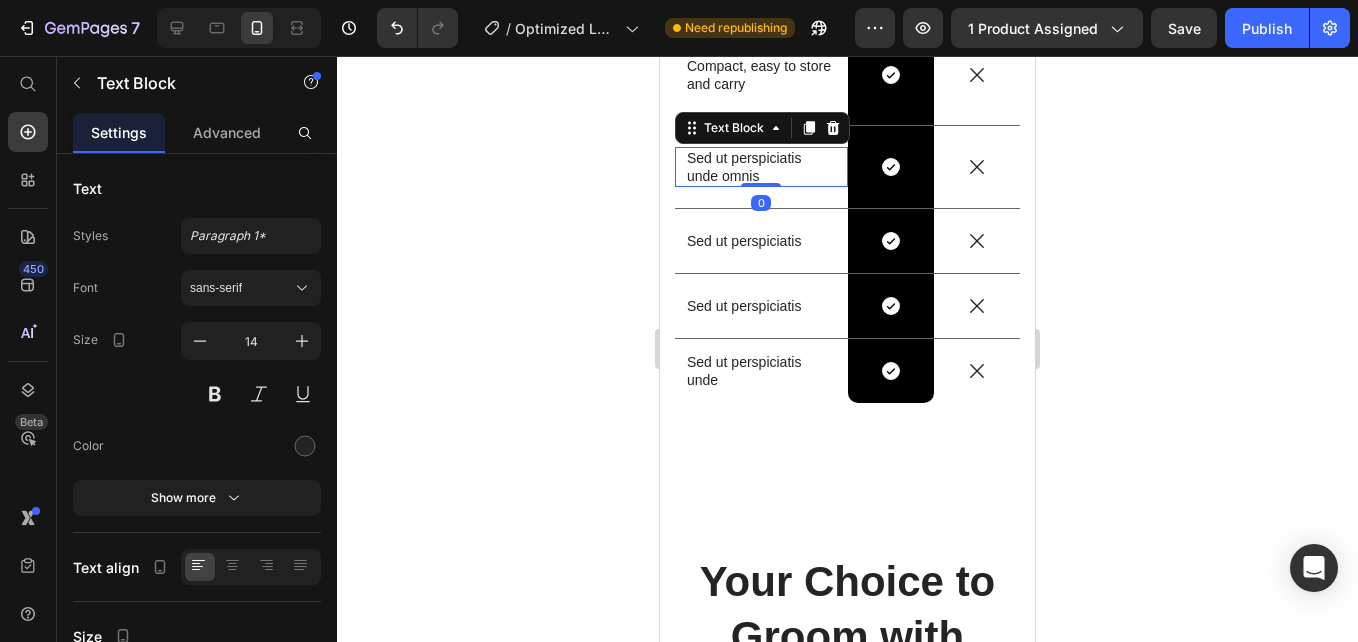 click on "Sed ut perspiciatis unde omnis" at bounding box center [761, 167] 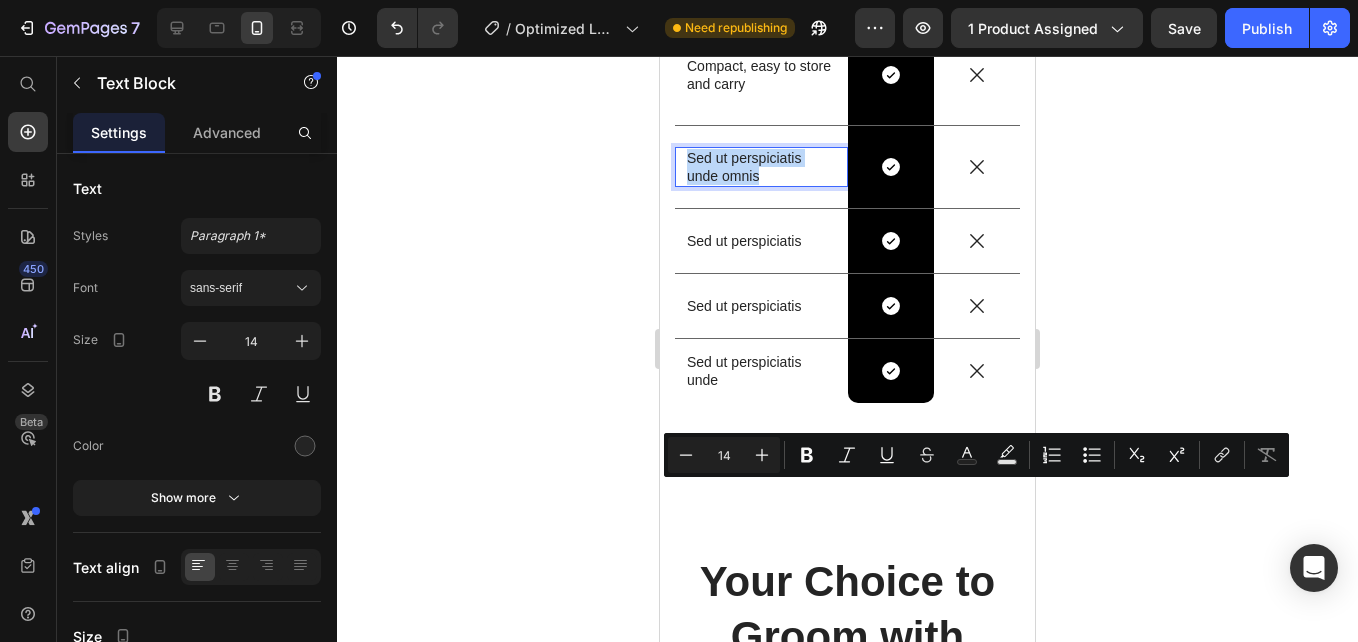 drag, startPoint x: 696, startPoint y: 492, endPoint x: 736, endPoint y: 507, distance: 42.72002 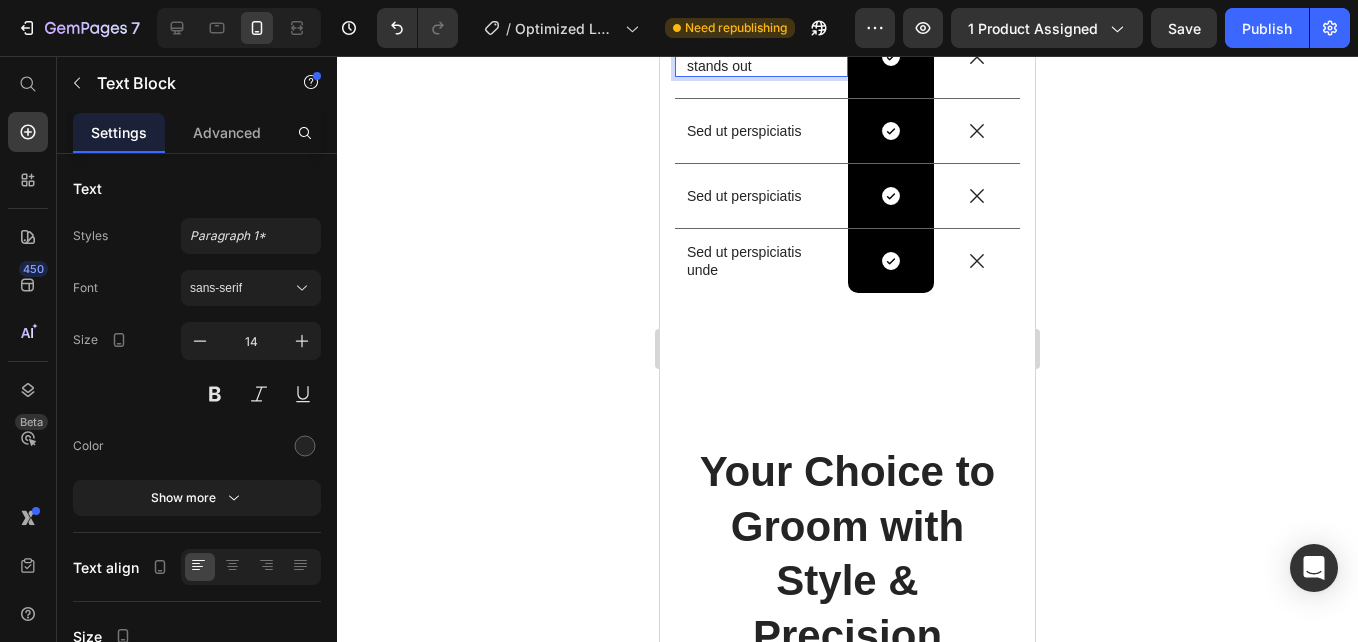 scroll, scrollTop: 4366, scrollLeft: 0, axis: vertical 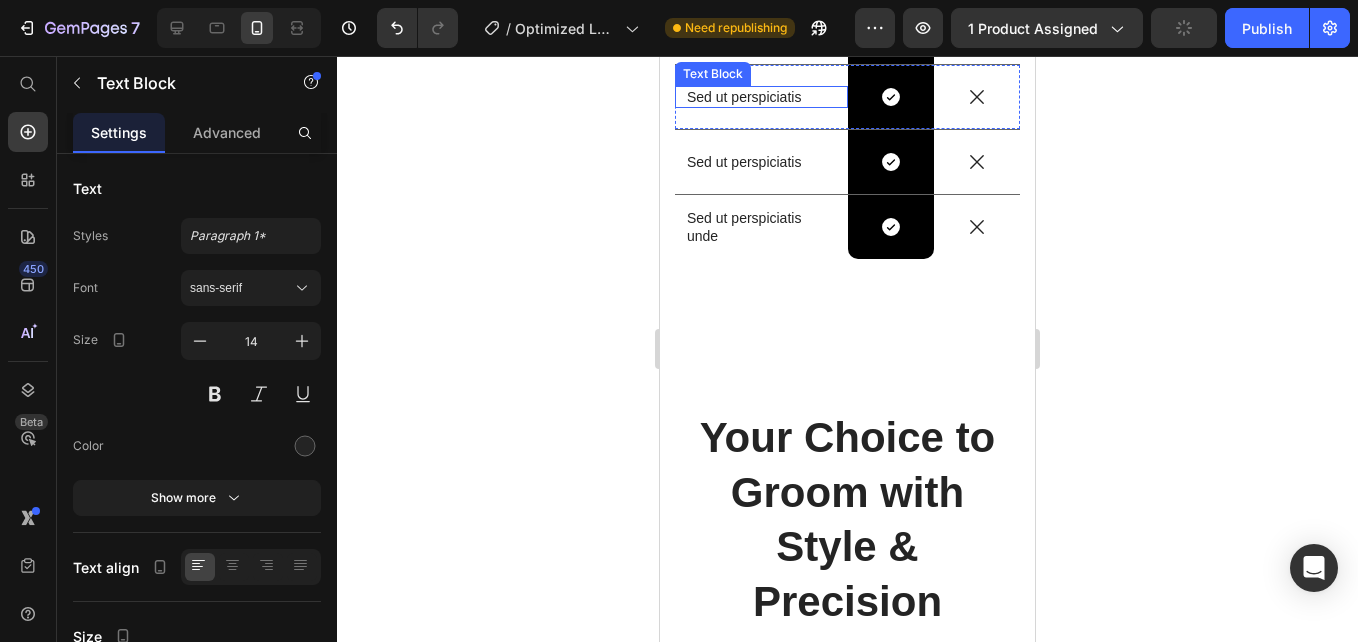 click on "Sed ut perspiciatis" at bounding box center [761, 97] 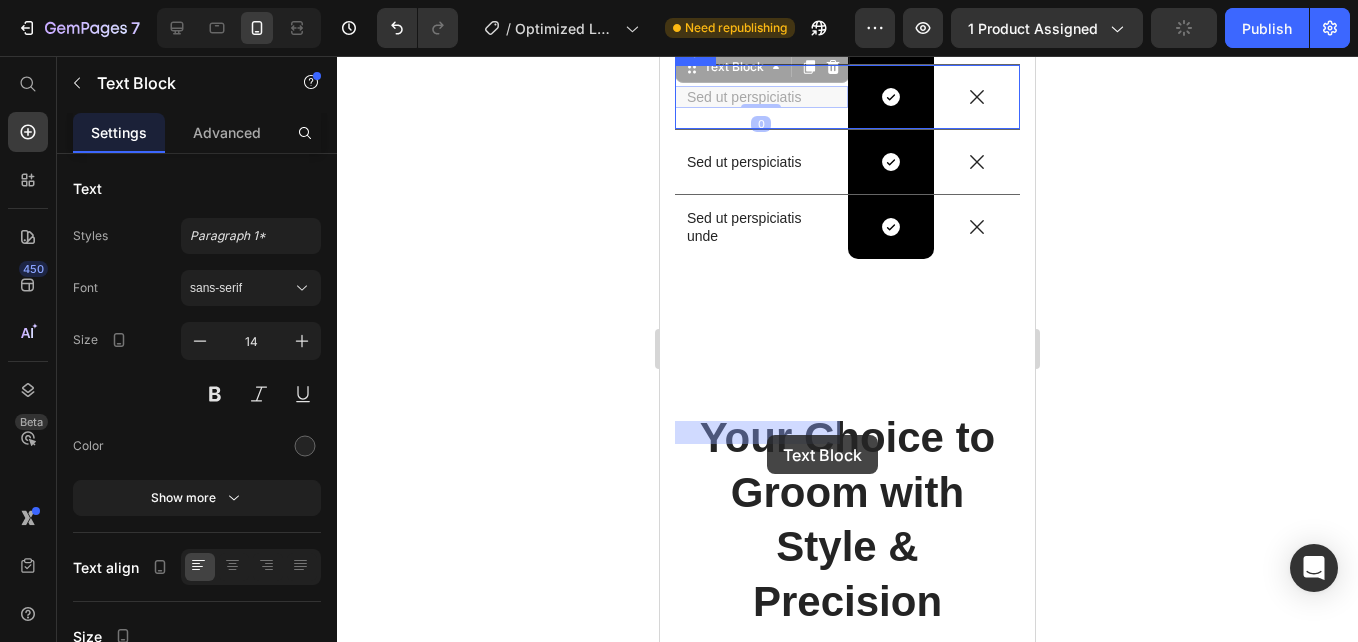 scroll, scrollTop: 4355, scrollLeft: 0, axis: vertical 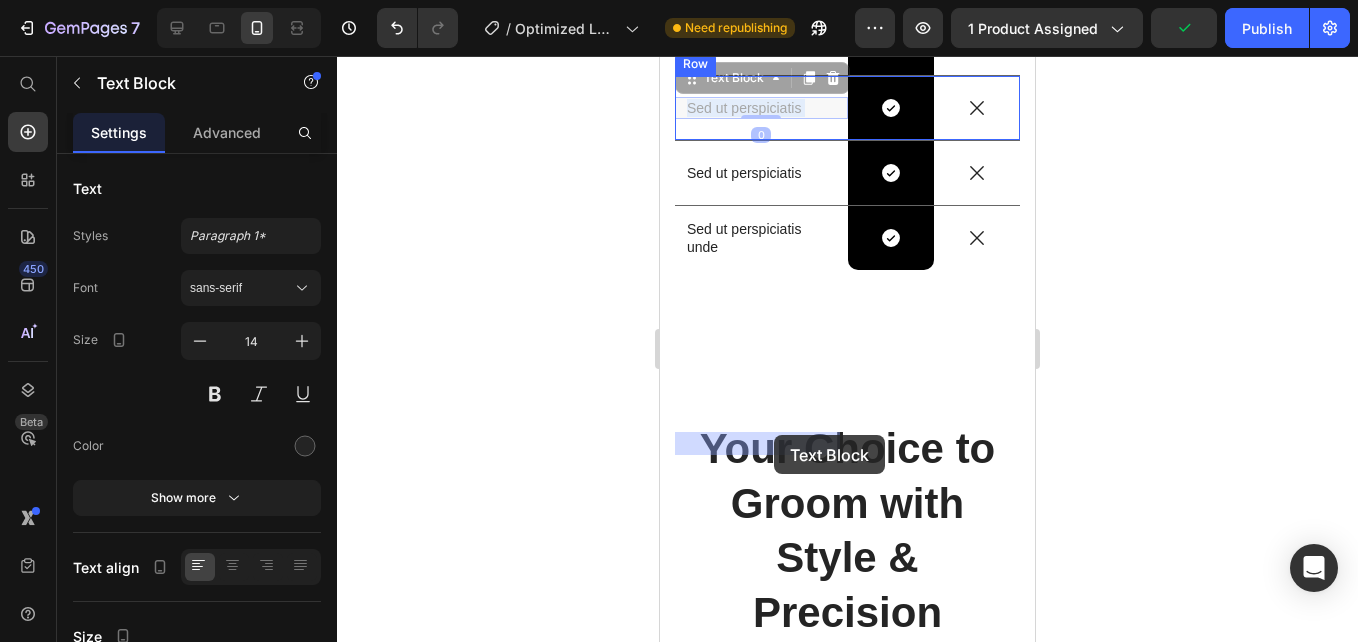 drag, startPoint x: 698, startPoint y: 428, endPoint x: 774, endPoint y: 435, distance: 76.321686 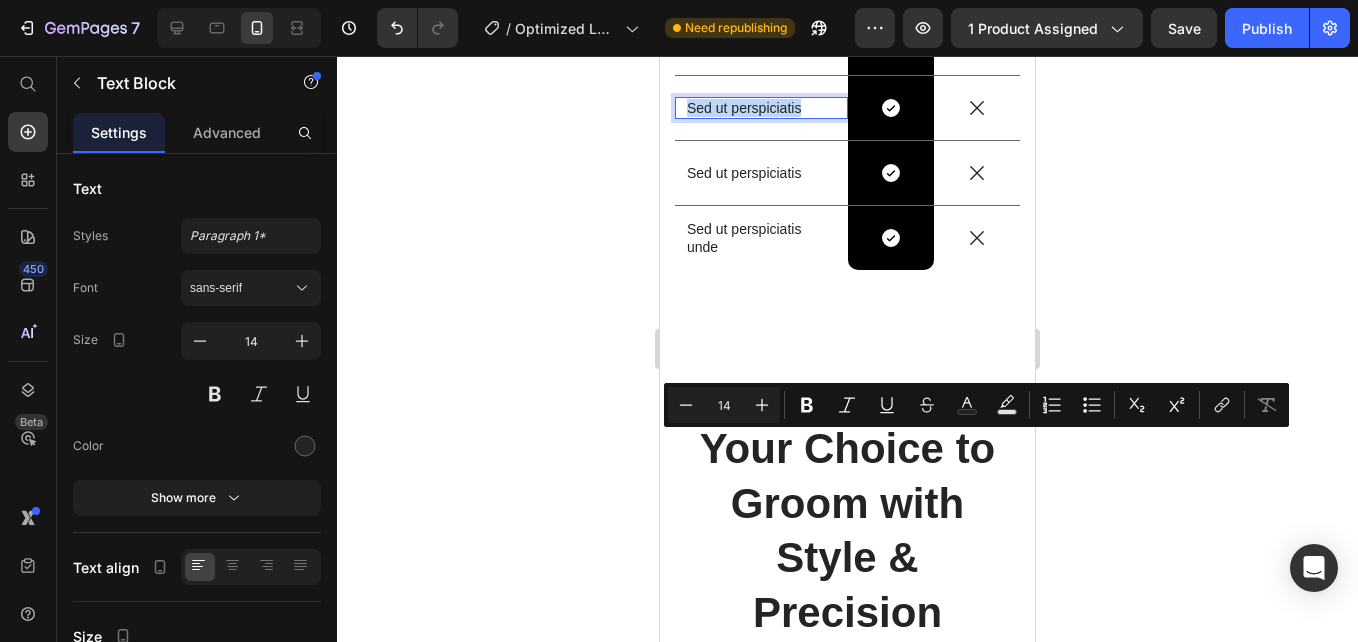 drag, startPoint x: 703, startPoint y: 438, endPoint x: 786, endPoint y: 449, distance: 83.725746 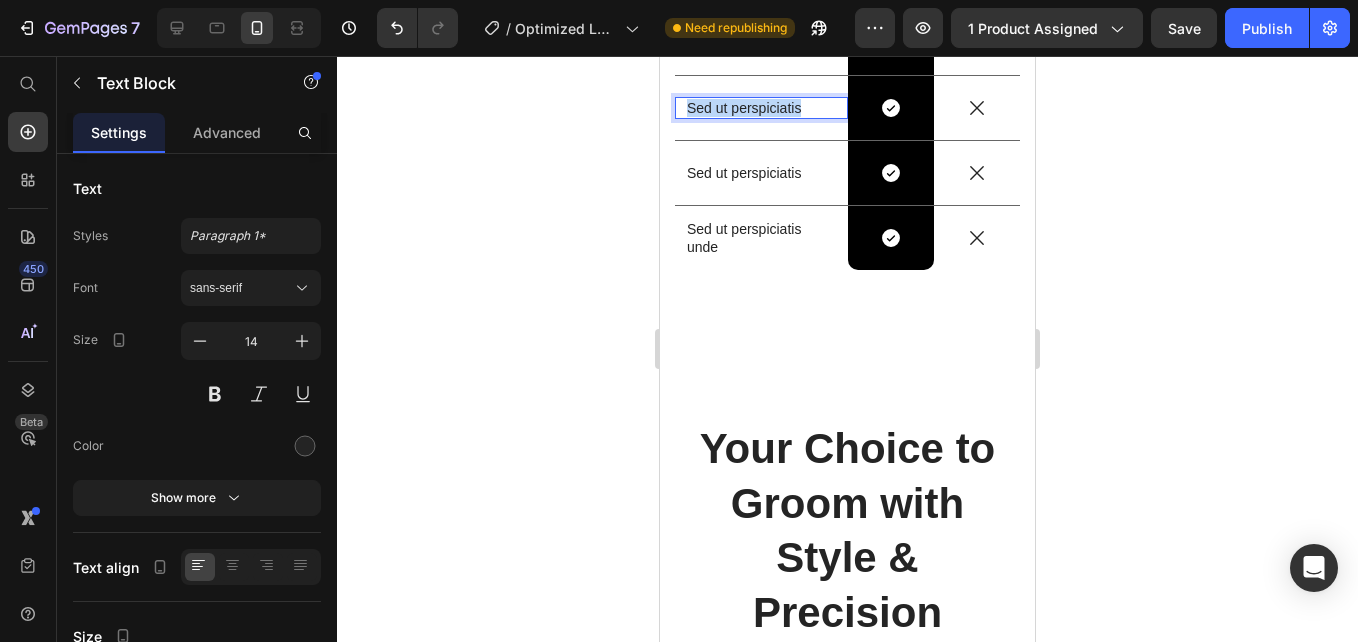 scroll, scrollTop: 4346, scrollLeft: 0, axis: vertical 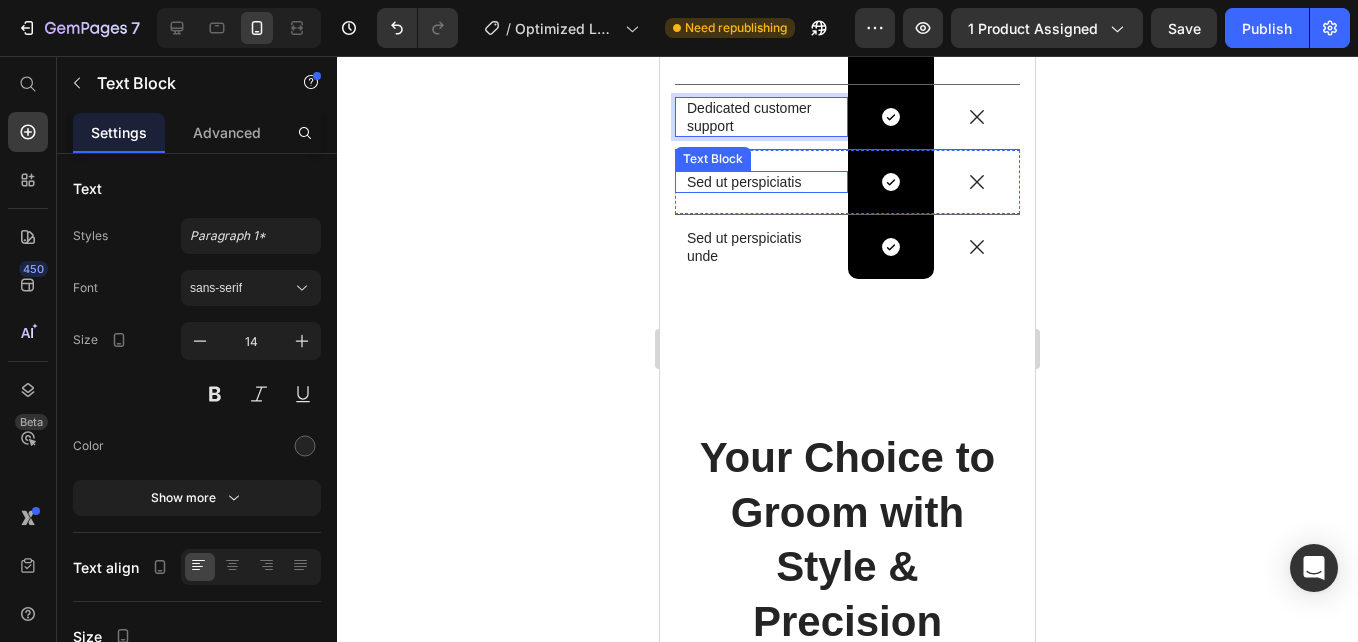 click on "Sed ut perspiciatis" at bounding box center (761, 182) 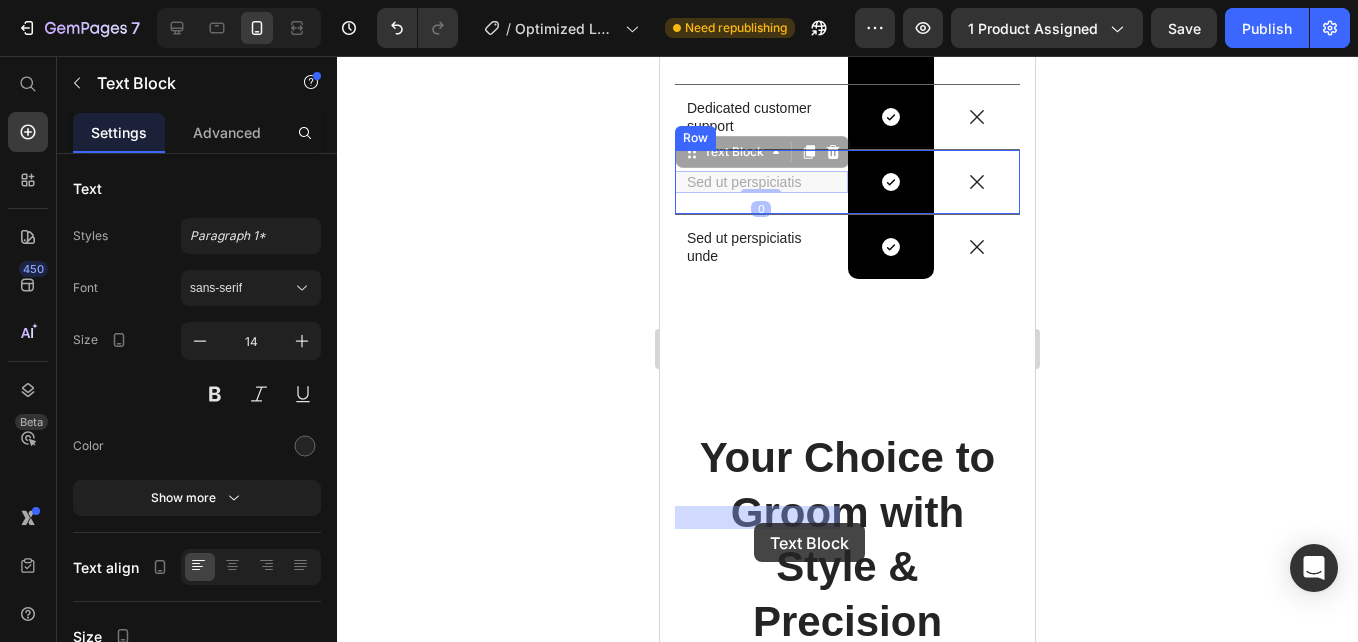 scroll, scrollTop: 4335, scrollLeft: 0, axis: vertical 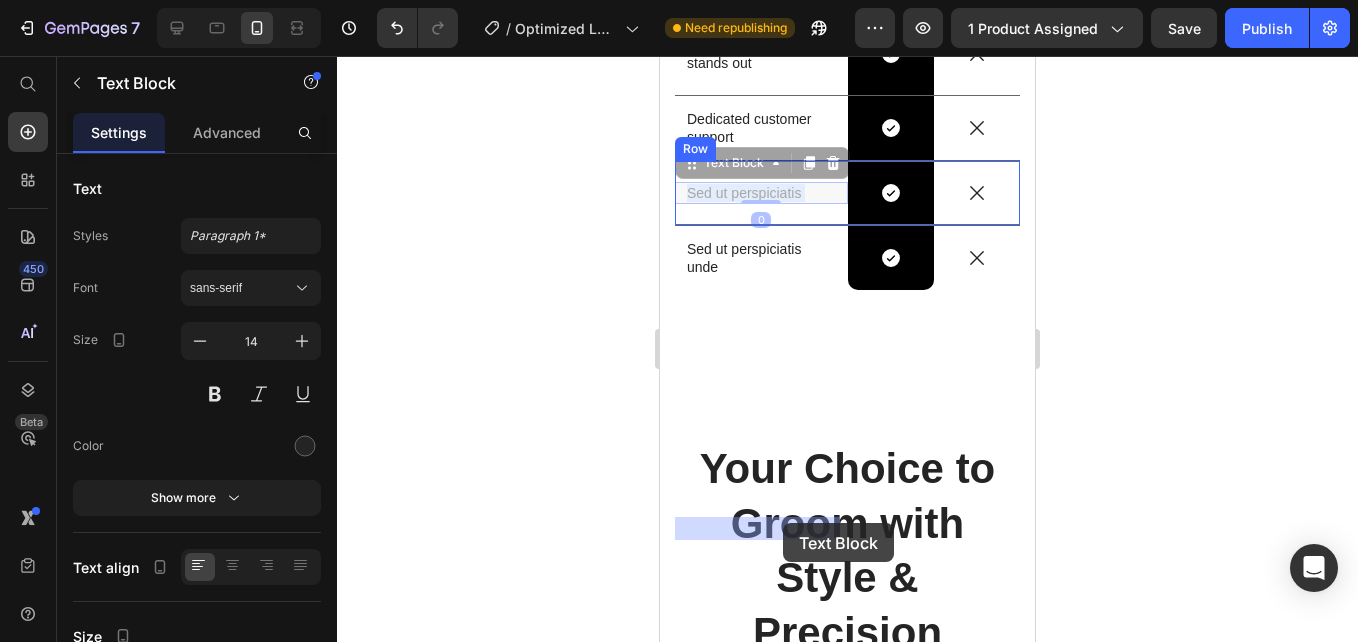 drag, startPoint x: 704, startPoint y: 518, endPoint x: 783, endPoint y: 523, distance: 79.15807 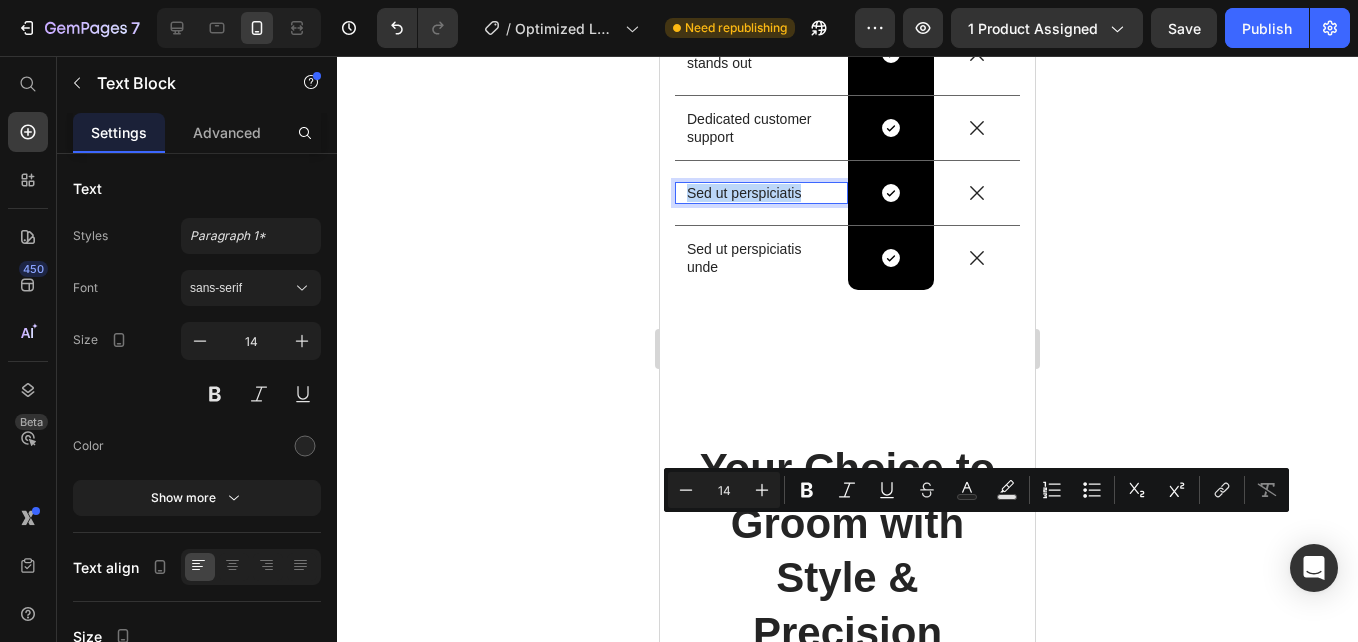 drag, startPoint x: 687, startPoint y: 522, endPoint x: 795, endPoint y: 533, distance: 108.55874 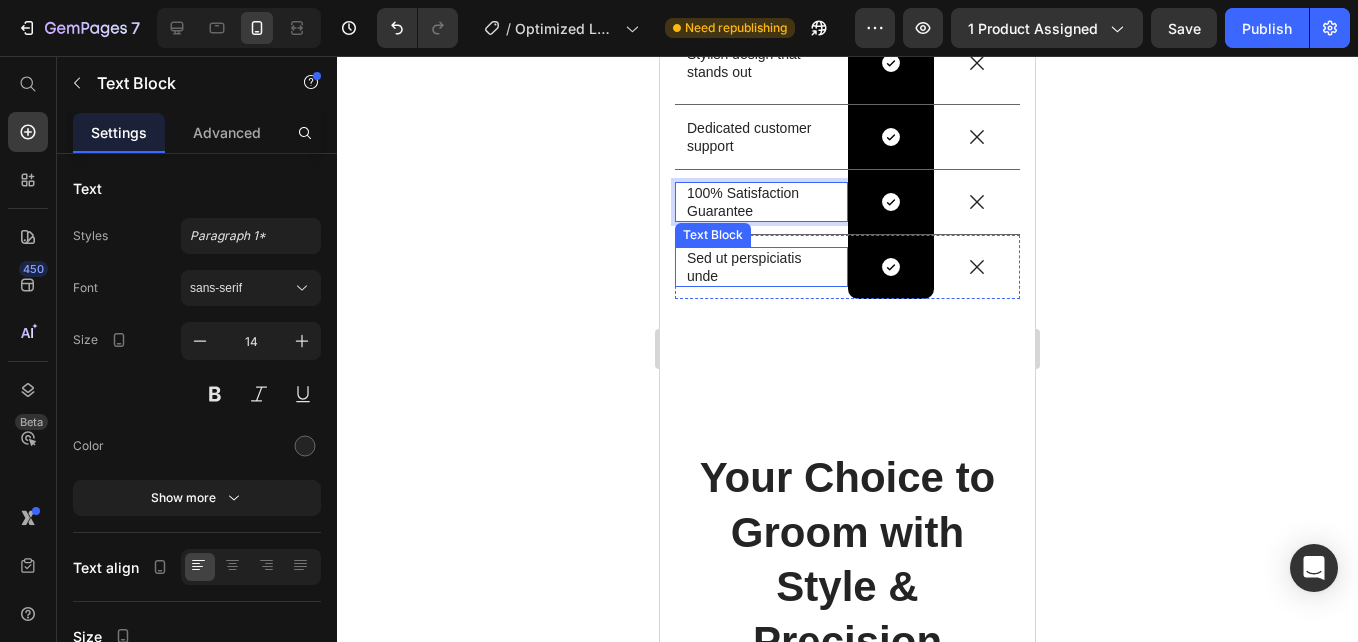 drag, startPoint x: 794, startPoint y: 540, endPoint x: 785, endPoint y: 590, distance: 50.803543 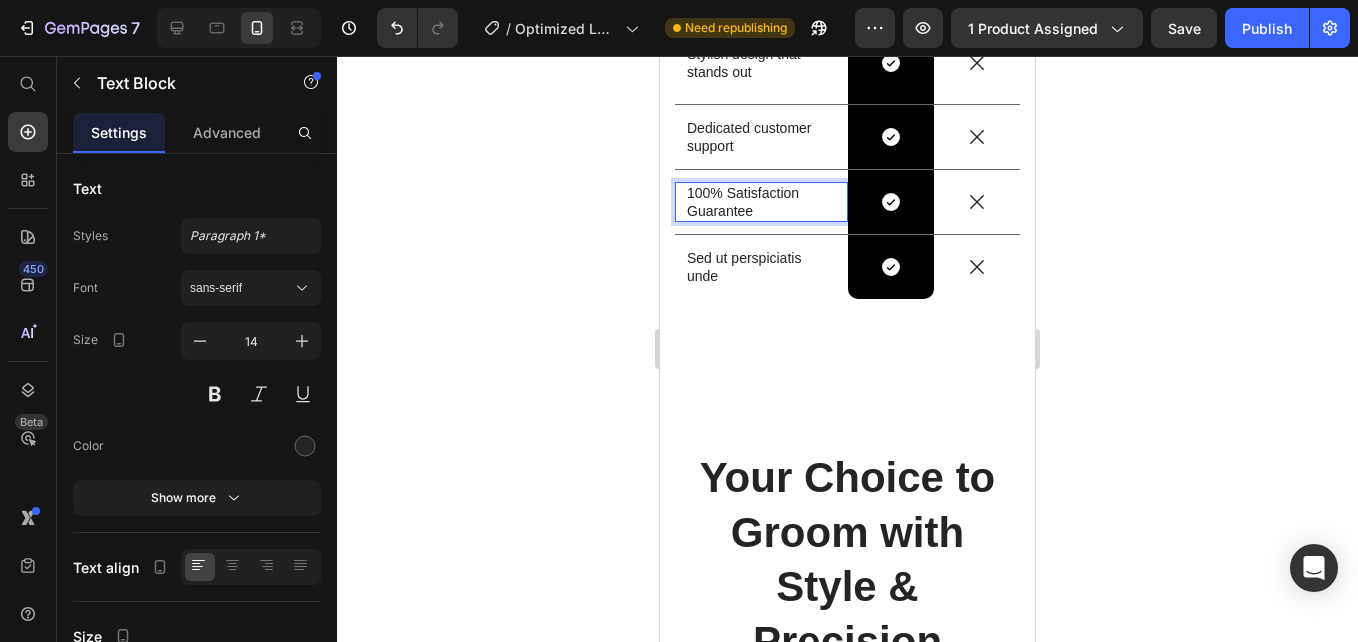 click on "100% Satisfaction Guarantee" at bounding box center [761, 202] 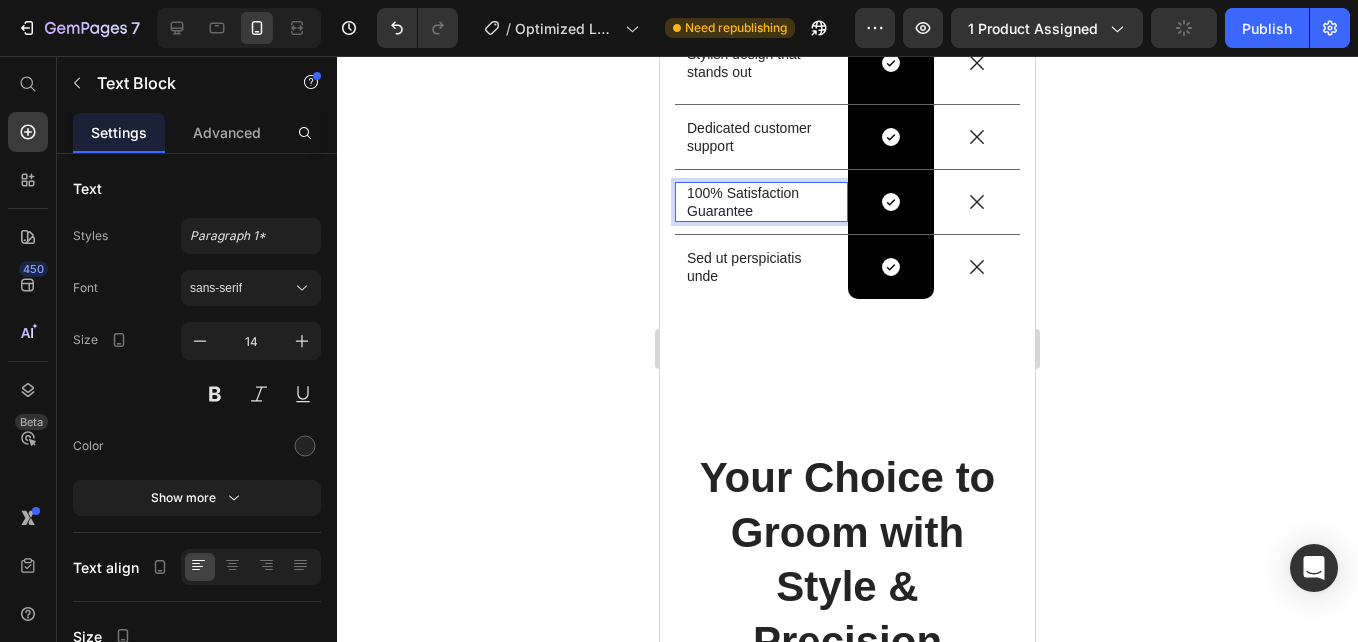 scroll, scrollTop: 4447, scrollLeft: 0, axis: vertical 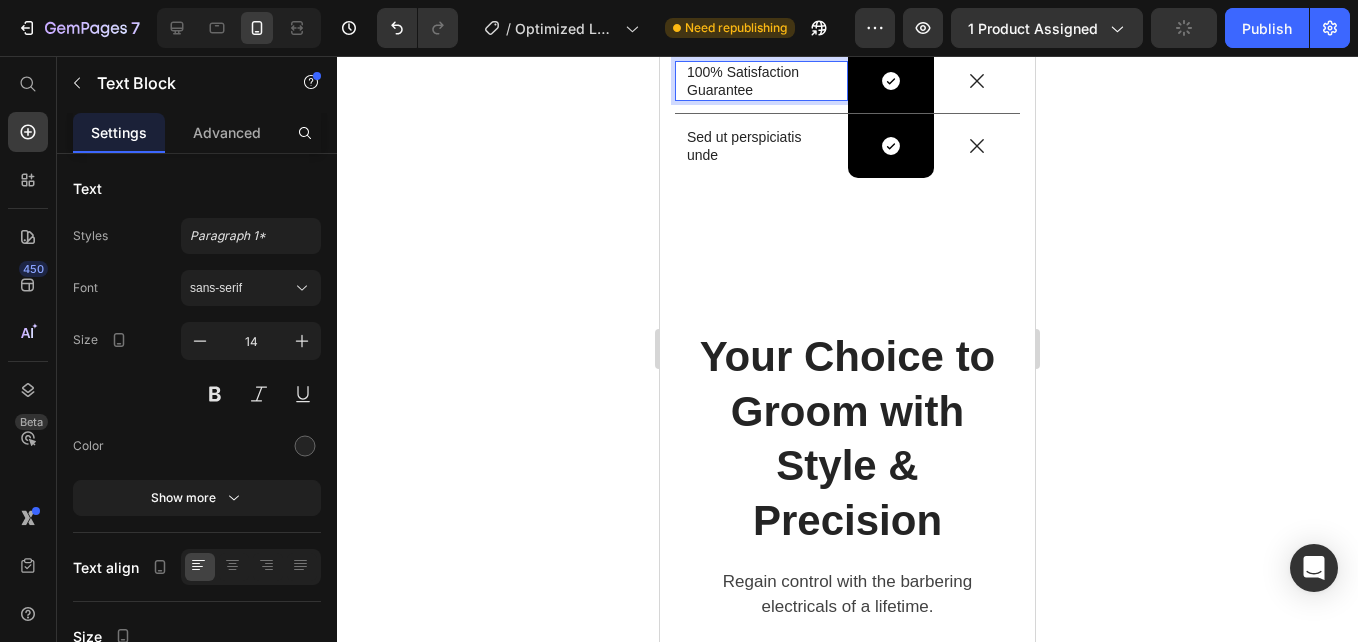 click on "100% Satisfaction Guarantee" at bounding box center [761, 81] 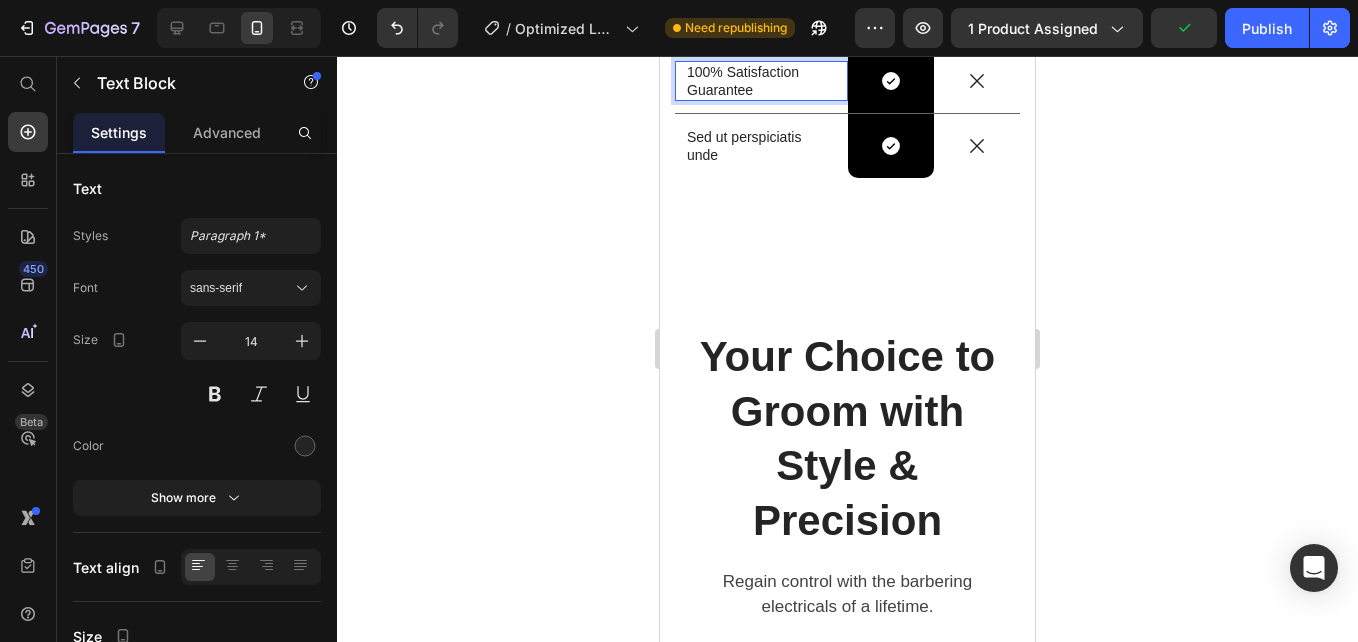 click on "Dedicated customer support" at bounding box center (761, 16) 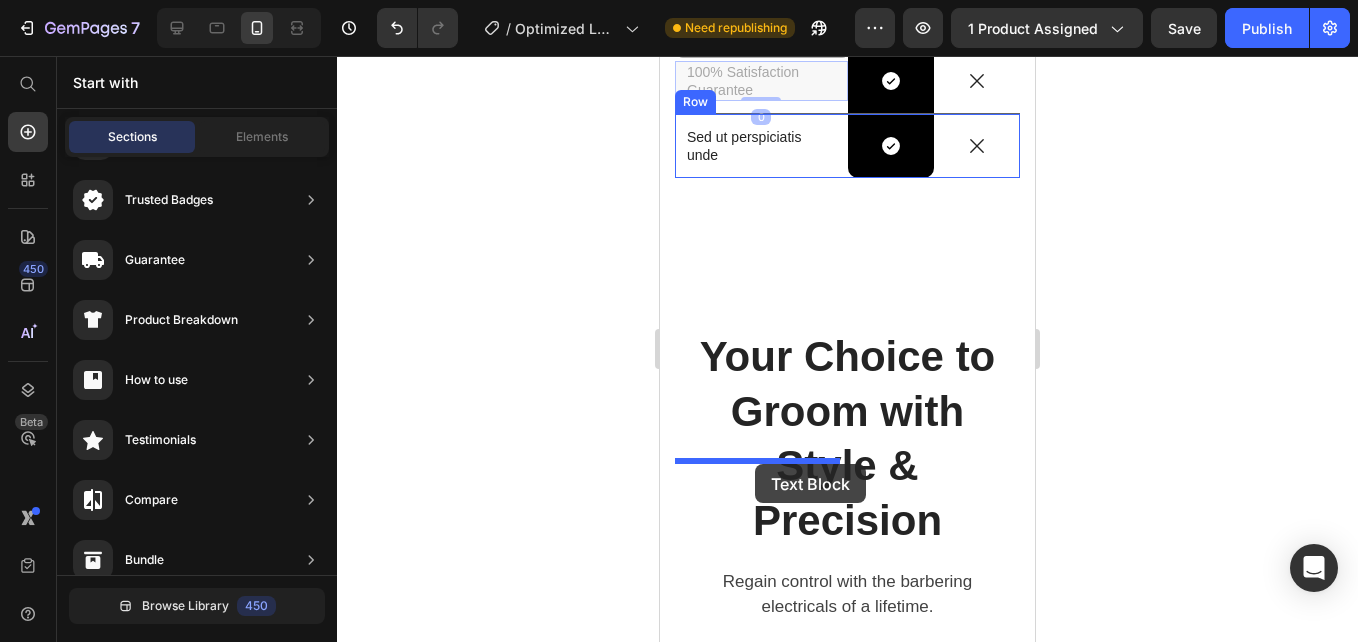 drag, startPoint x: 768, startPoint y: 409, endPoint x: 842, endPoint y: 429, distance: 76.655075 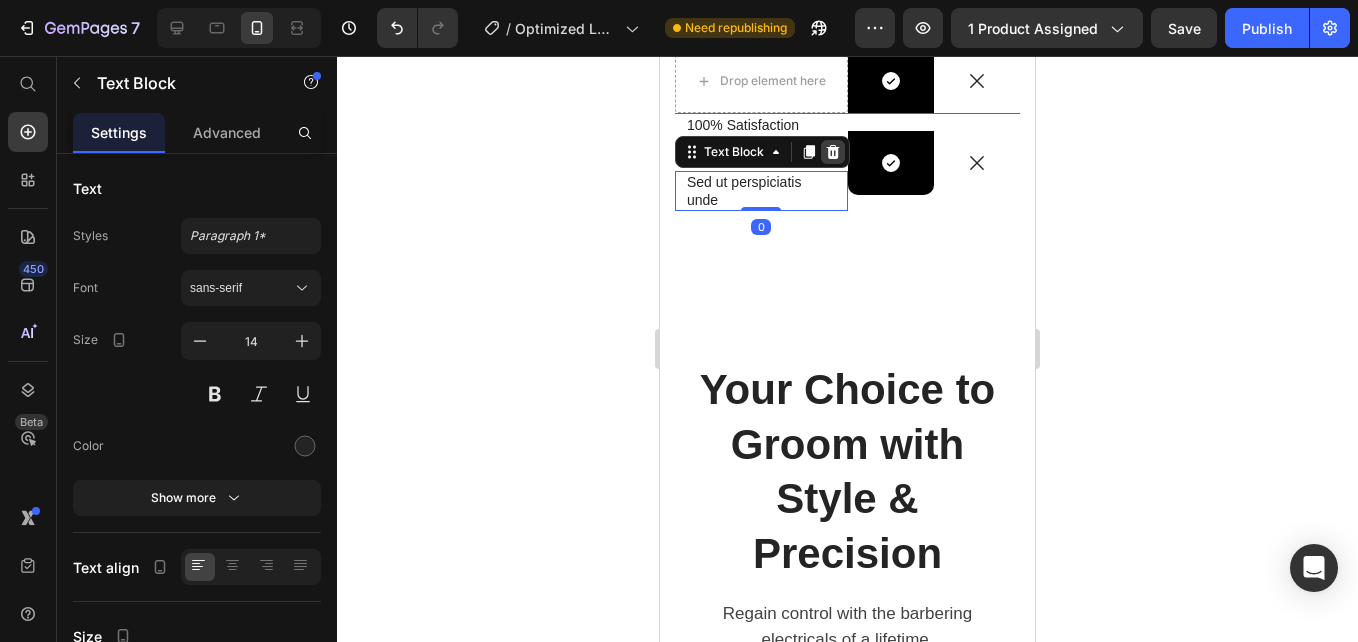 click 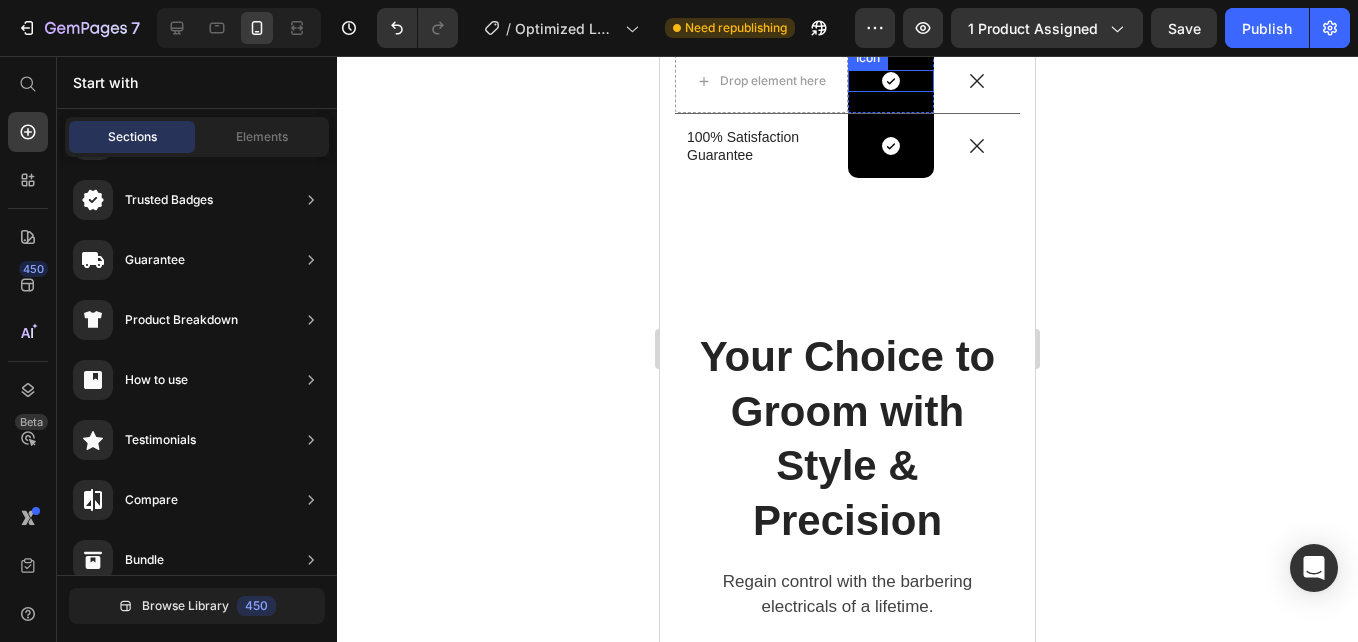 click 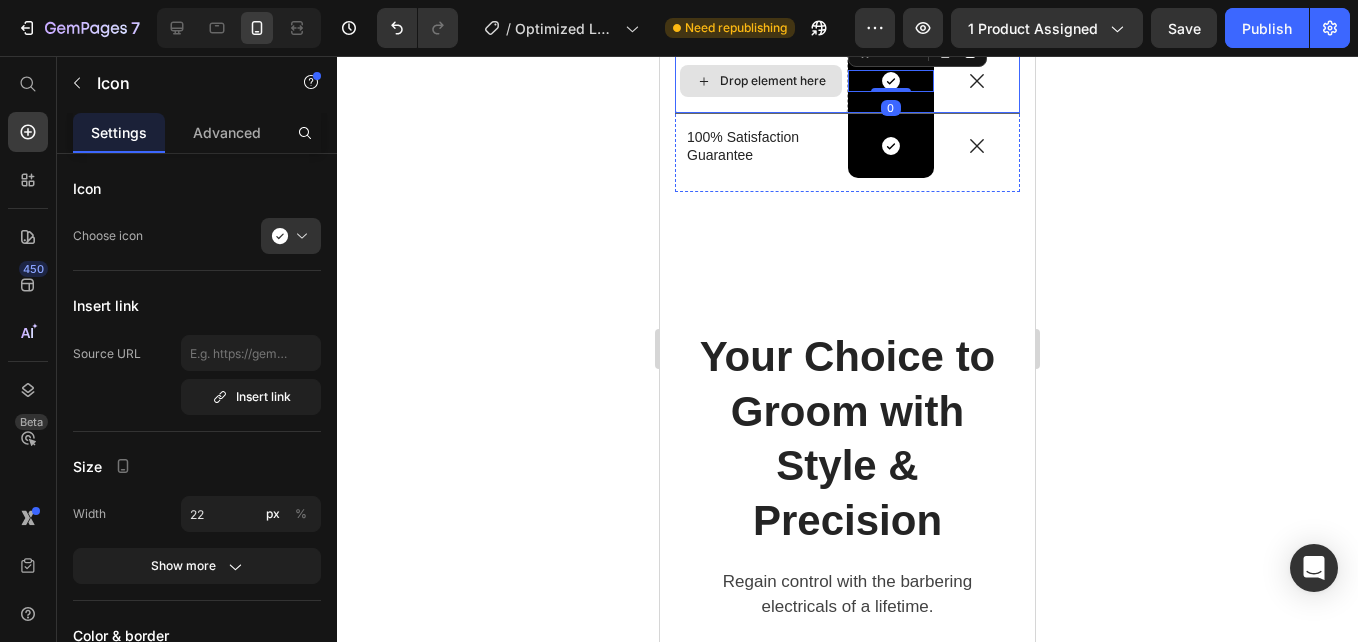 click on "Drop element here" at bounding box center [761, 81] 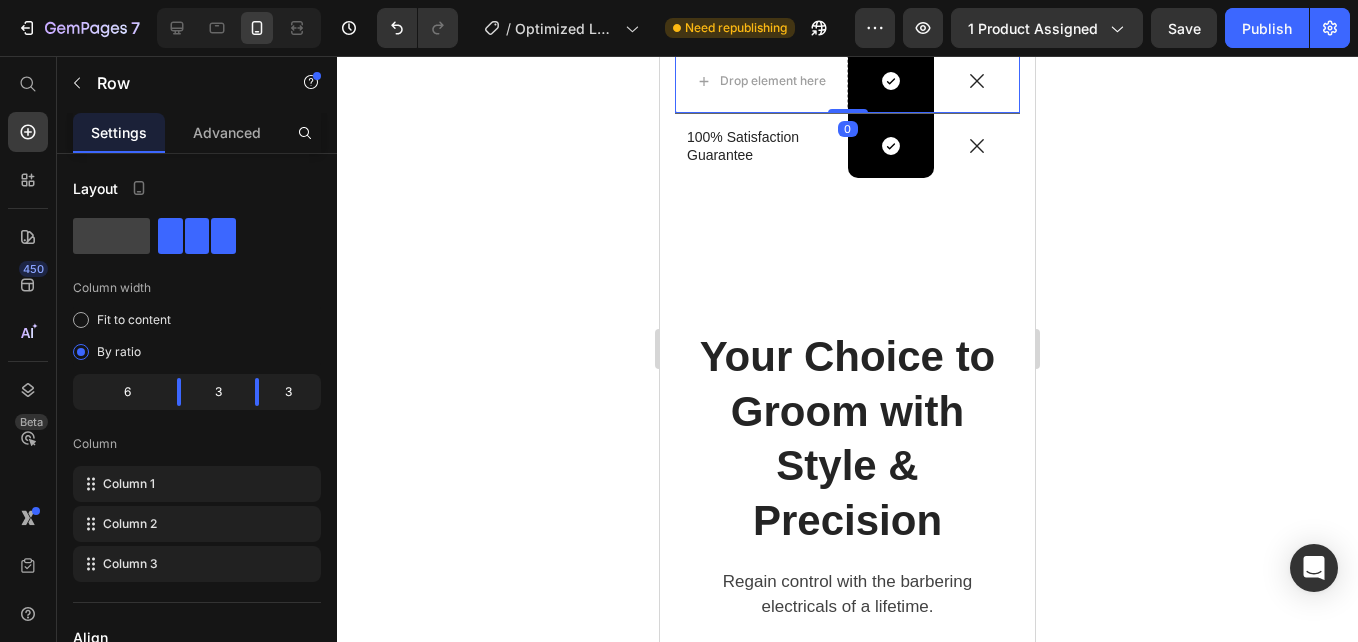 click 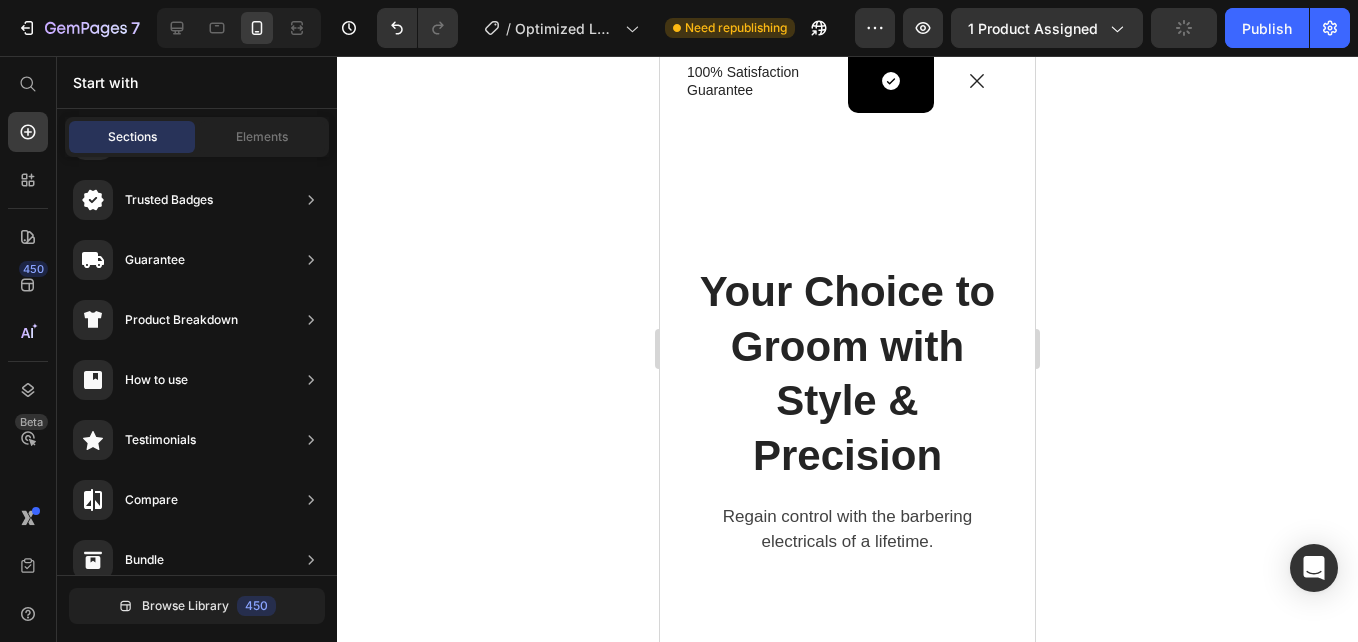 click 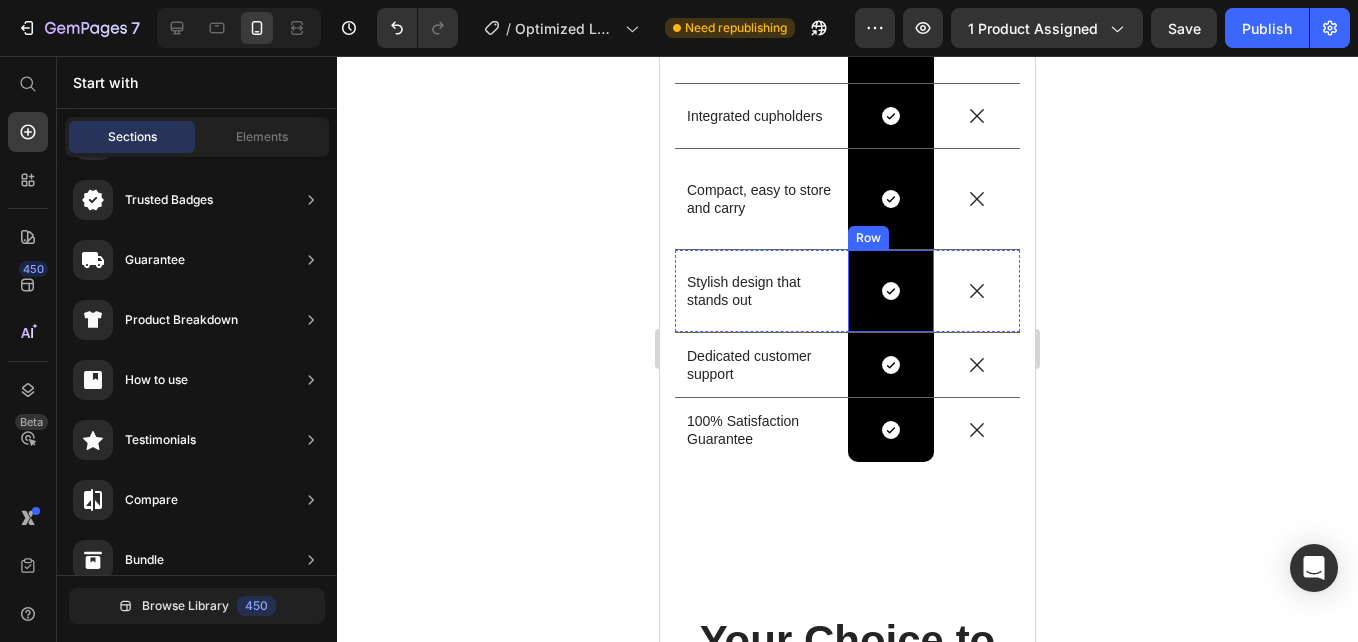 scroll, scrollTop: 4092, scrollLeft: 0, axis: vertical 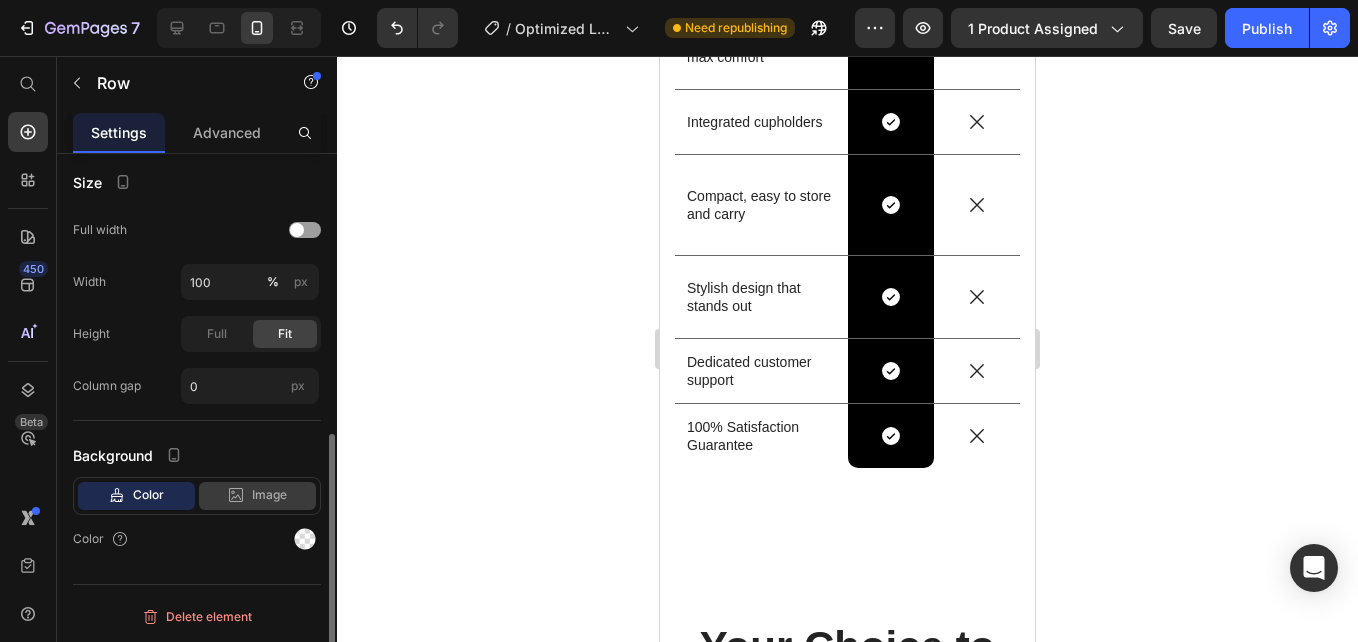 click on "Image" at bounding box center (269, 495) 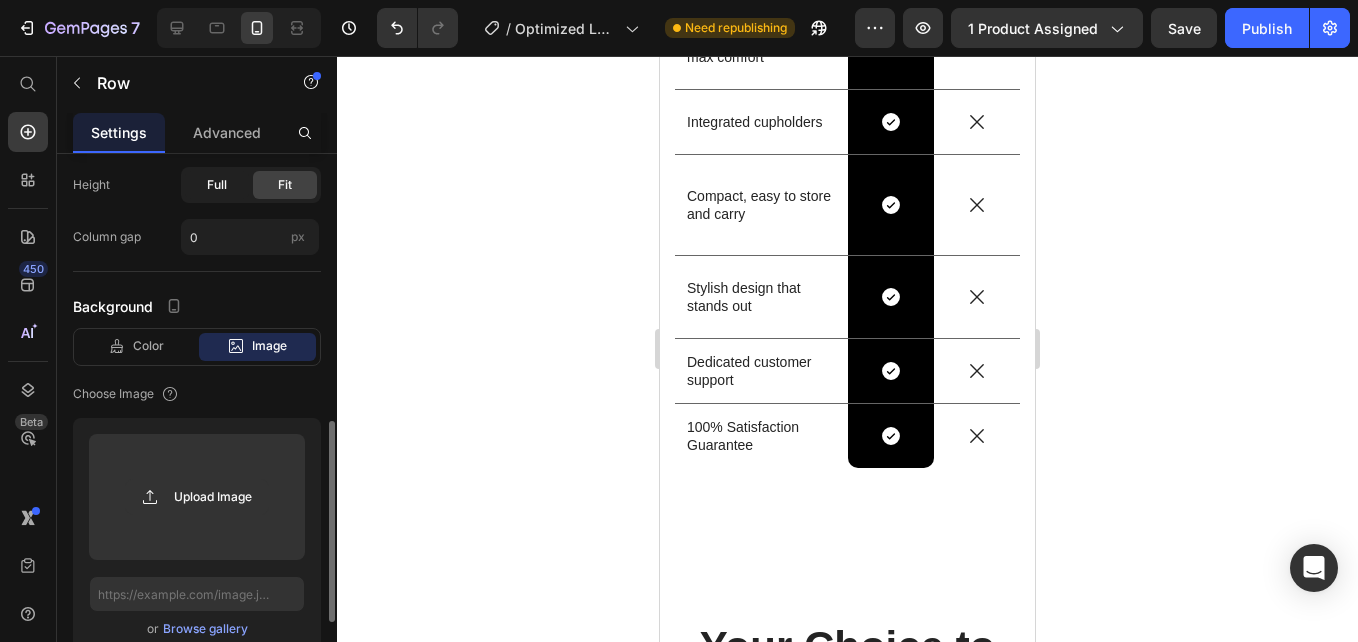scroll, scrollTop: 722, scrollLeft: 0, axis: vertical 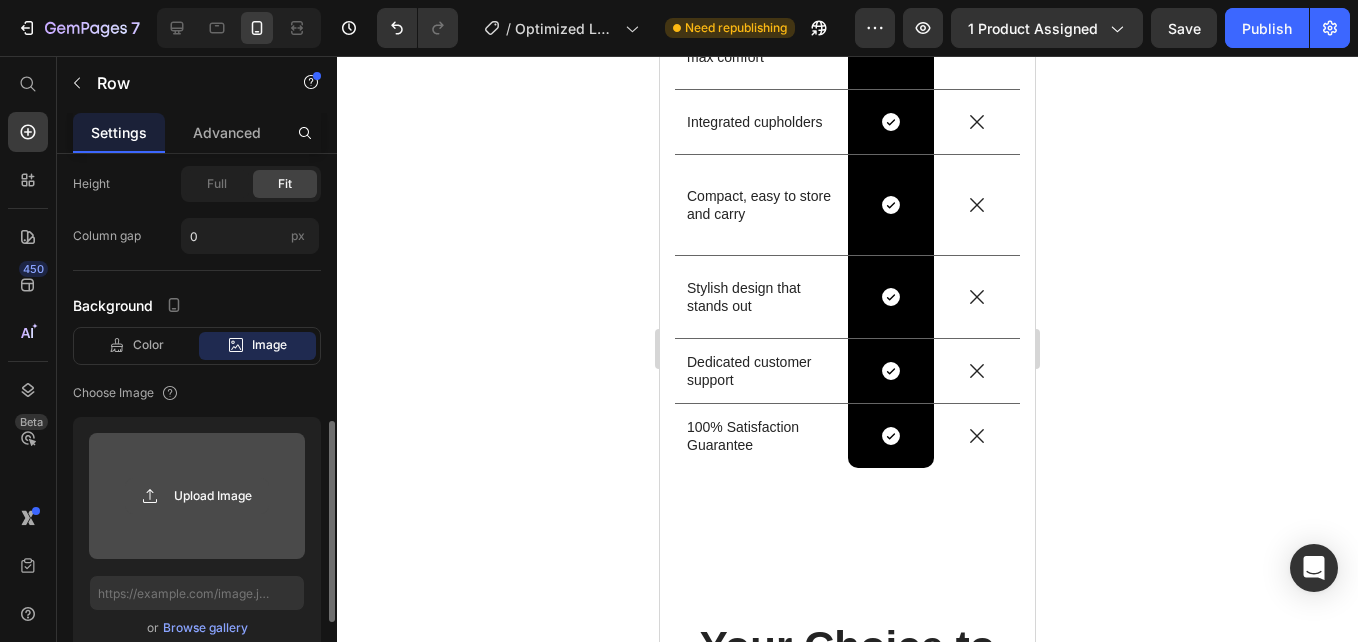 click 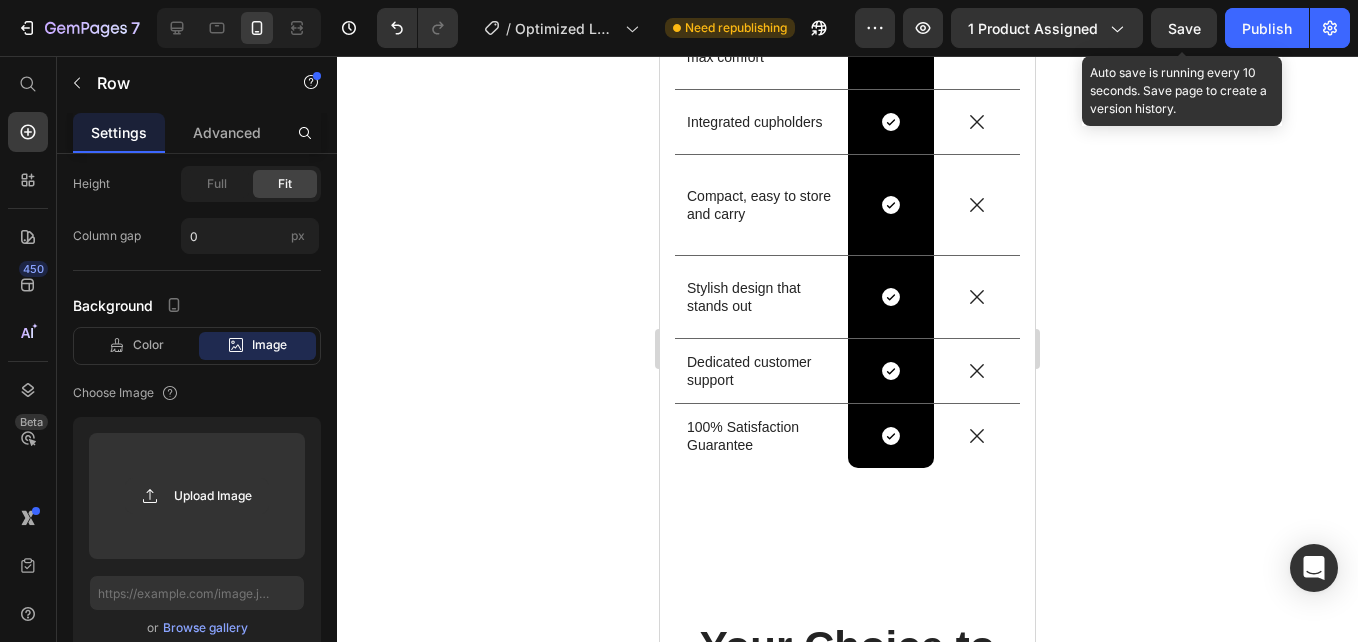 click on "Save" at bounding box center [1184, 28] 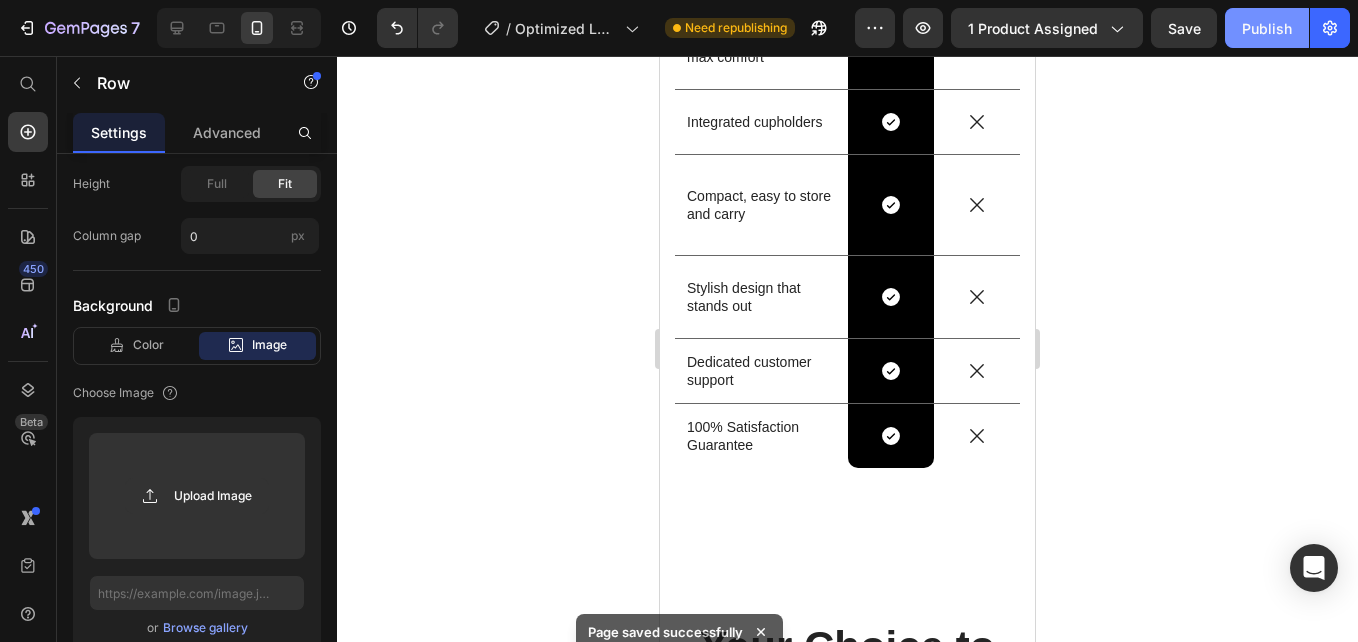 click on "Publish" at bounding box center (1267, 28) 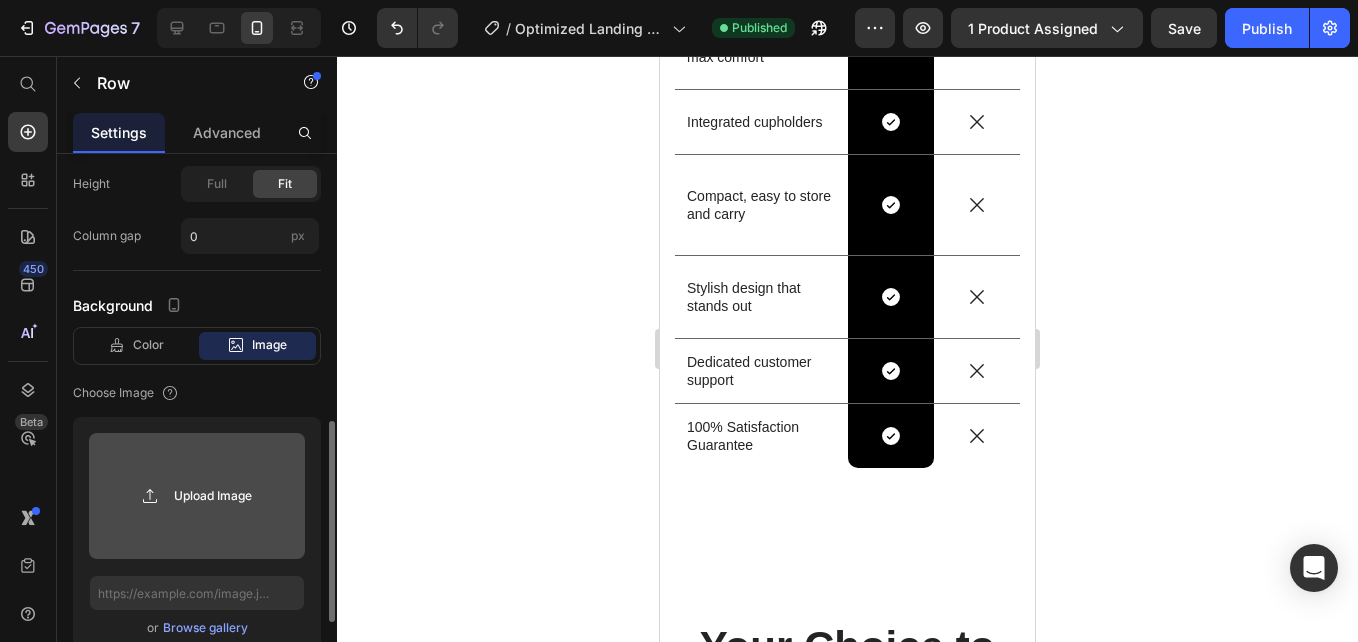 click 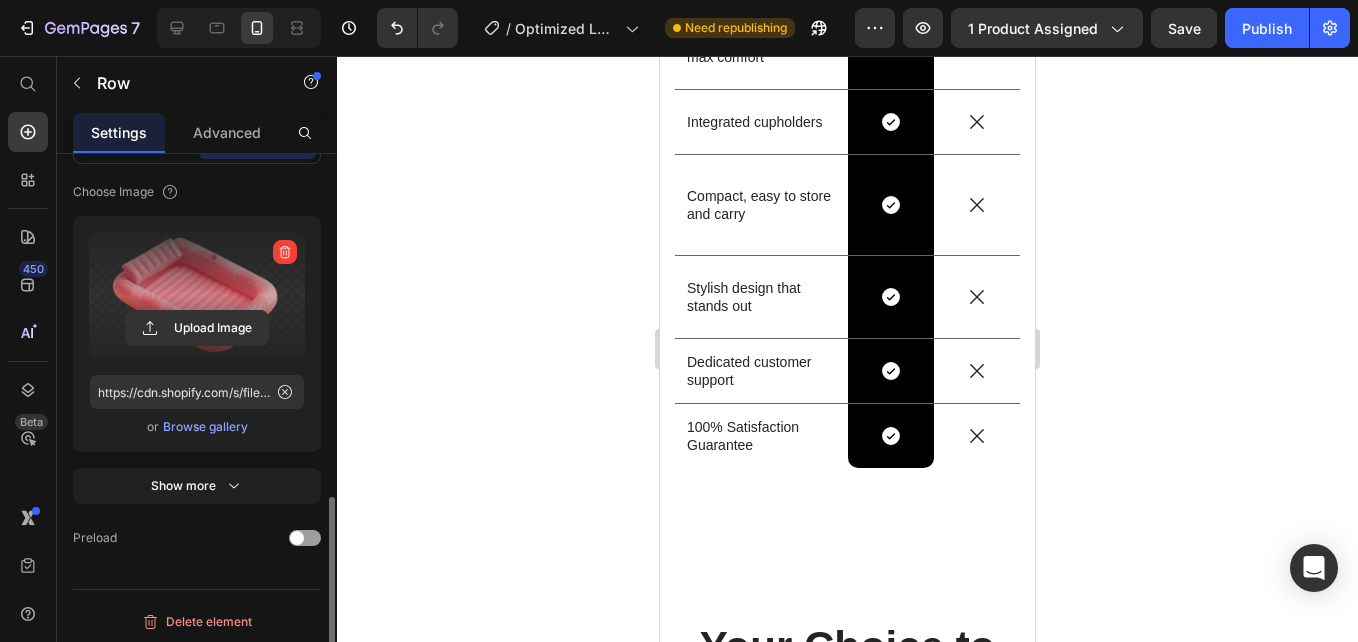scroll, scrollTop: 924, scrollLeft: 0, axis: vertical 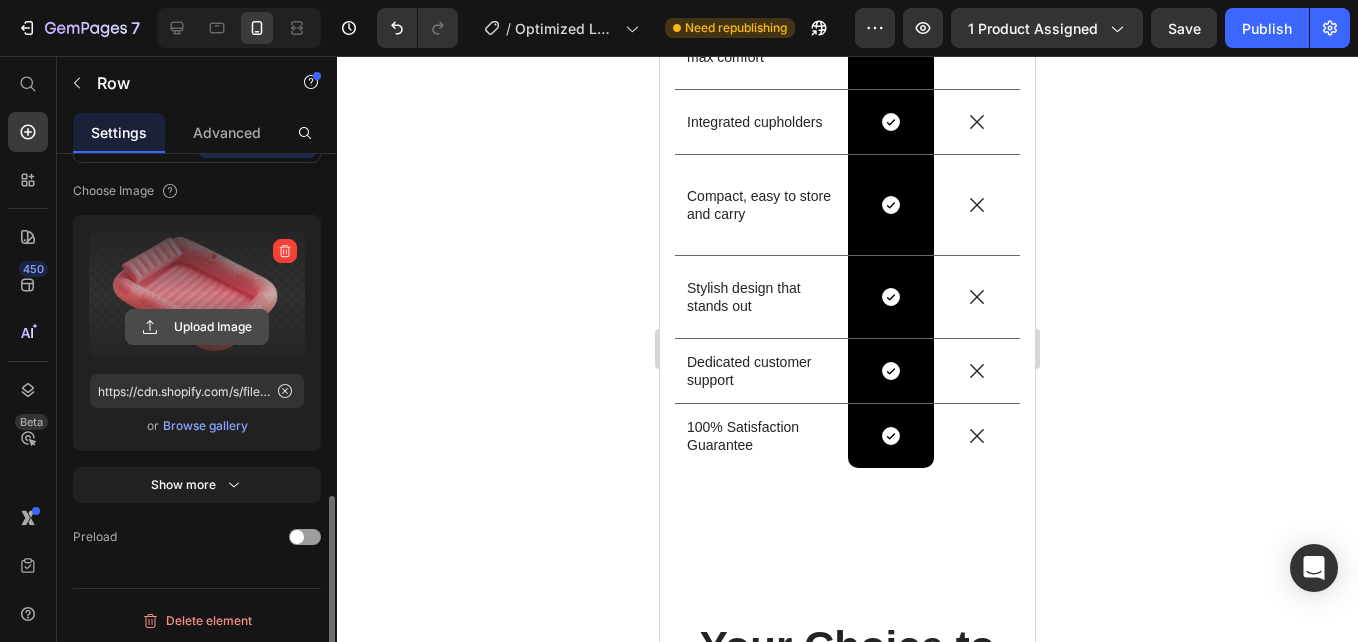 click 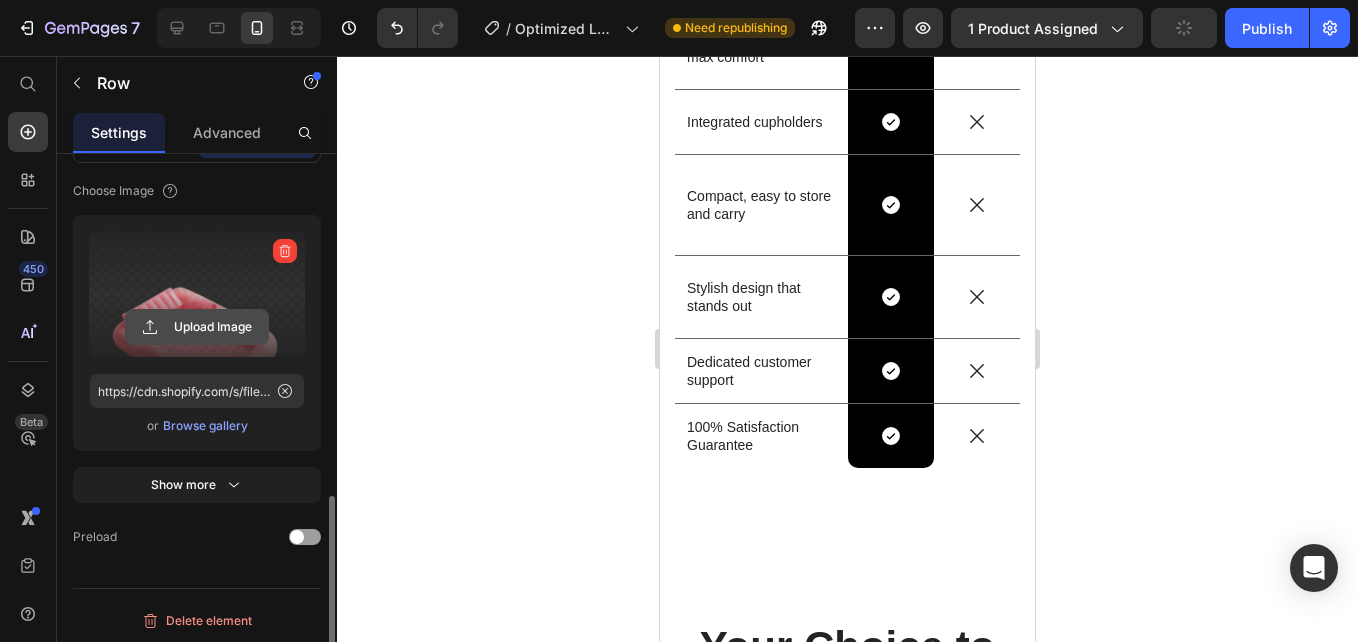 click 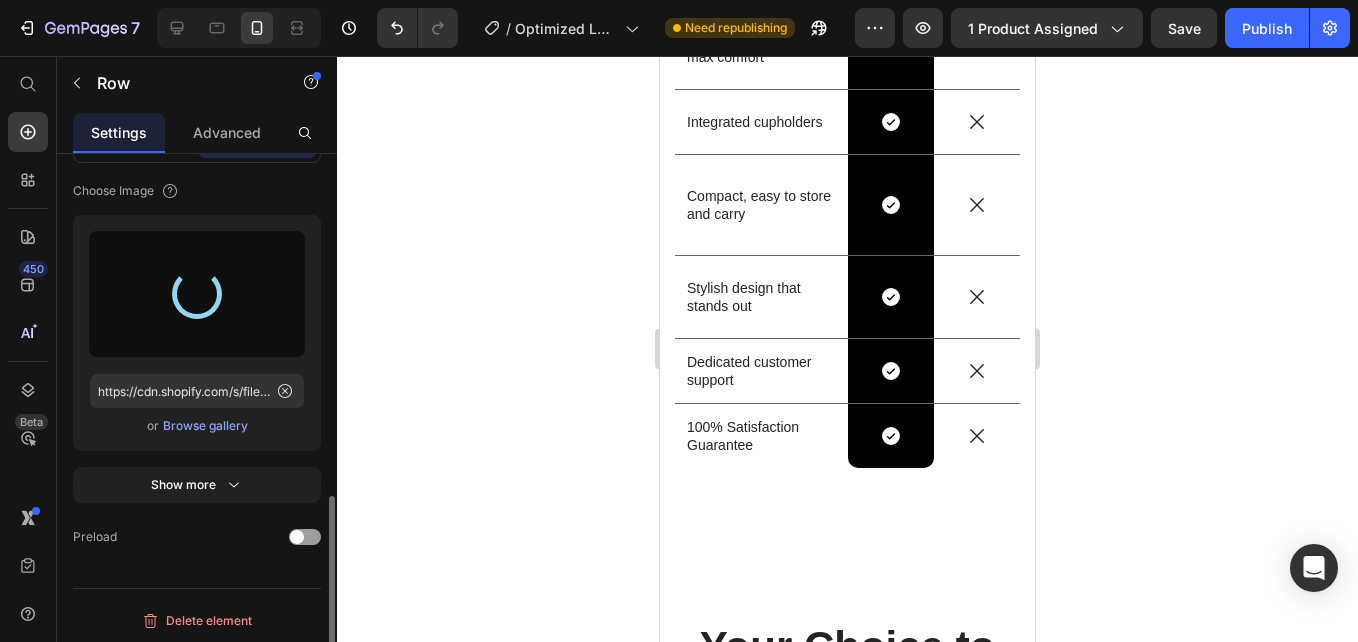 type on "https://cdn.shopify.com/s/files/1/0962/6602/7357/files/gempages_[ID].png" 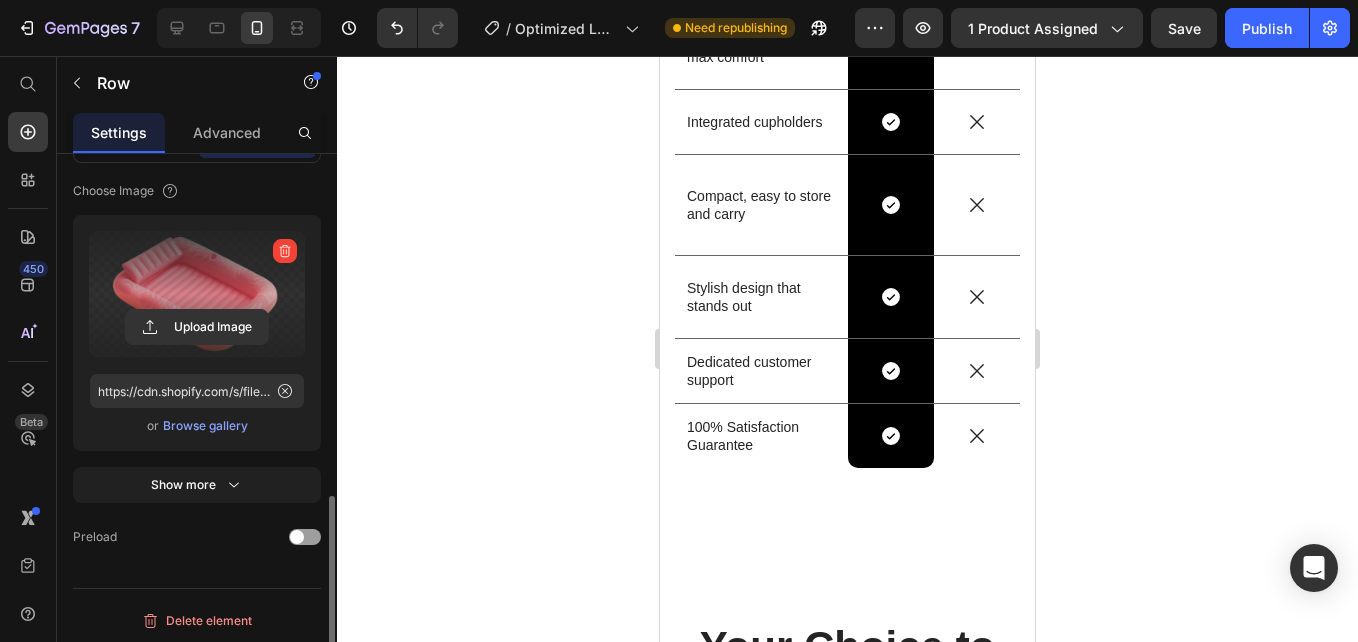 click 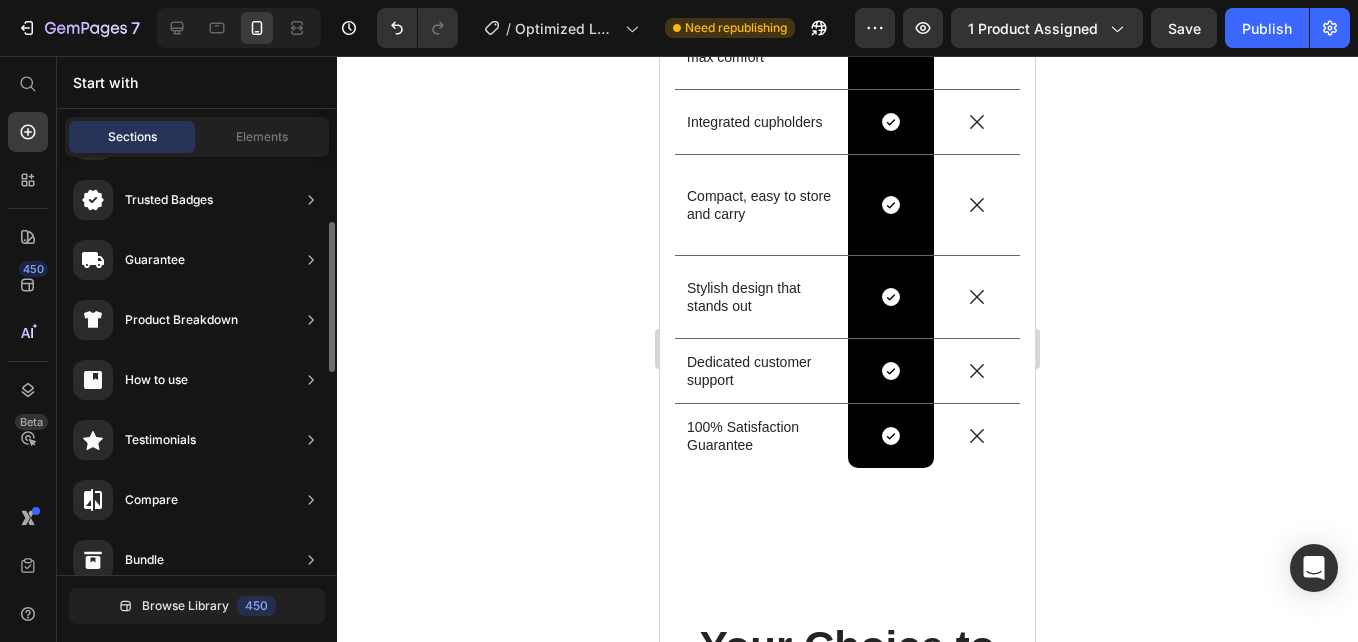 scroll, scrollTop: 261, scrollLeft: 0, axis: vertical 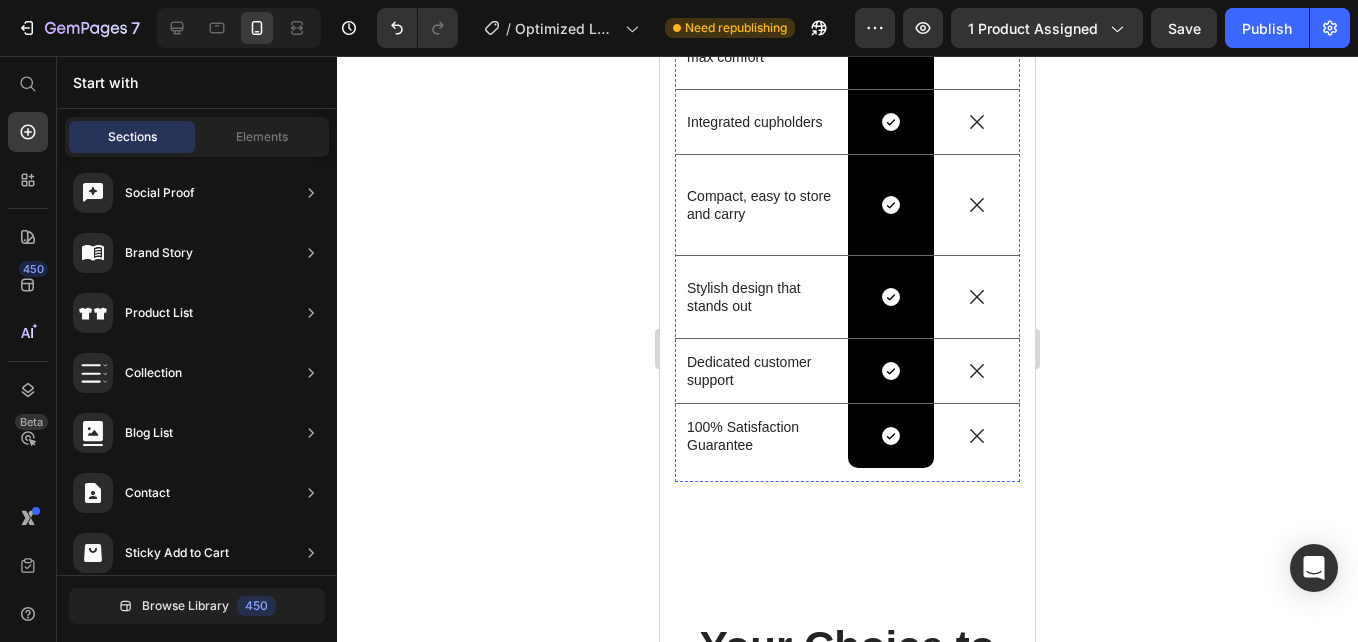 click on "Drop element here" at bounding box center [761, -94] 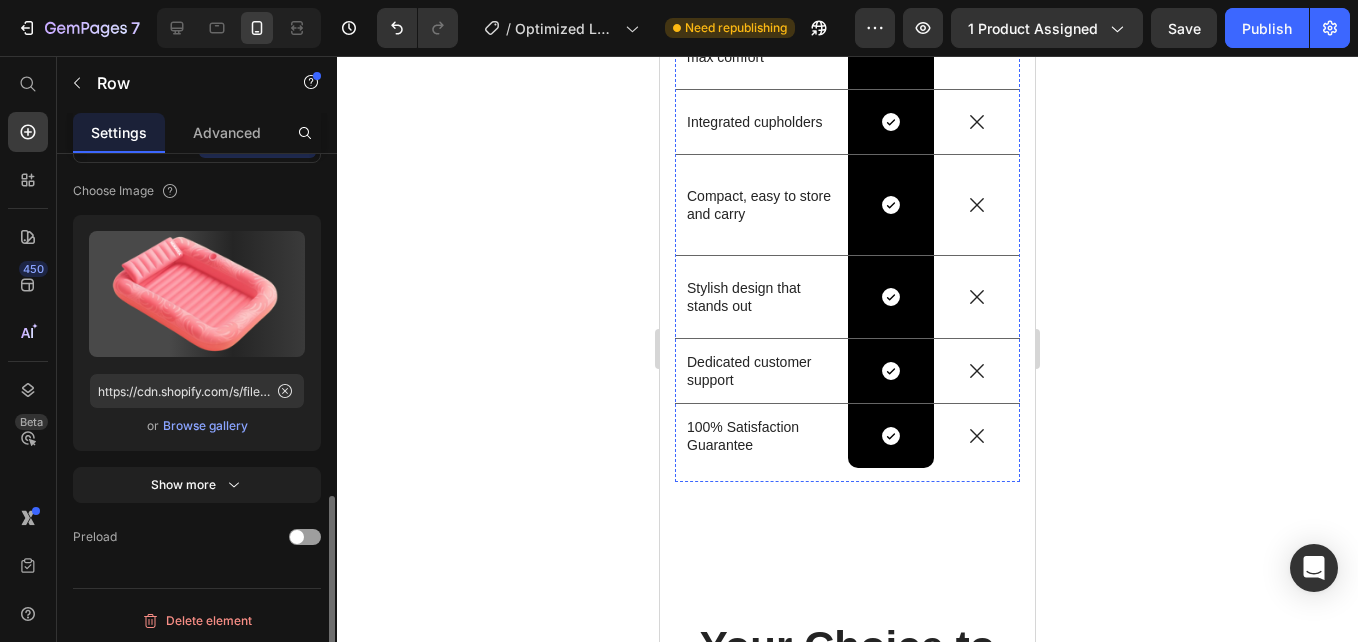 click on "Drop element here" at bounding box center [773, -94] 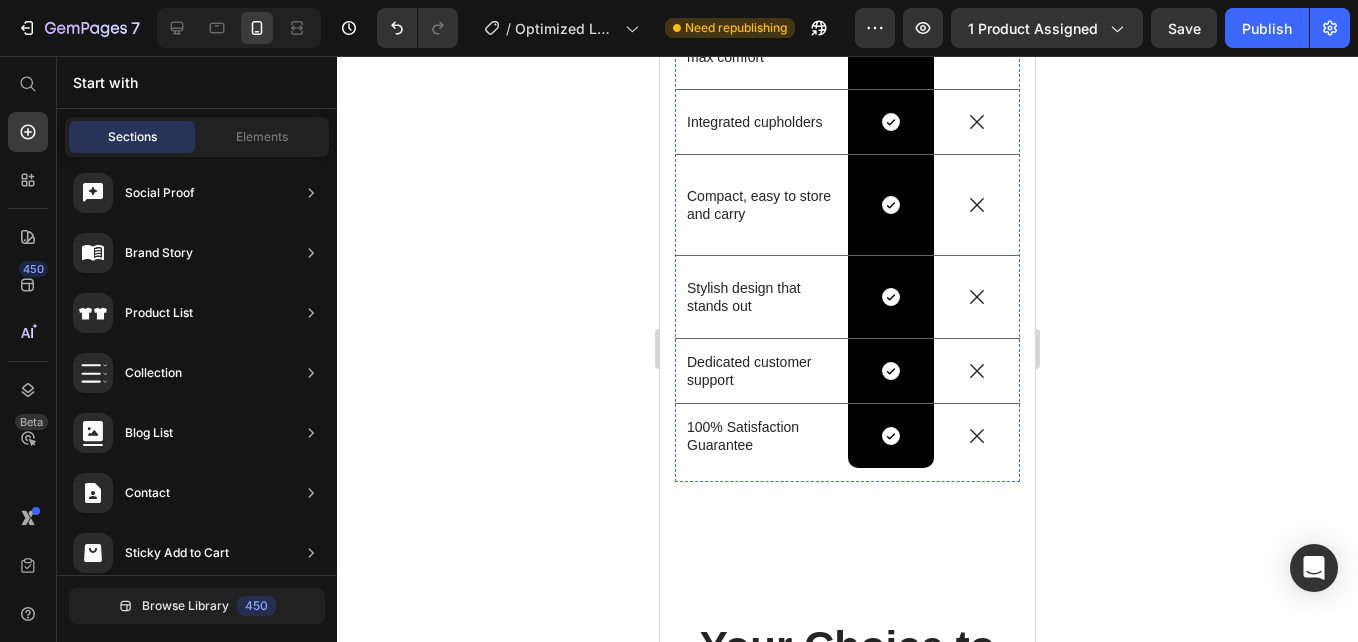 click on "Drop element here" at bounding box center (761, -94) 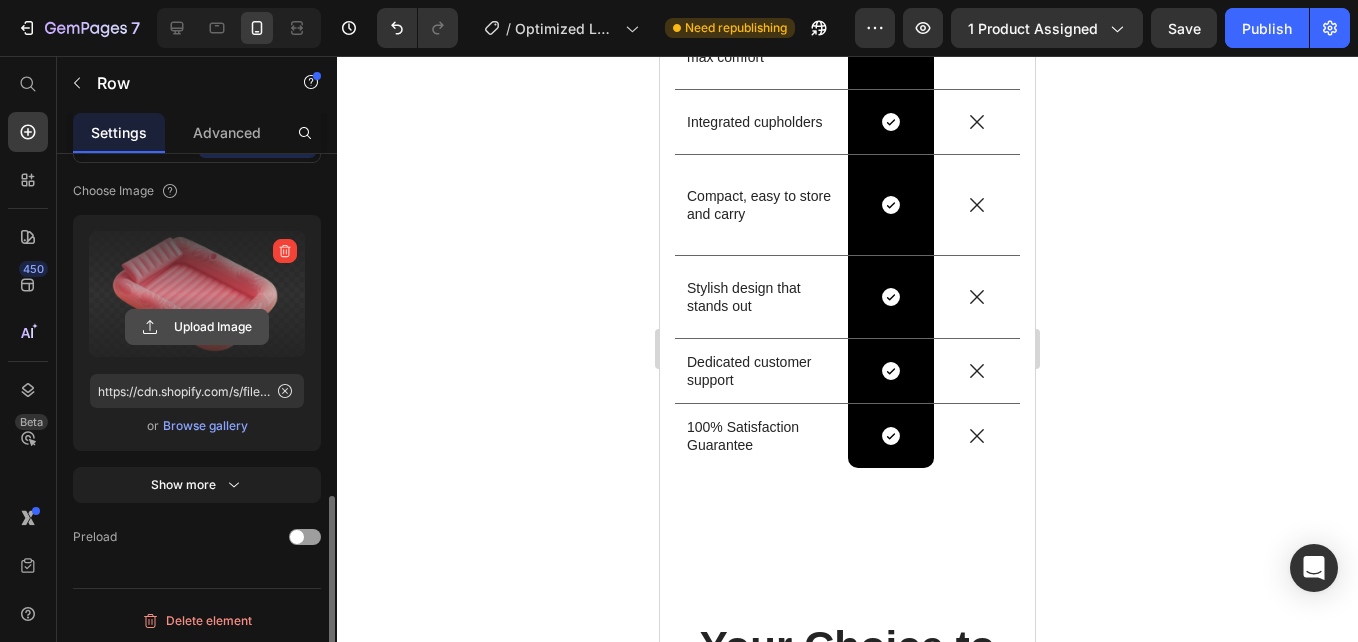 scroll, scrollTop: 928, scrollLeft: 0, axis: vertical 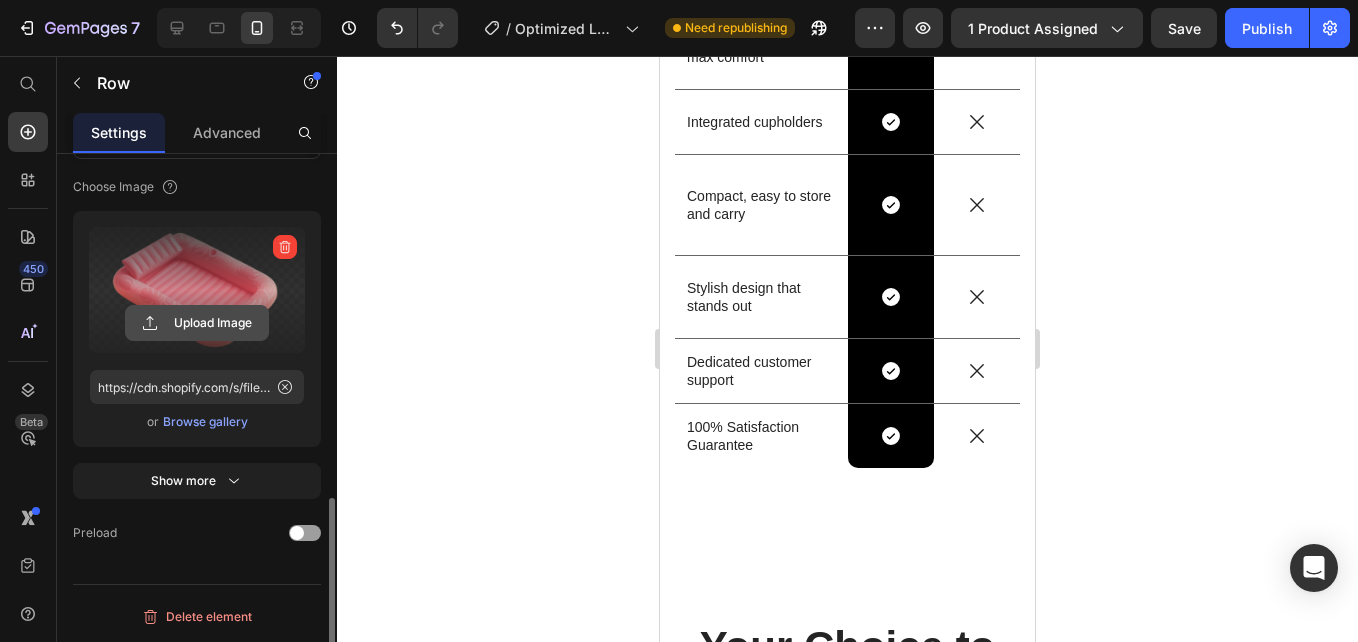 click 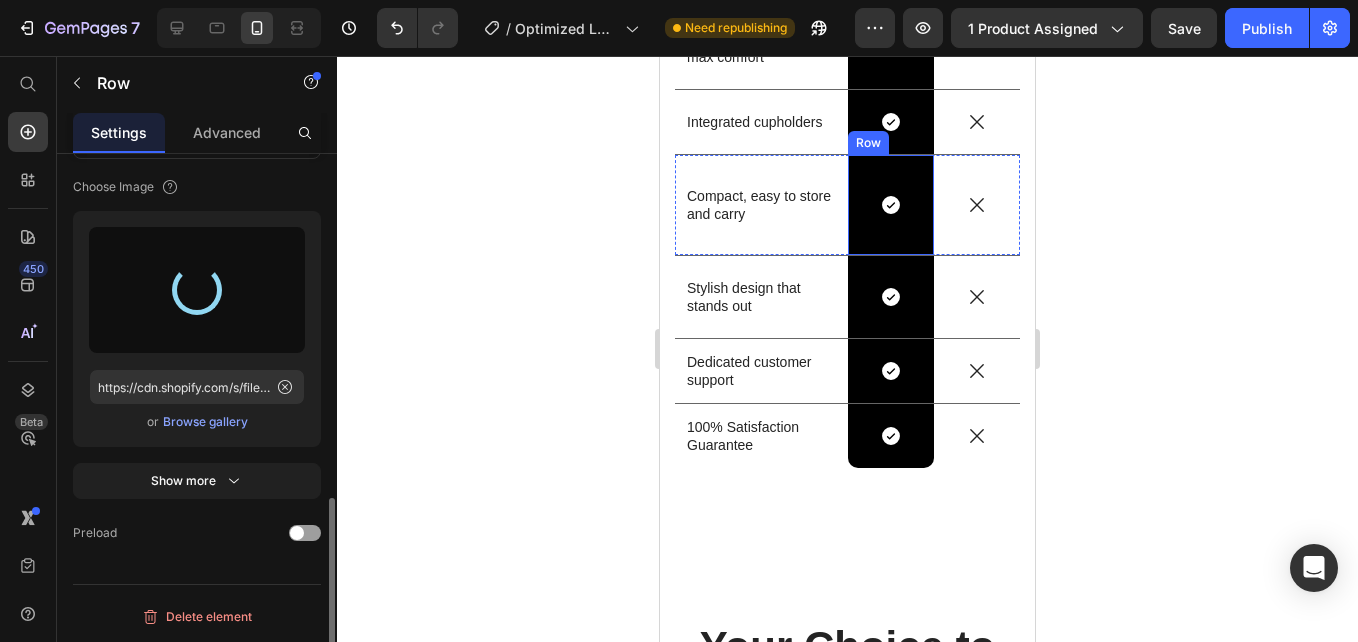 type on "https://cdn.shopify.com/s/files/1/0962/6602/7357/files/gempages_[ID].png" 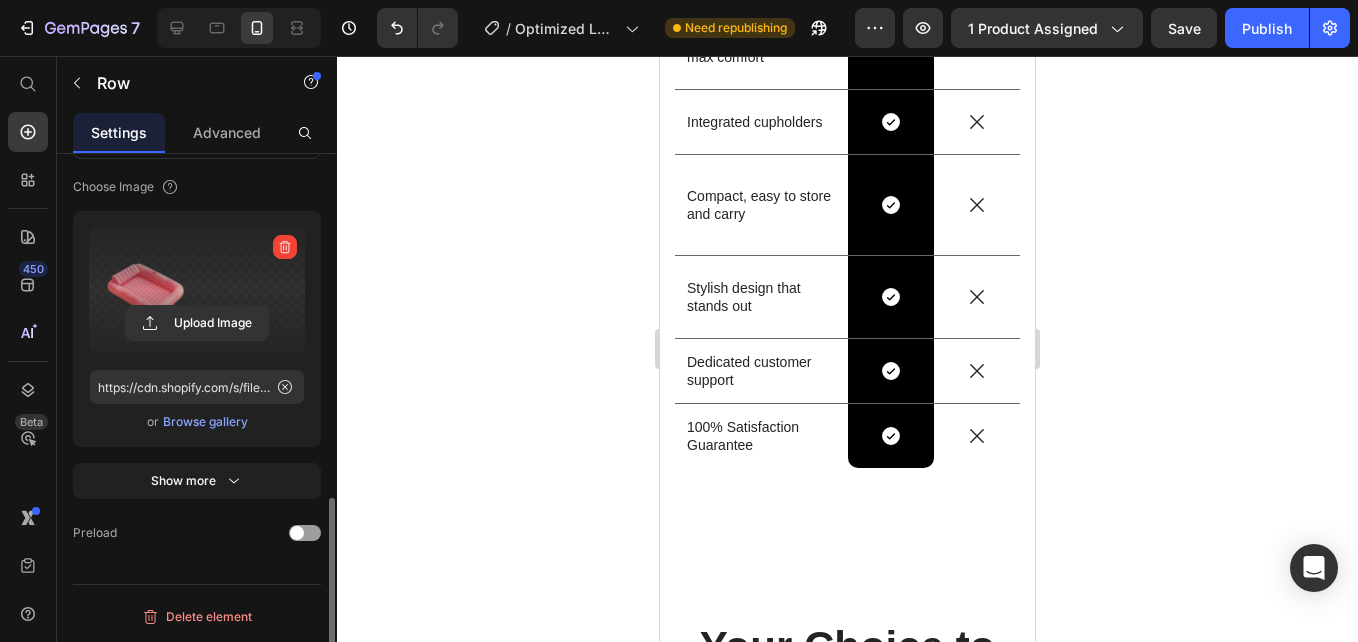 click 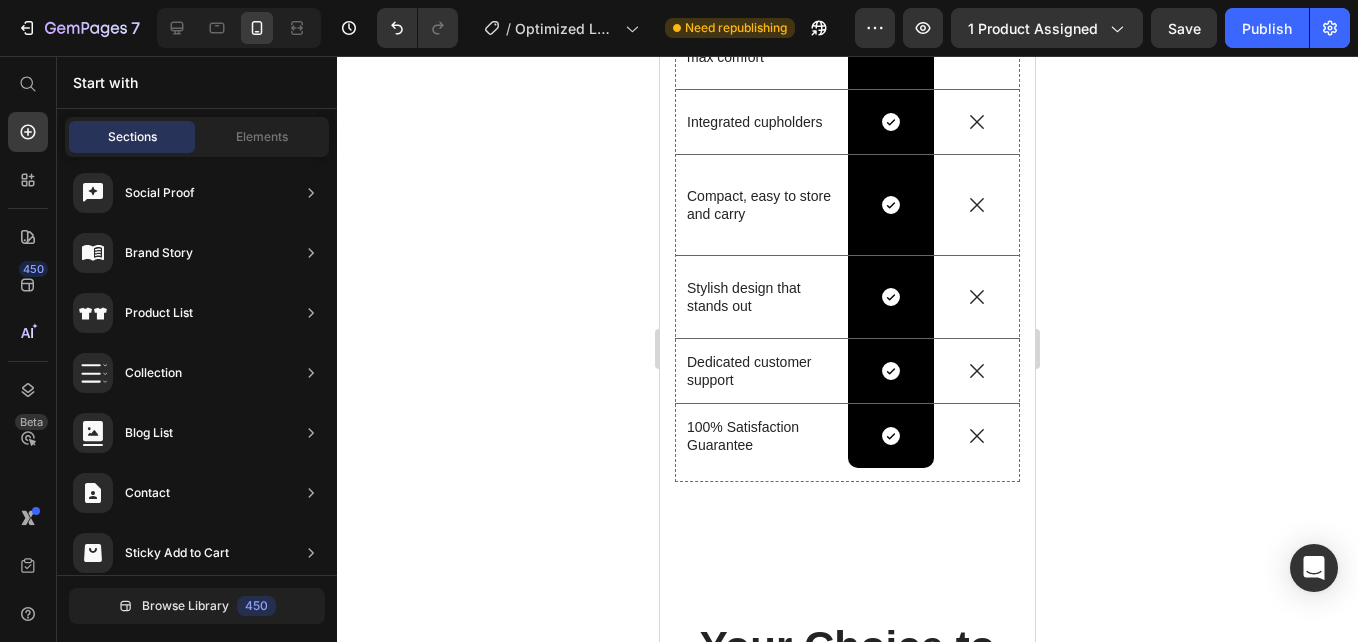 click on "Drop element here" at bounding box center (761, -94) 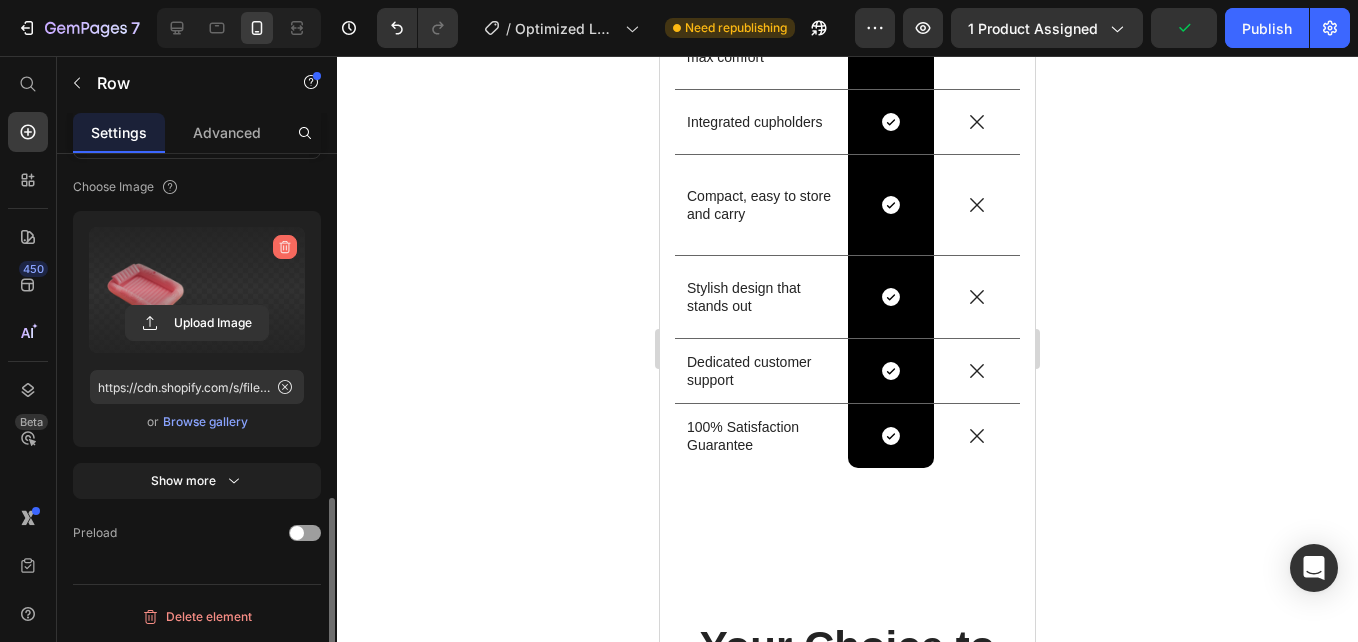click 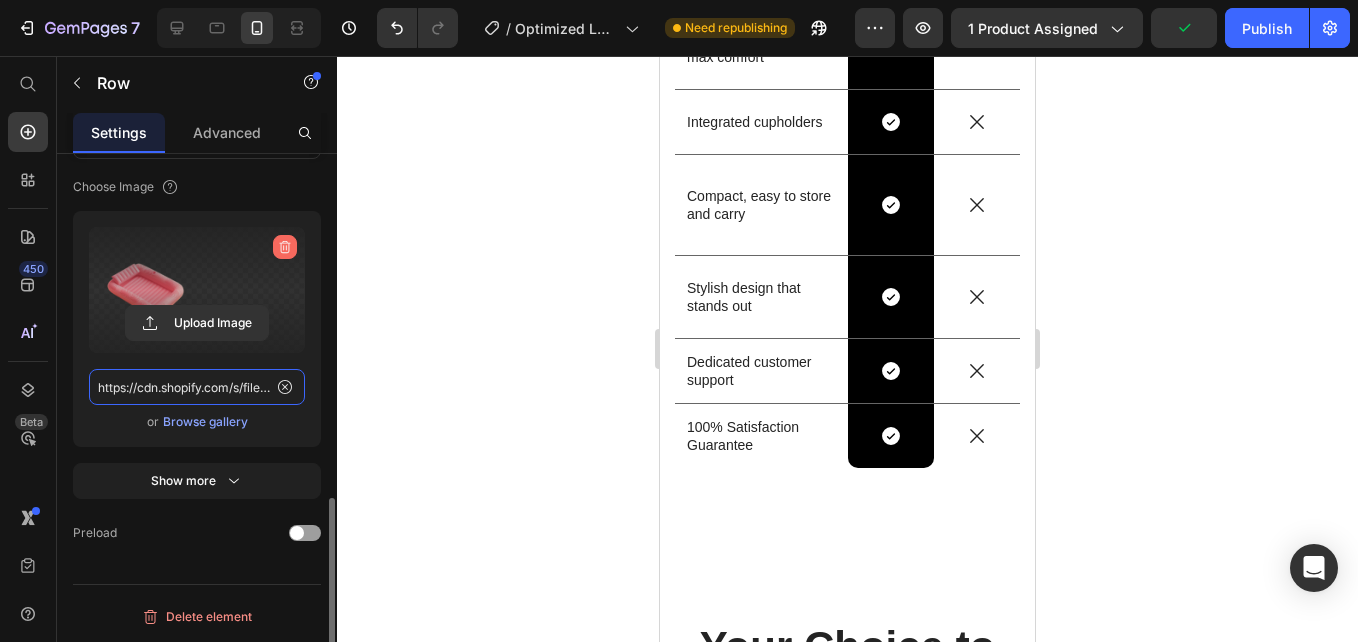 type 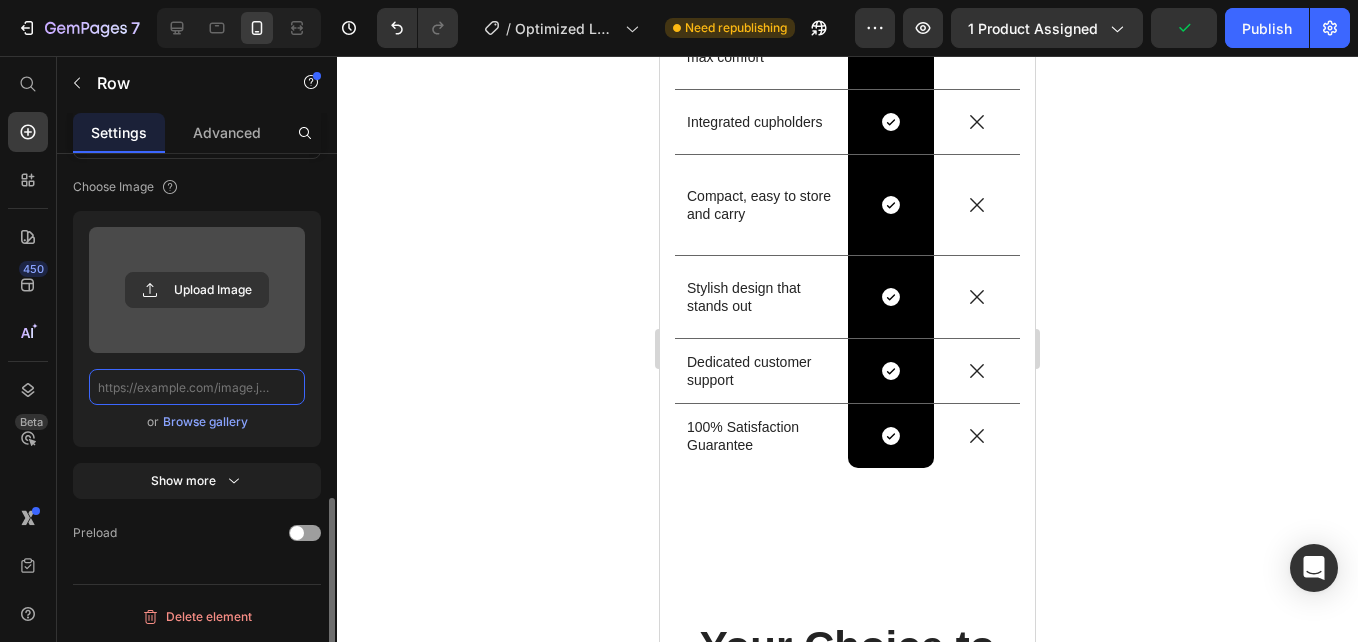 scroll, scrollTop: 0, scrollLeft: 0, axis: both 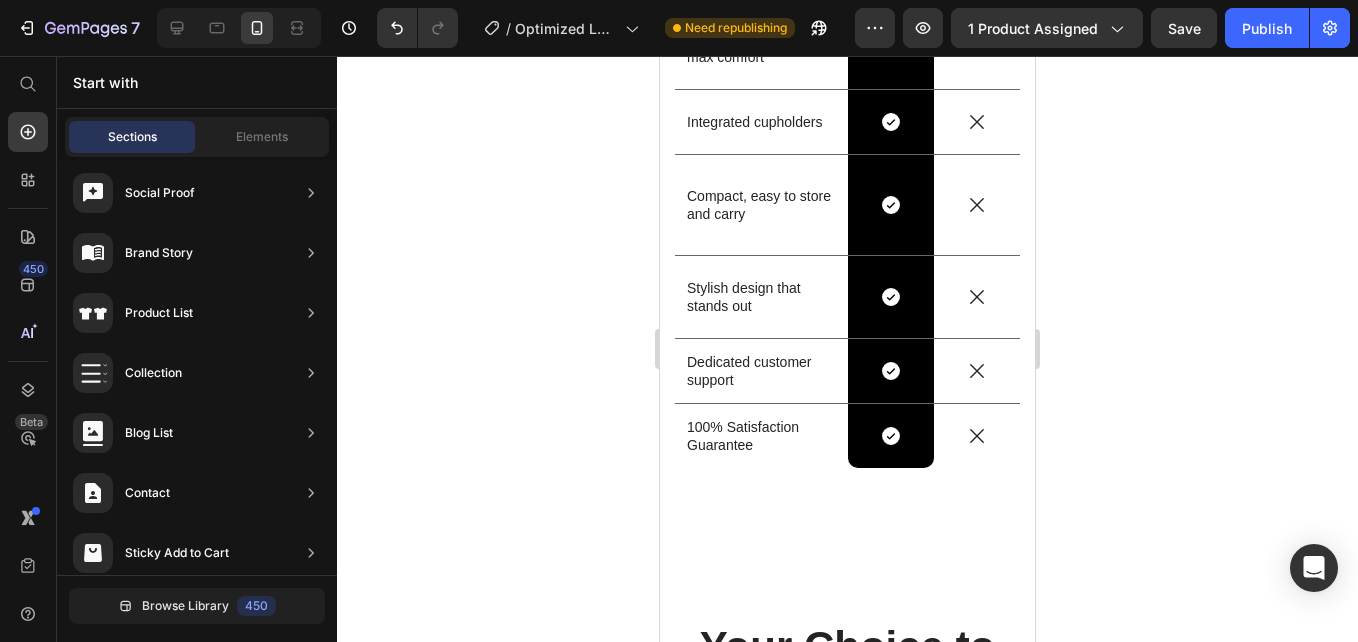 click on "Drop element here" at bounding box center [761, -94] 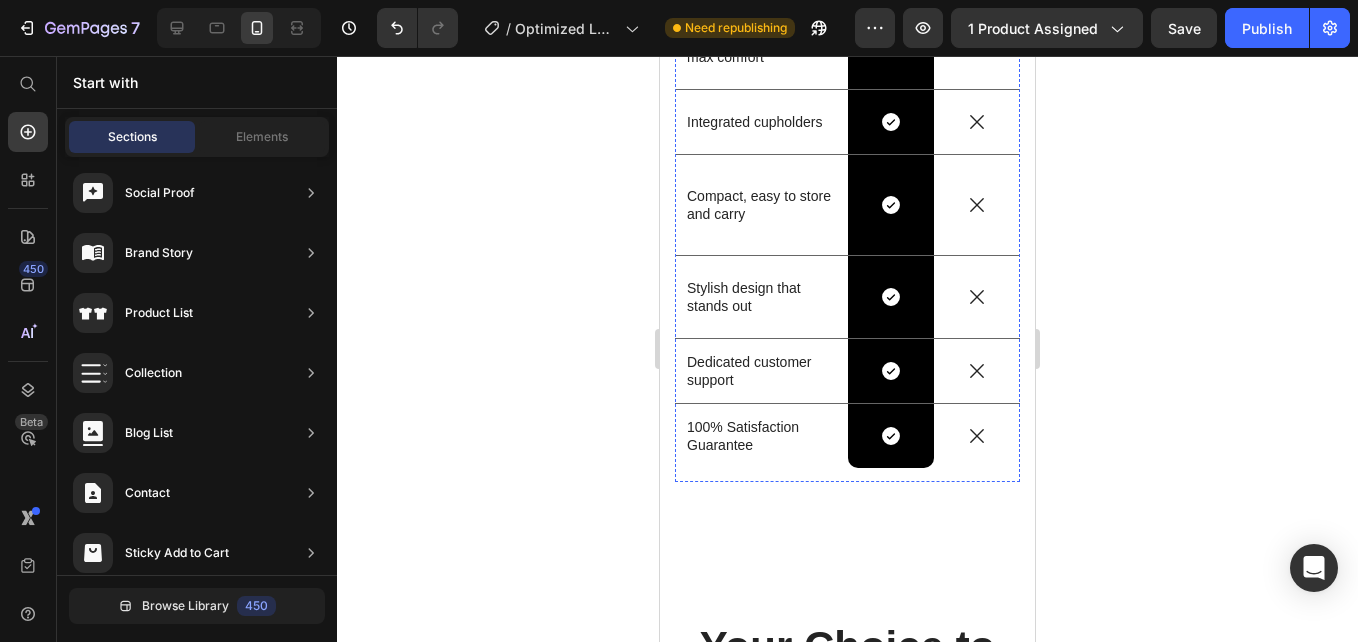 click on "Drop element here" at bounding box center (773, -94) 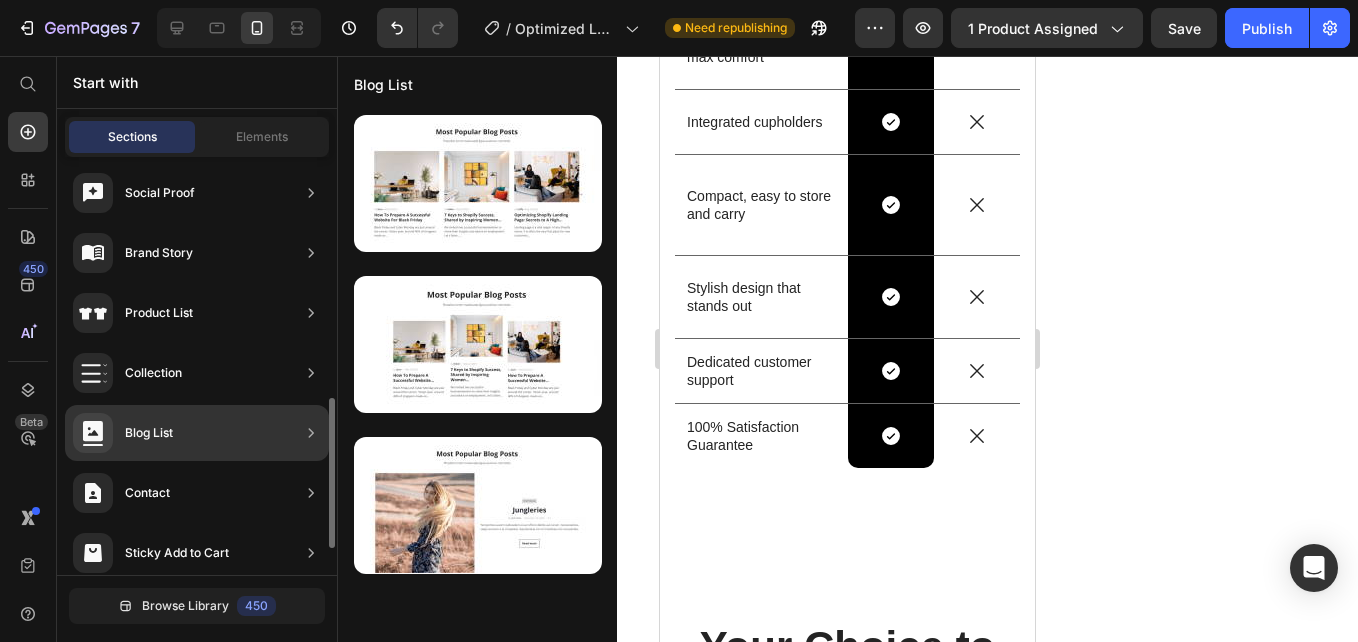 scroll, scrollTop: 0, scrollLeft: 0, axis: both 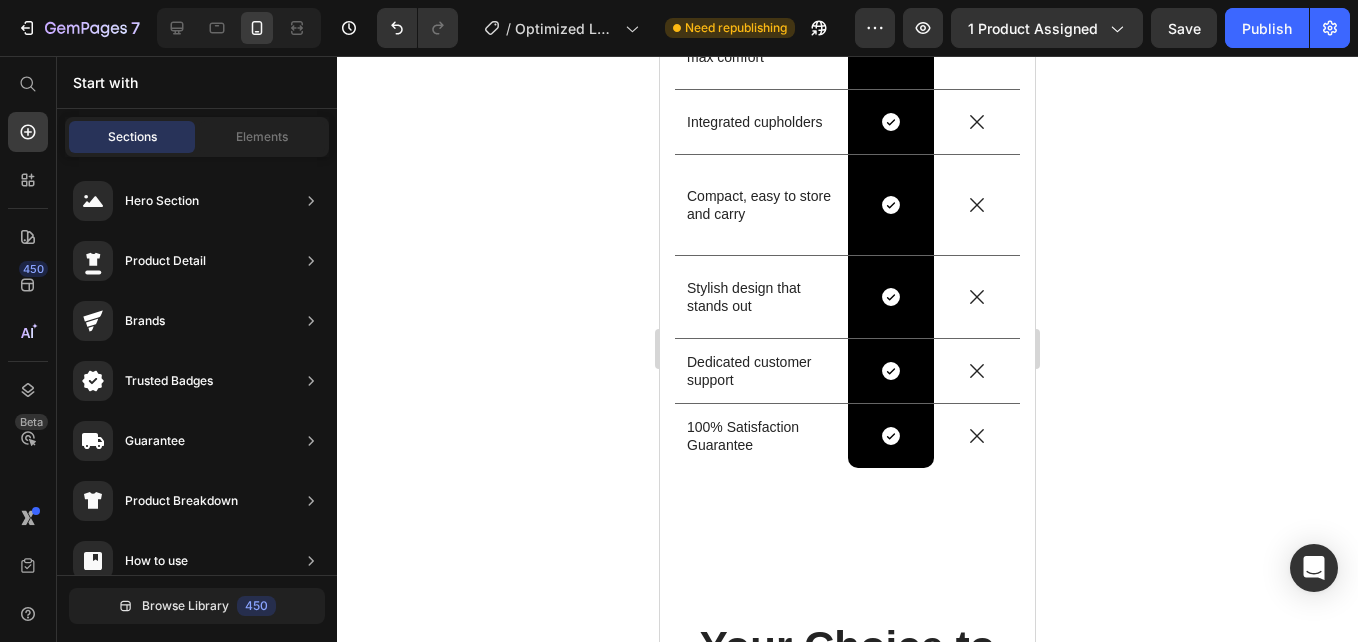 click on "Drop element here" at bounding box center (761, -94) 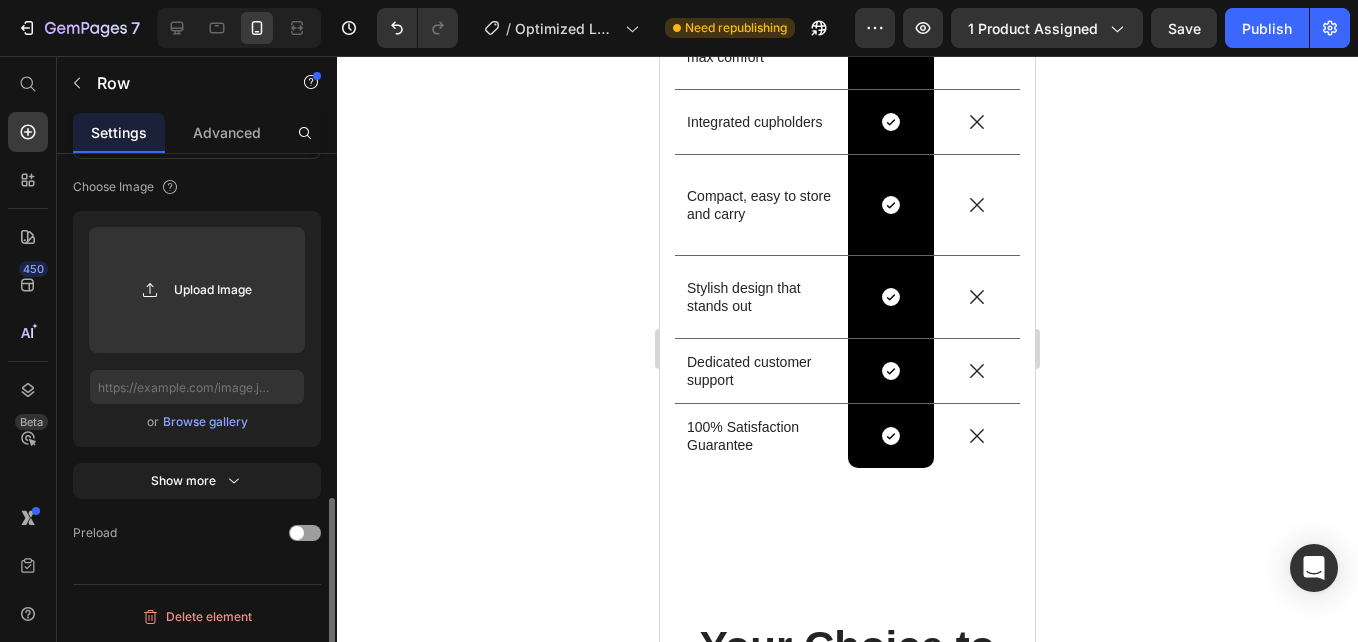 click 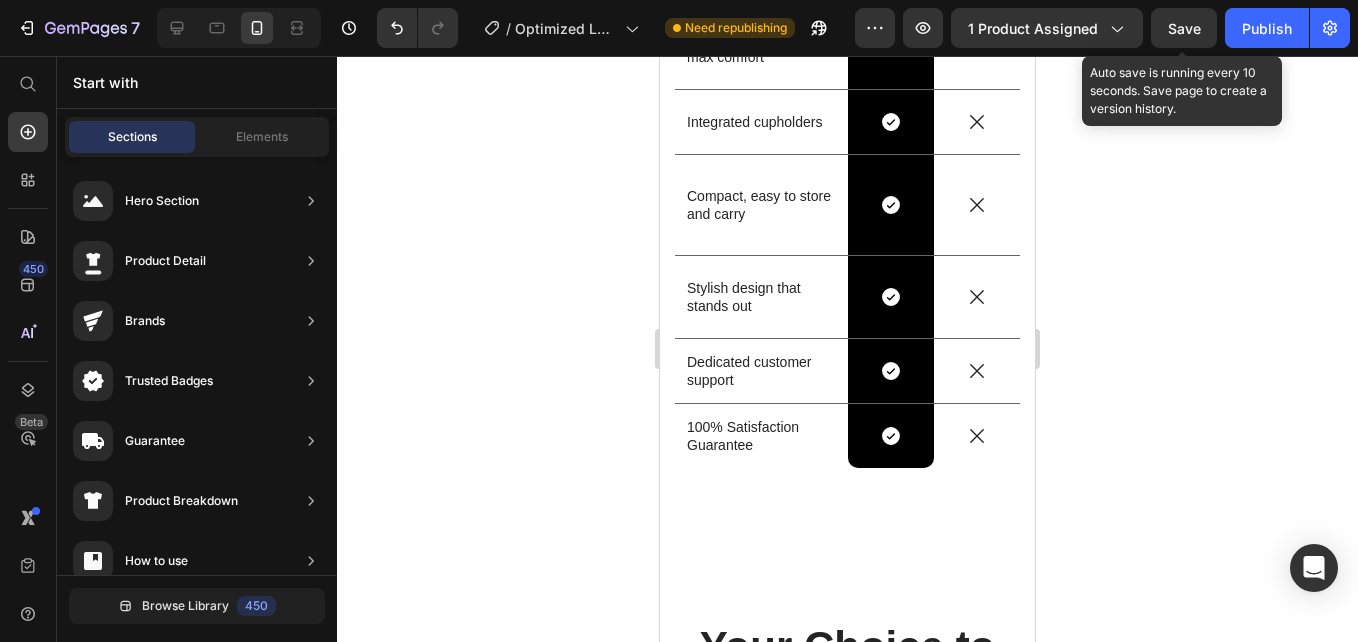 click on "Save" at bounding box center (1184, 28) 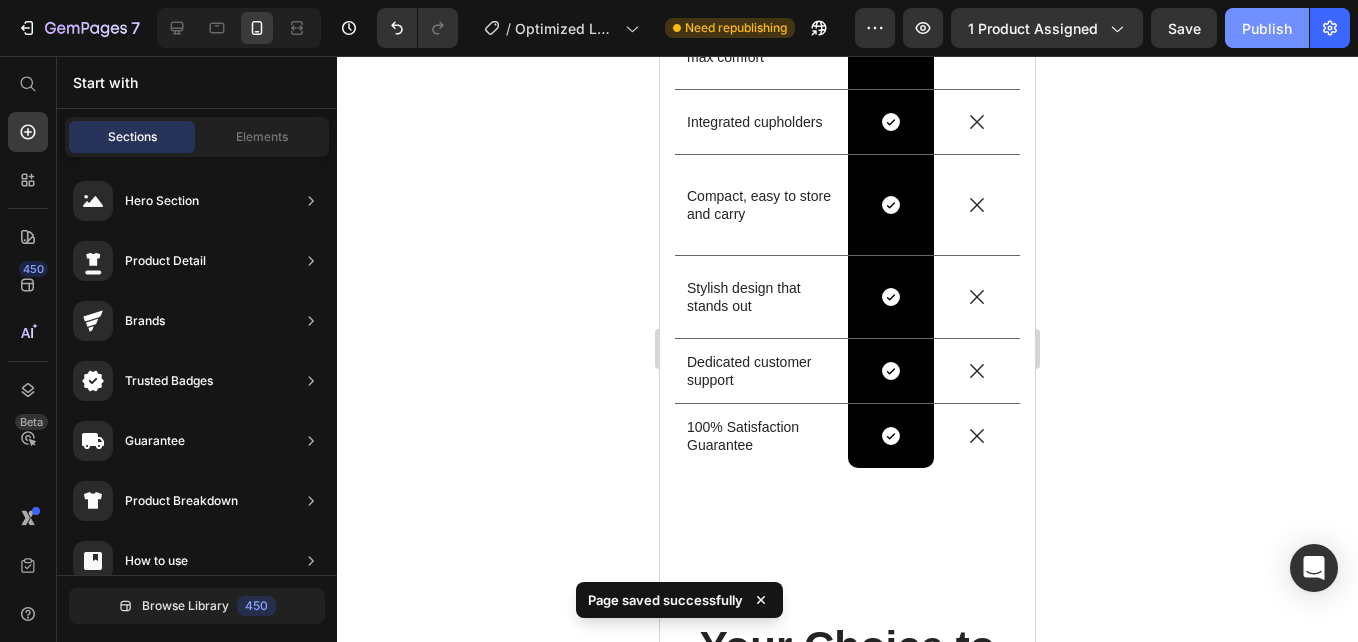 click on "Publish" at bounding box center (1267, 28) 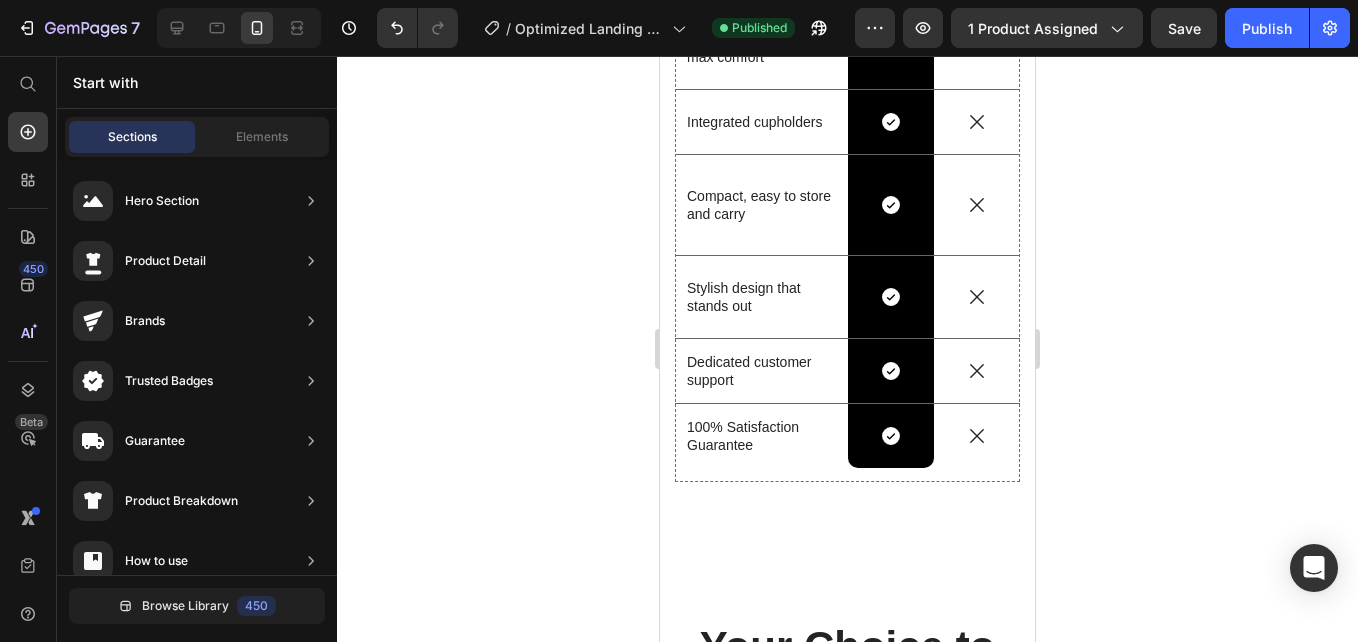 click on "Drop element here" at bounding box center (761, -94) 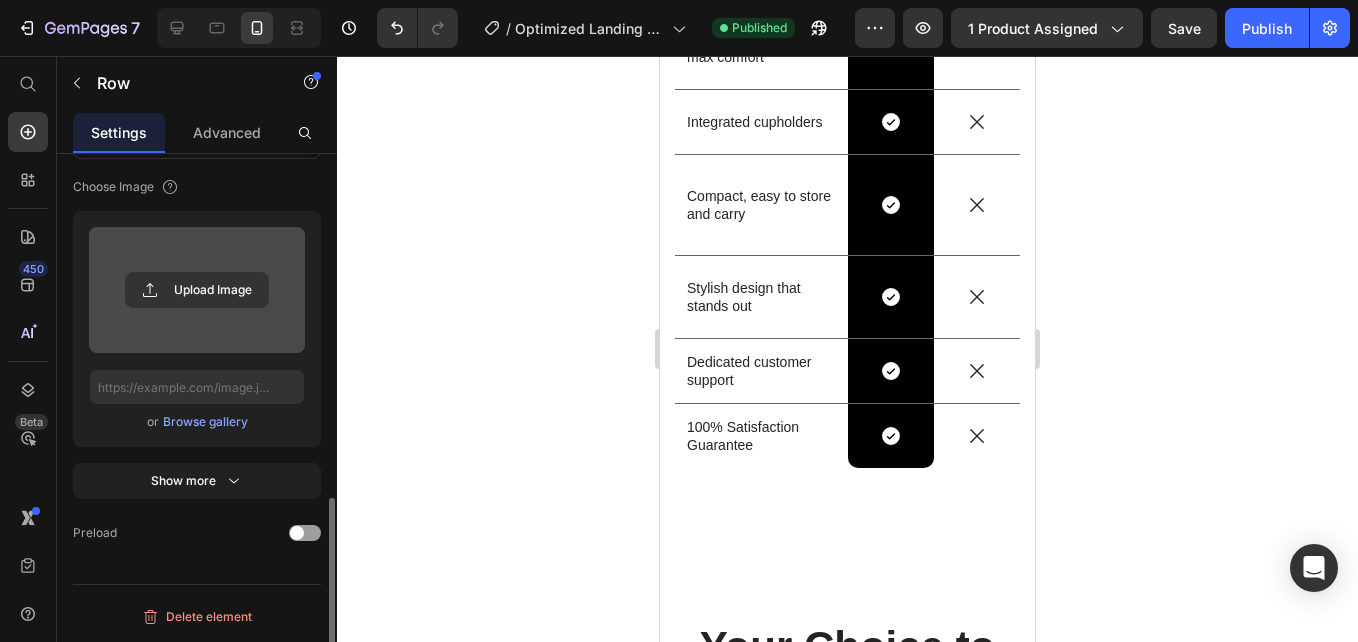 click on "Upload Image" at bounding box center (197, 290) 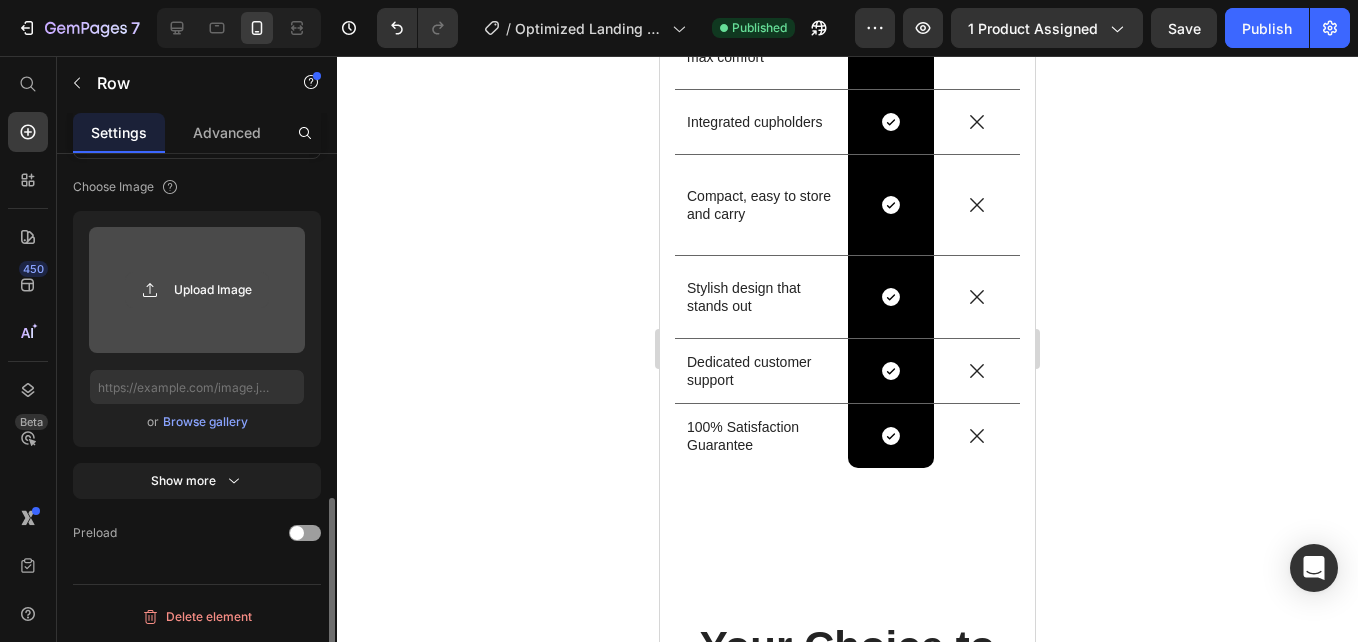 click 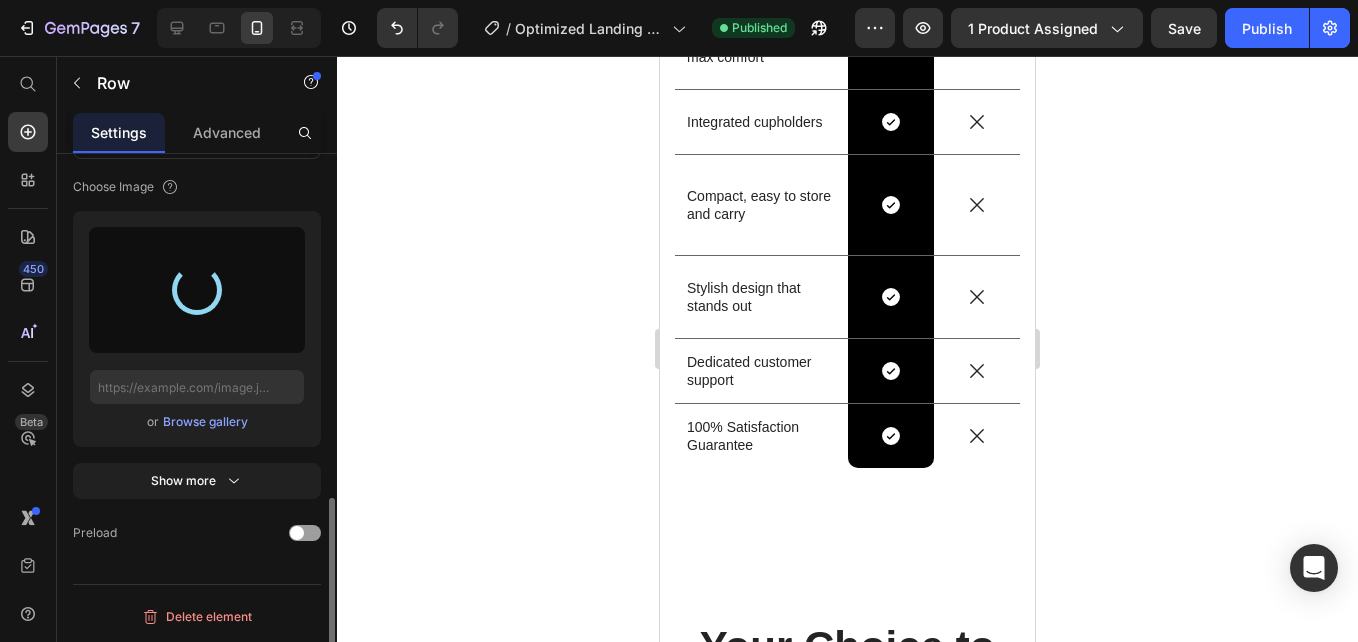 type on "https://cdn.shopify.com/s/files/1/0962/6602/7357/files/gempages_[ID].png" 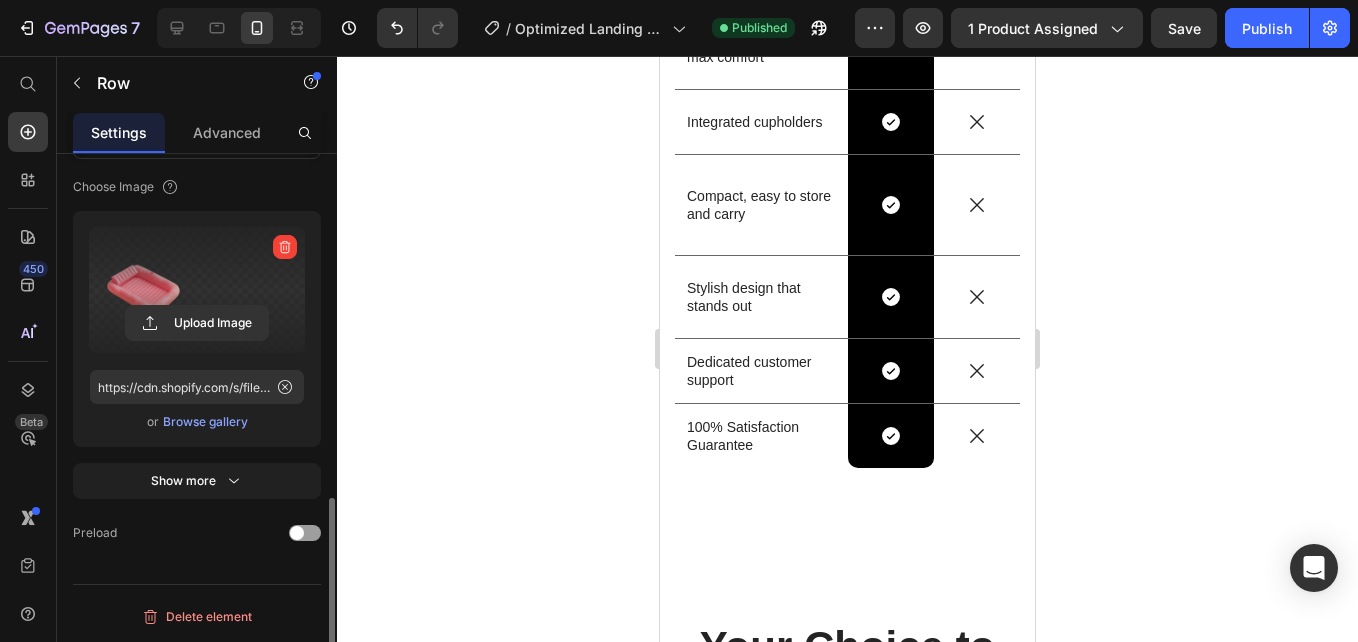 click 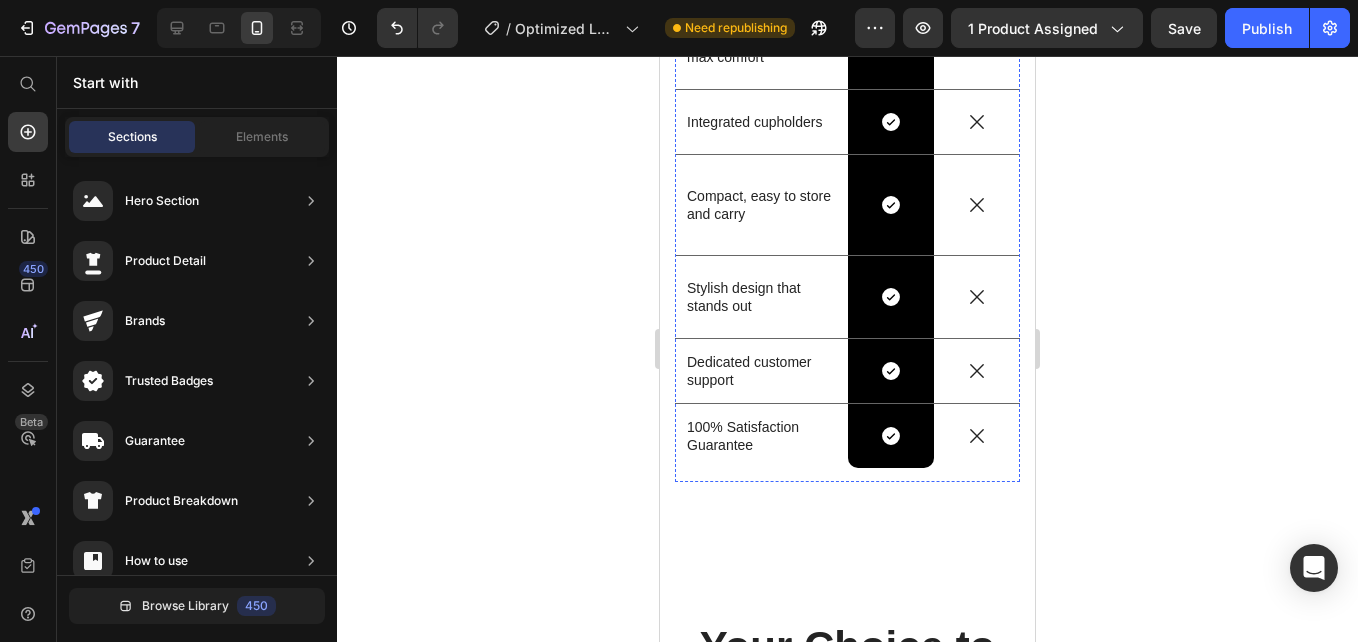 click on "Drop element here" at bounding box center [761, -94] 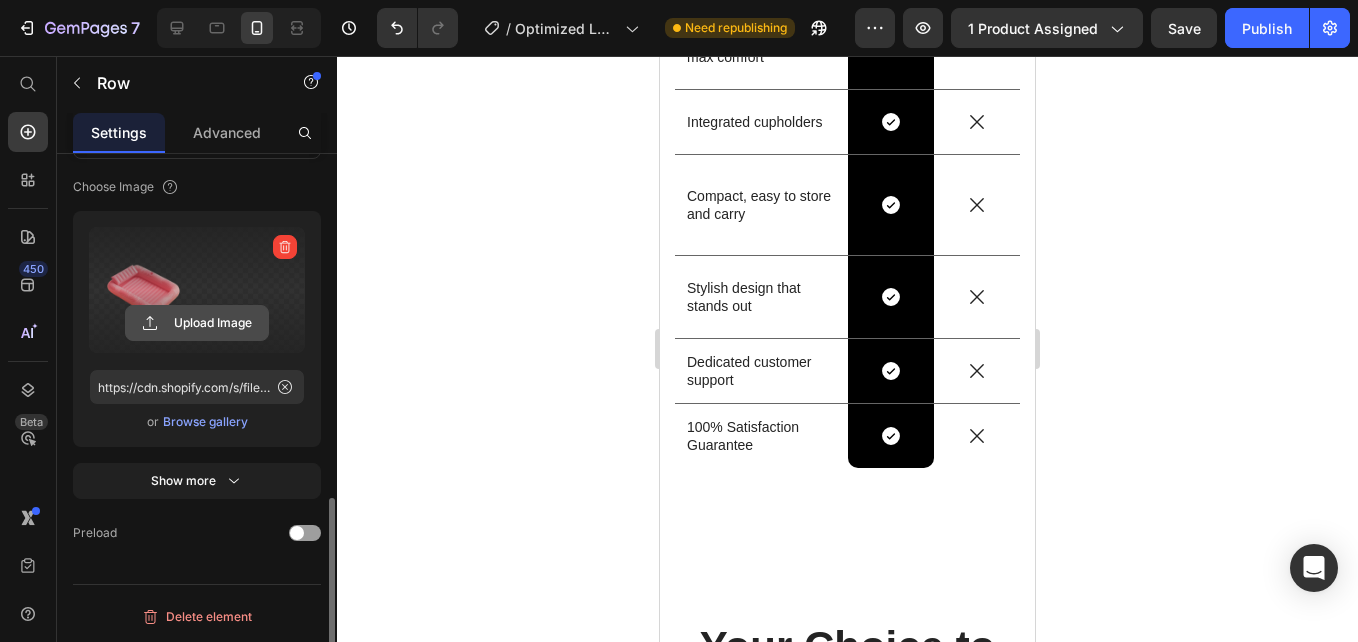 click 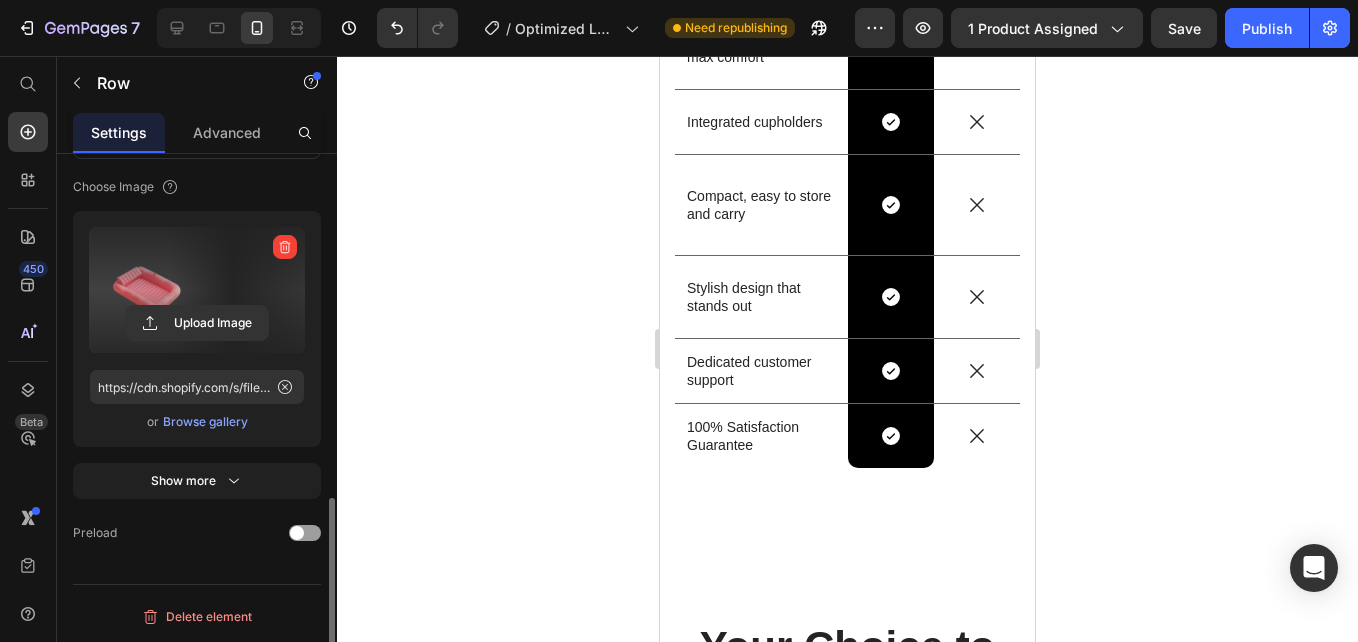 type on "https://cdn.shopify.com/s/files/1/0962/6602/7357/files/gempages_574161037918471214-c5564a48-be85-40da-948c-2f93332d5893.png" 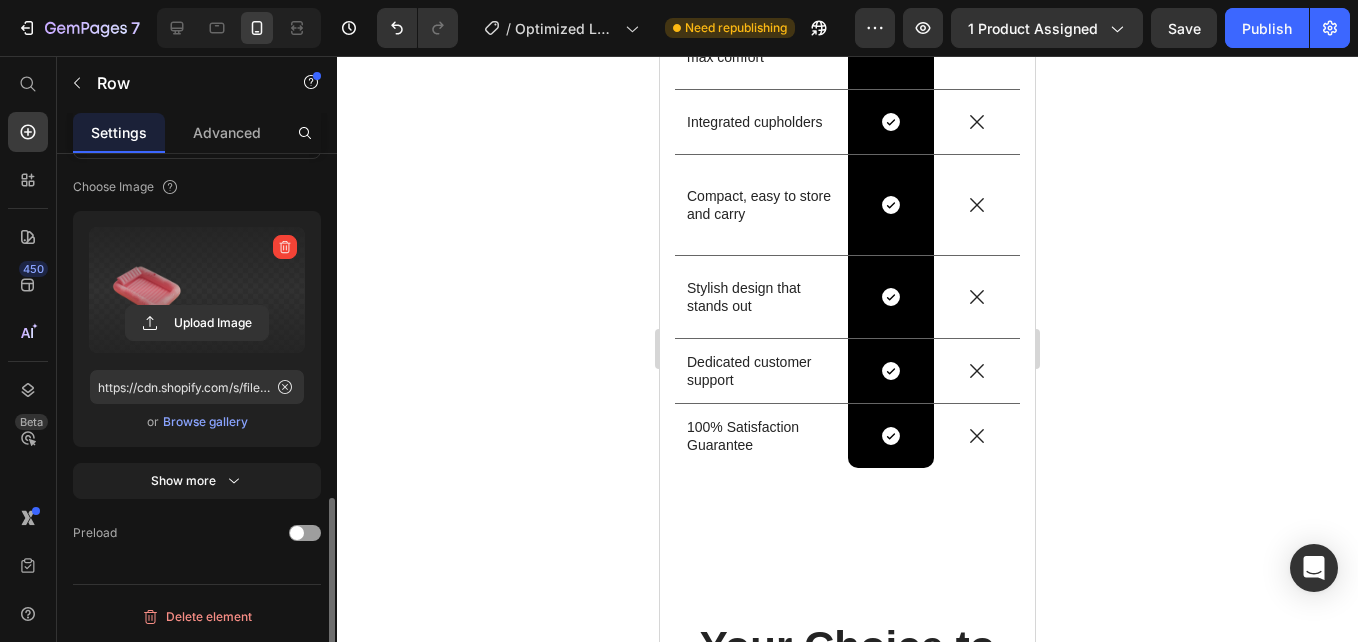 click 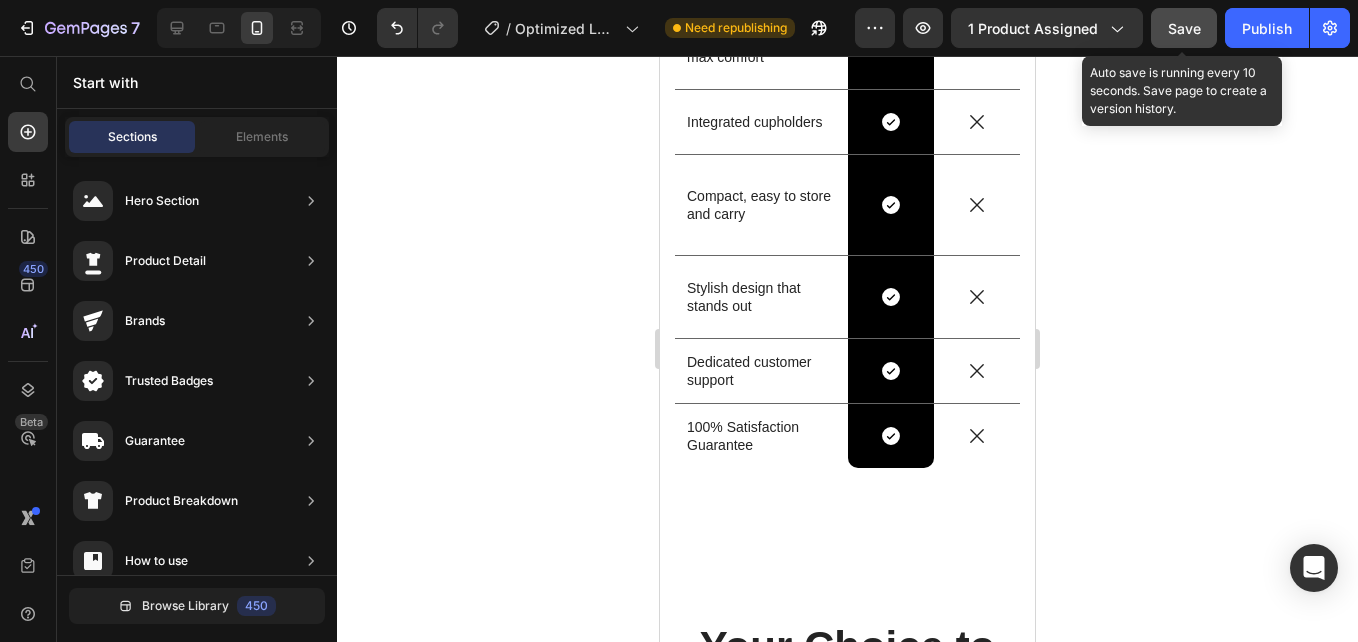 click on "Save" 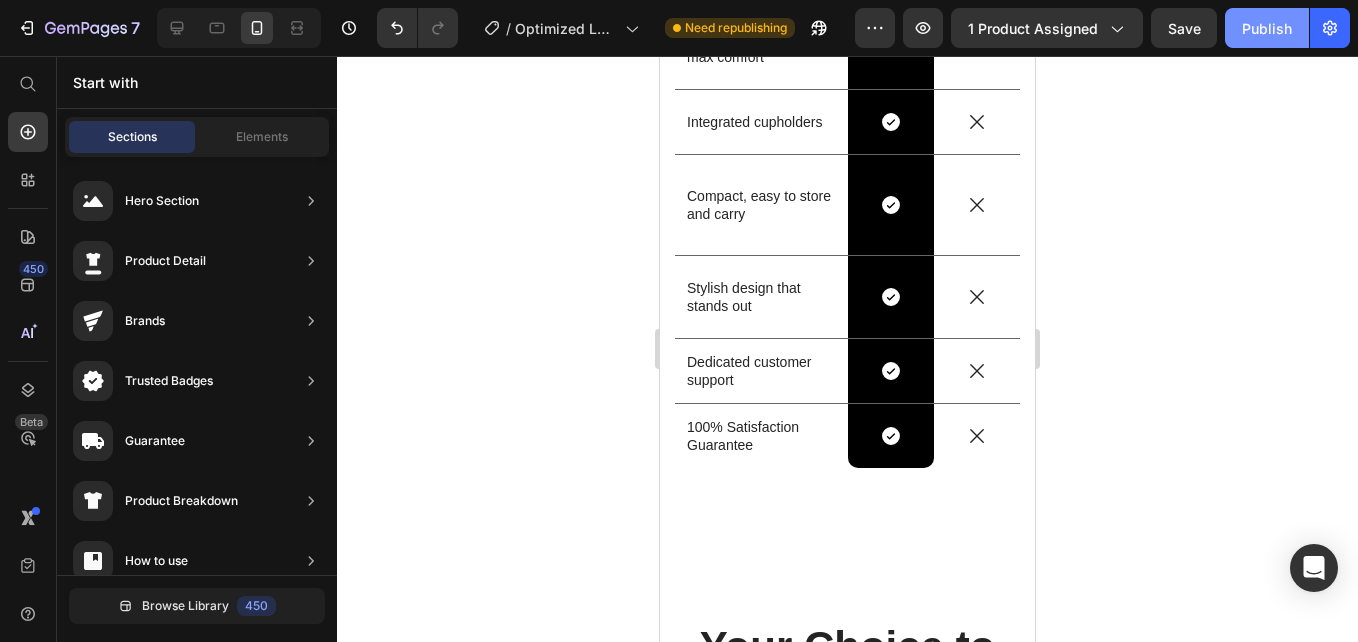 click on "Publish" at bounding box center [1267, 28] 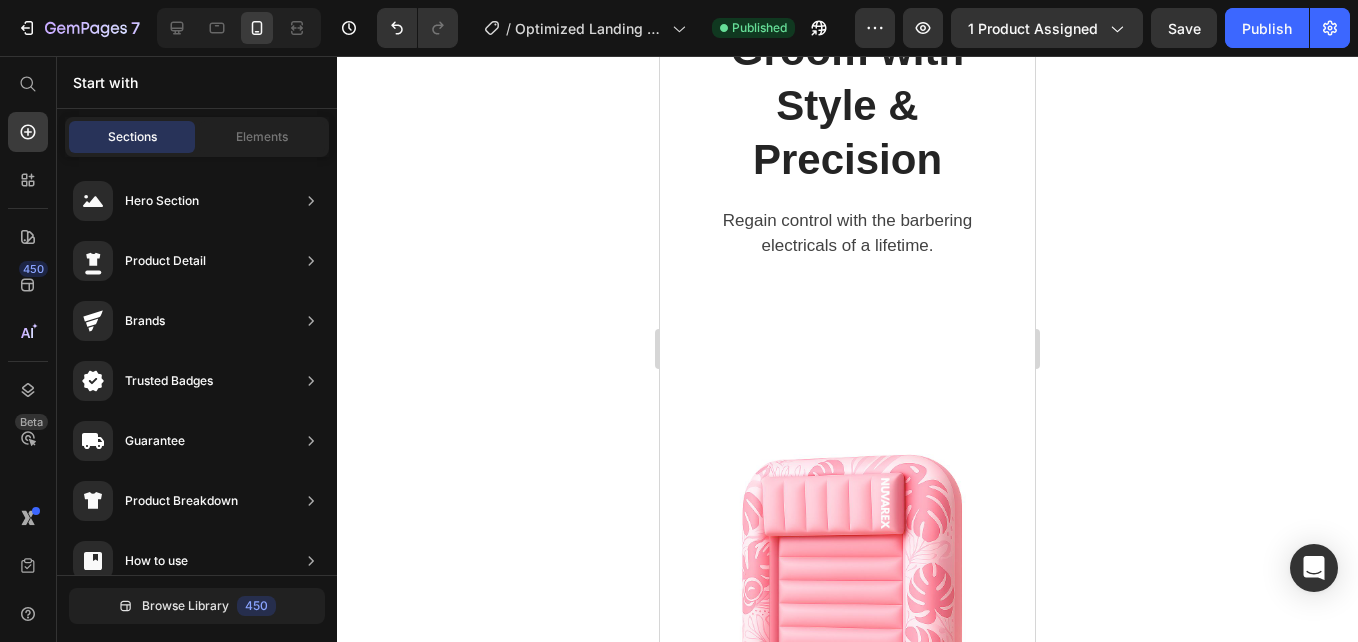 scroll, scrollTop: 5067, scrollLeft: 0, axis: vertical 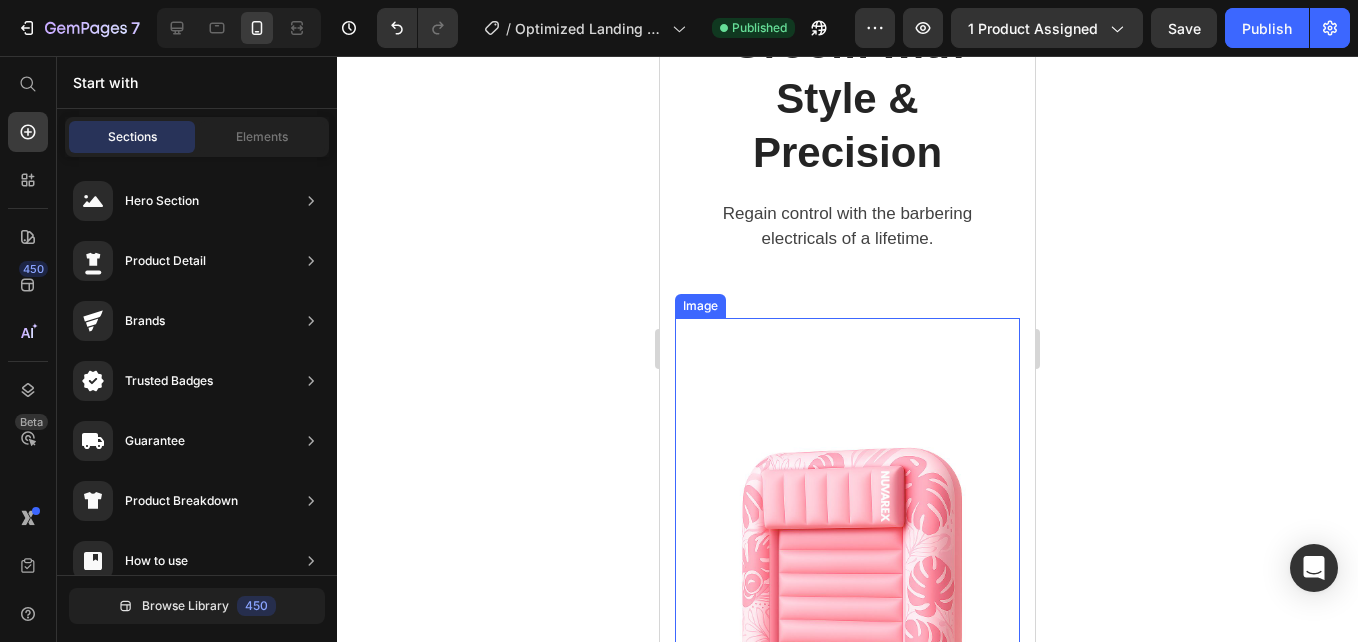 click at bounding box center [847, 577] 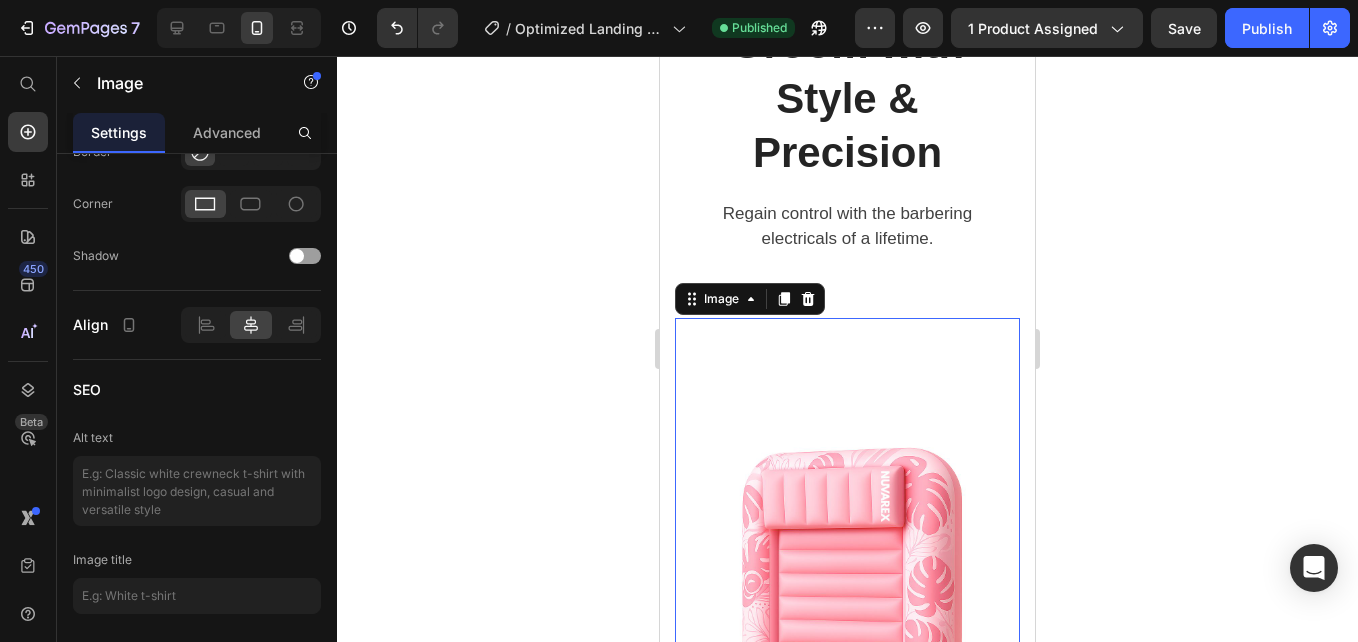 scroll, scrollTop: 0, scrollLeft: 0, axis: both 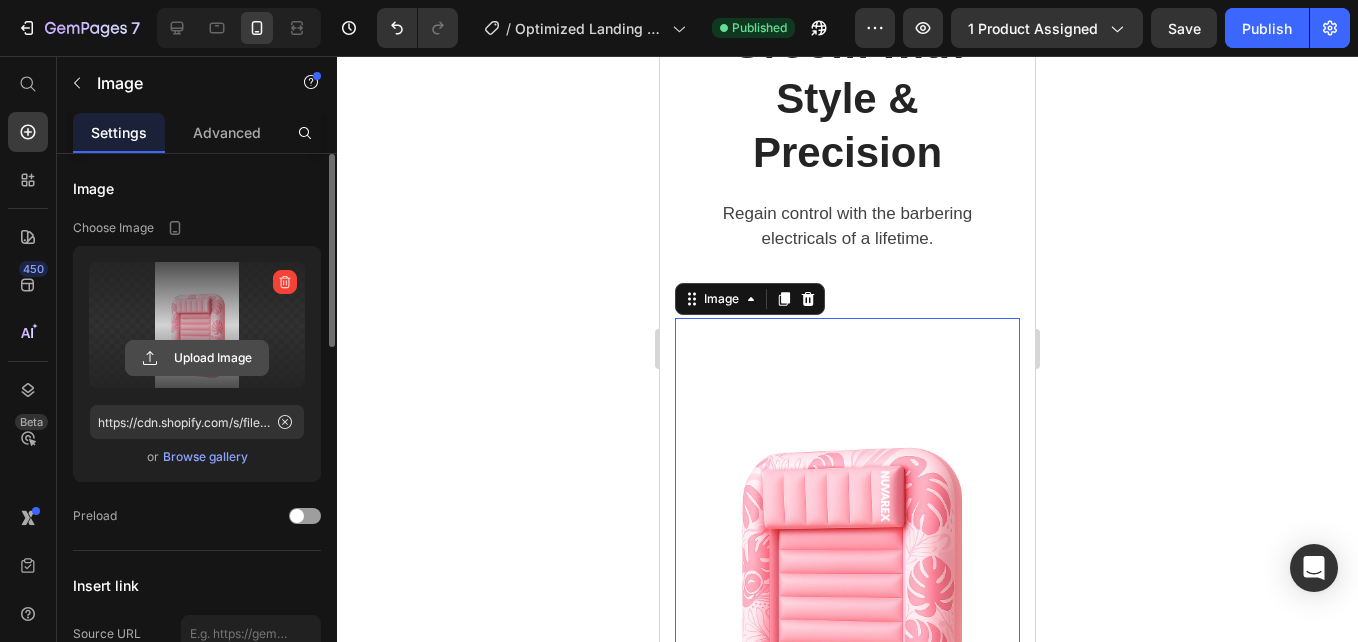 click 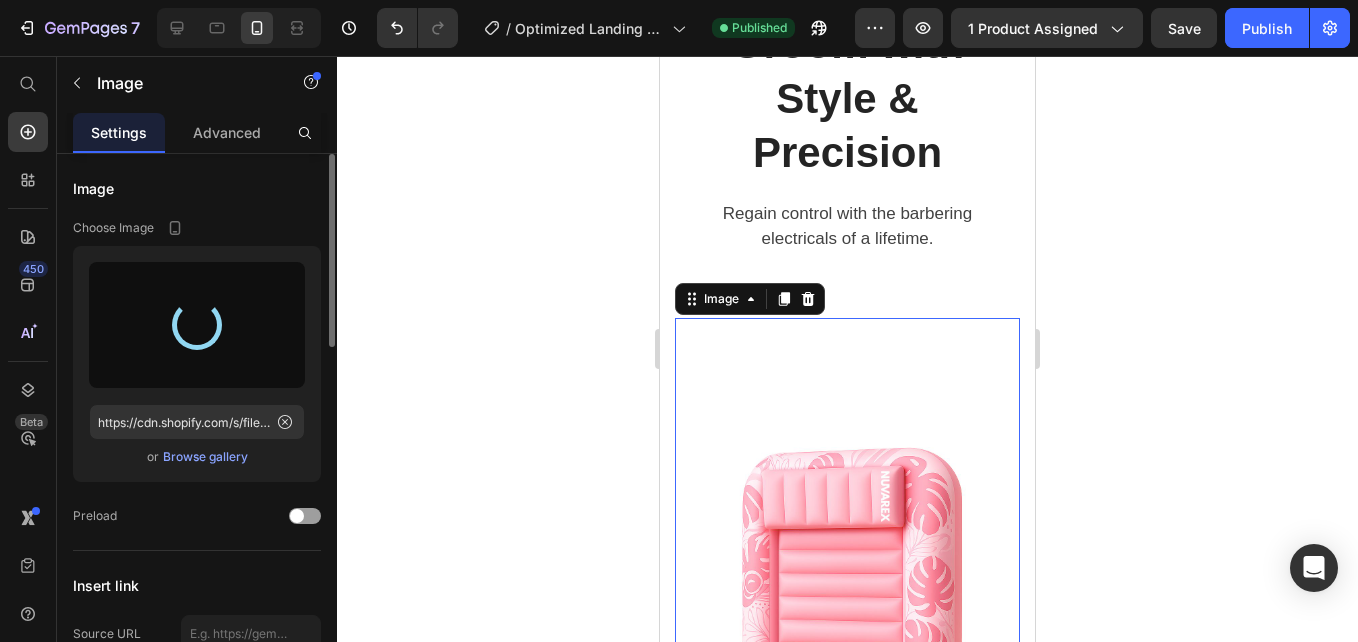 type on "https://cdn.shopify.com/s/files/1/0962/6602/7357/files/gempages_[ID].png" 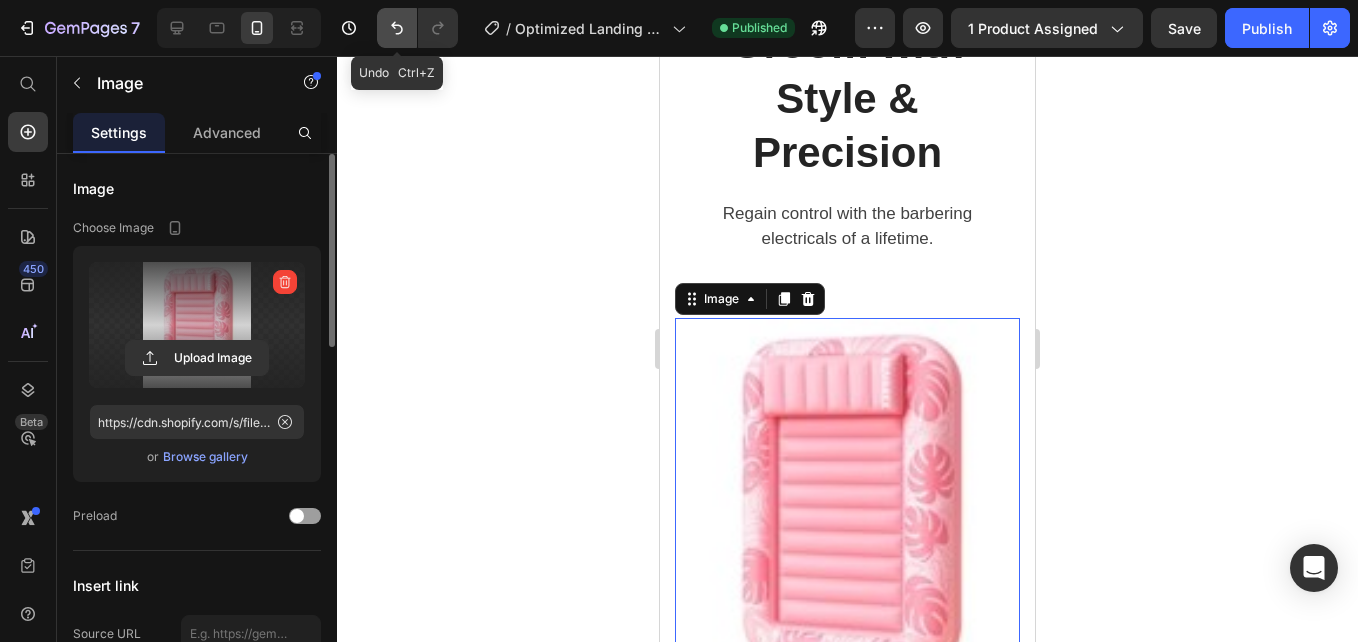 click 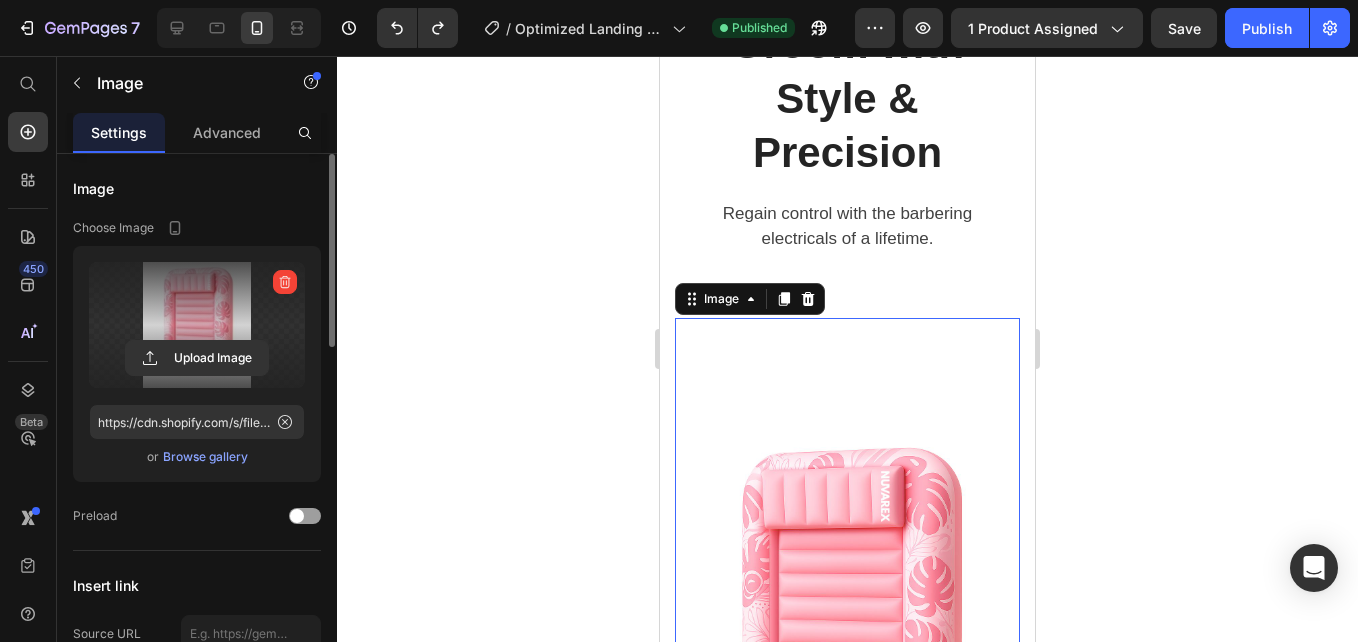 click 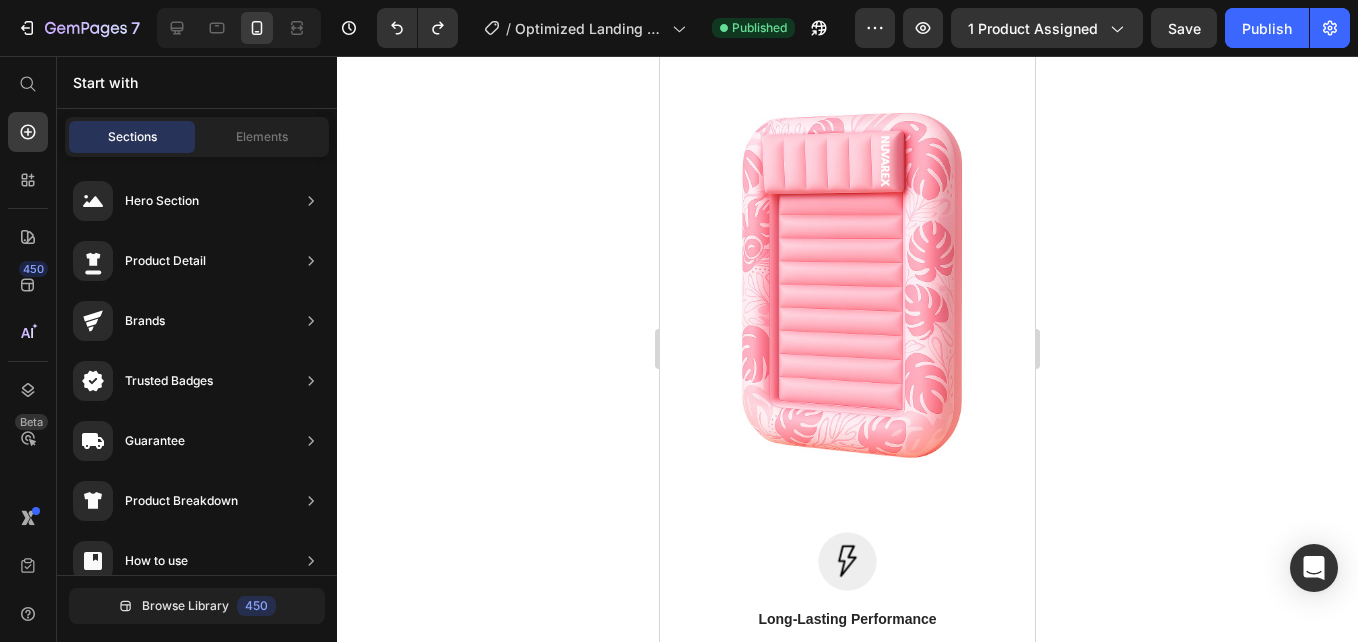 scroll, scrollTop: 5411, scrollLeft: 0, axis: vertical 